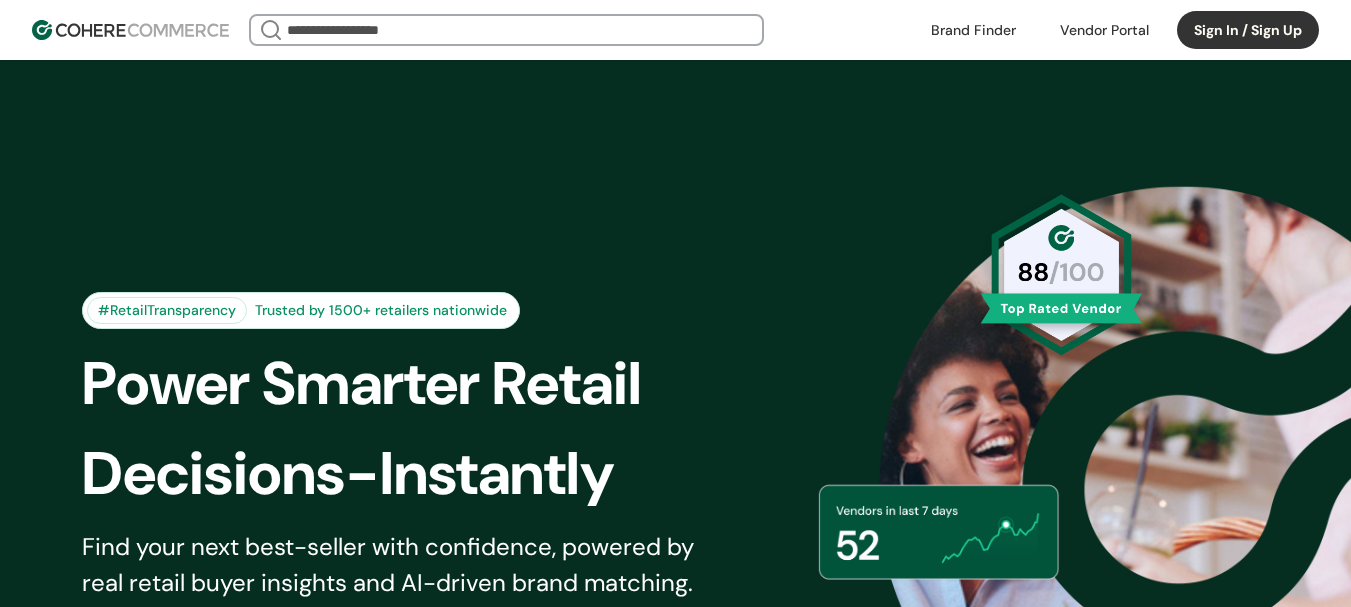 scroll, scrollTop: 0, scrollLeft: 0, axis: both 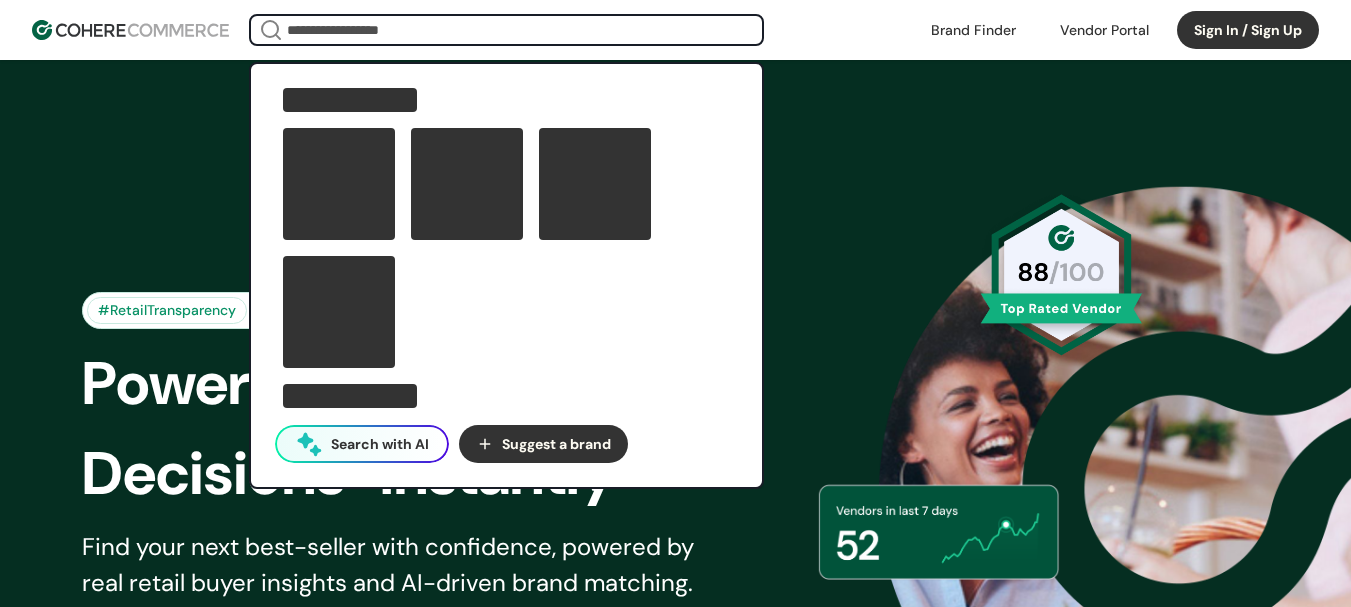 click at bounding box center (506, 30) 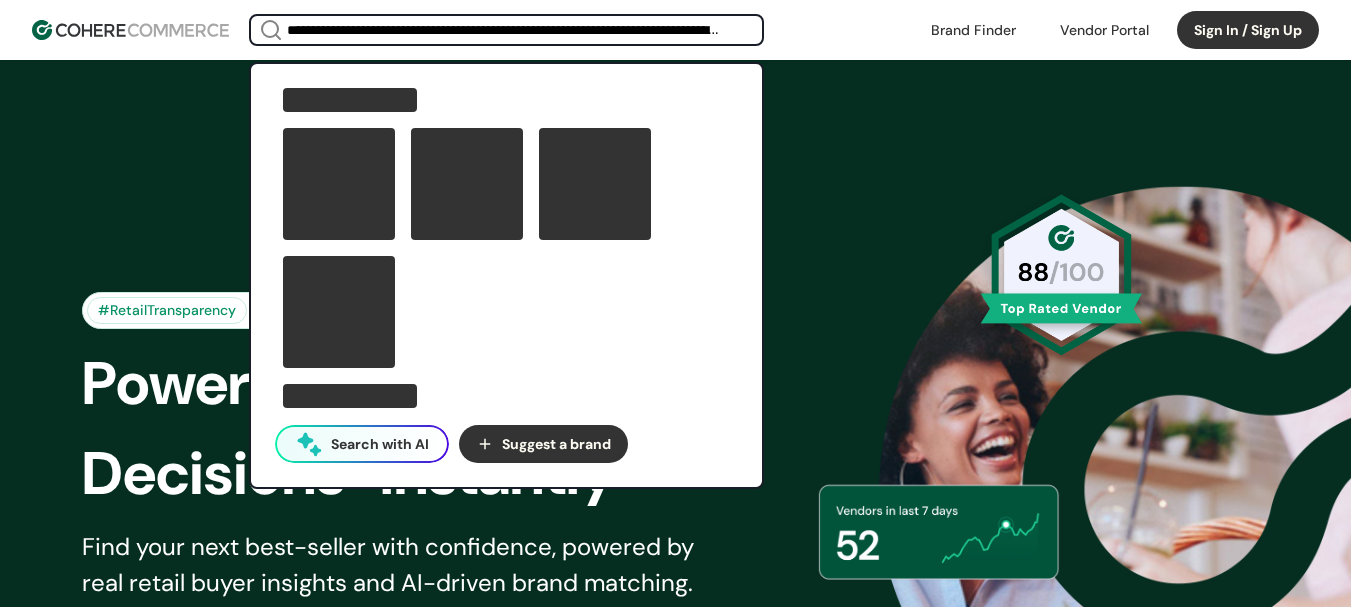 scroll, scrollTop: 0, scrollLeft: 427, axis: horizontal 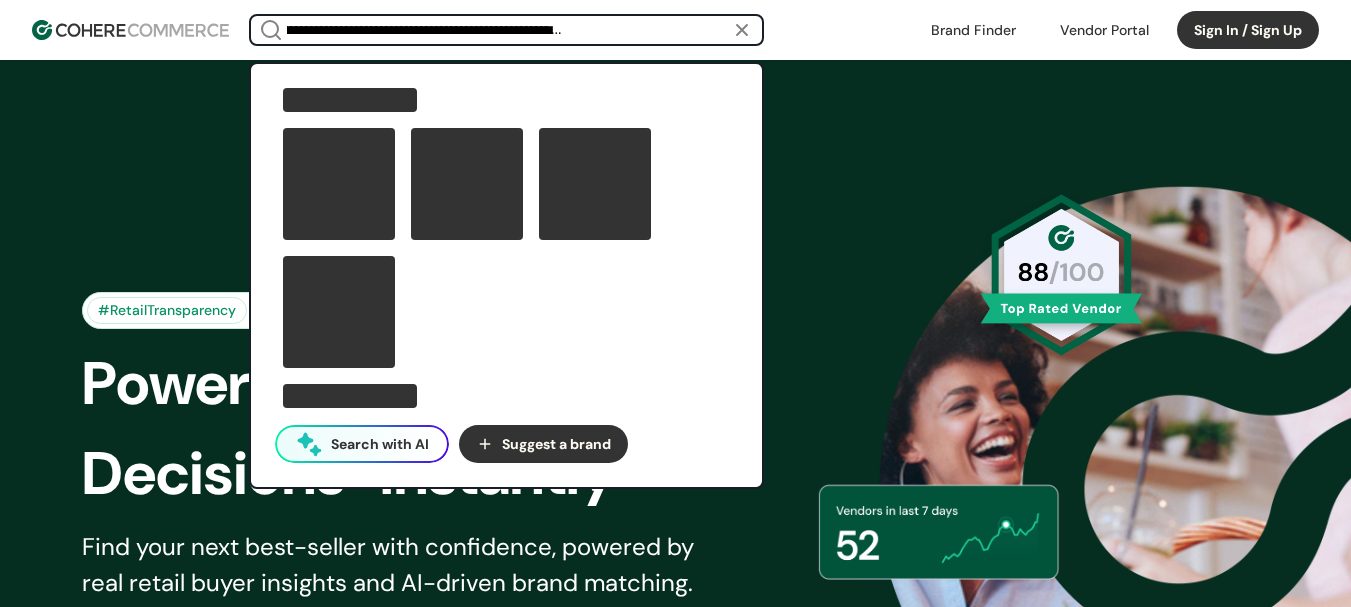 type 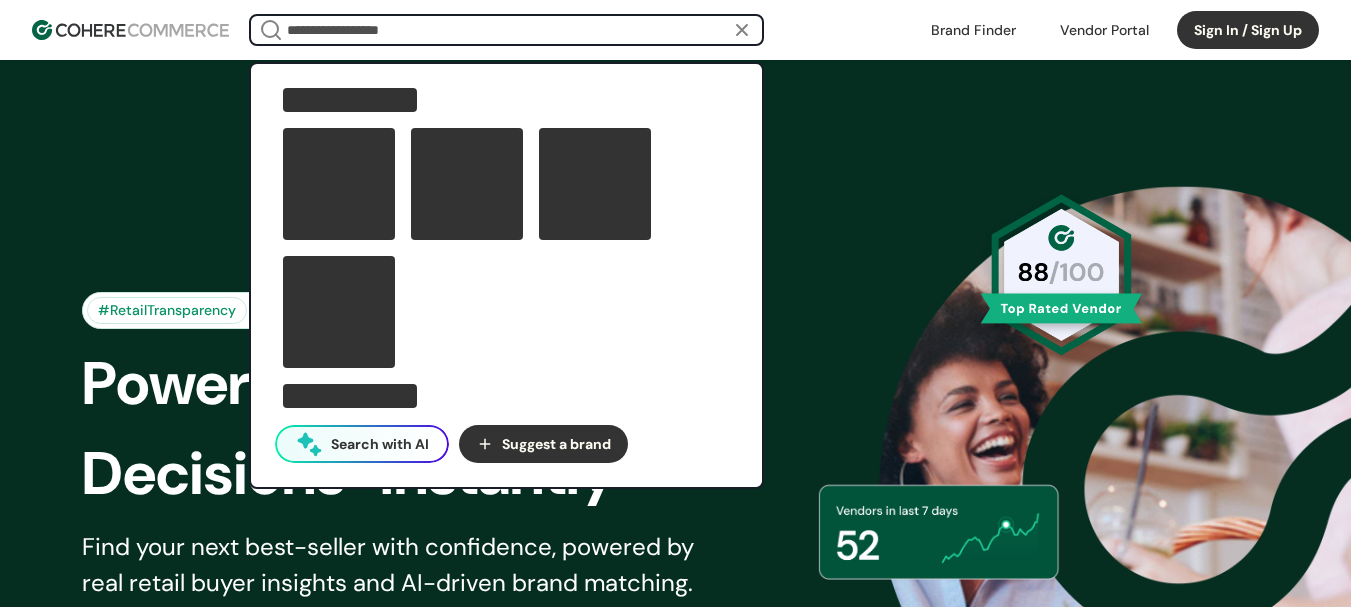scroll, scrollTop: 0, scrollLeft: 0, axis: both 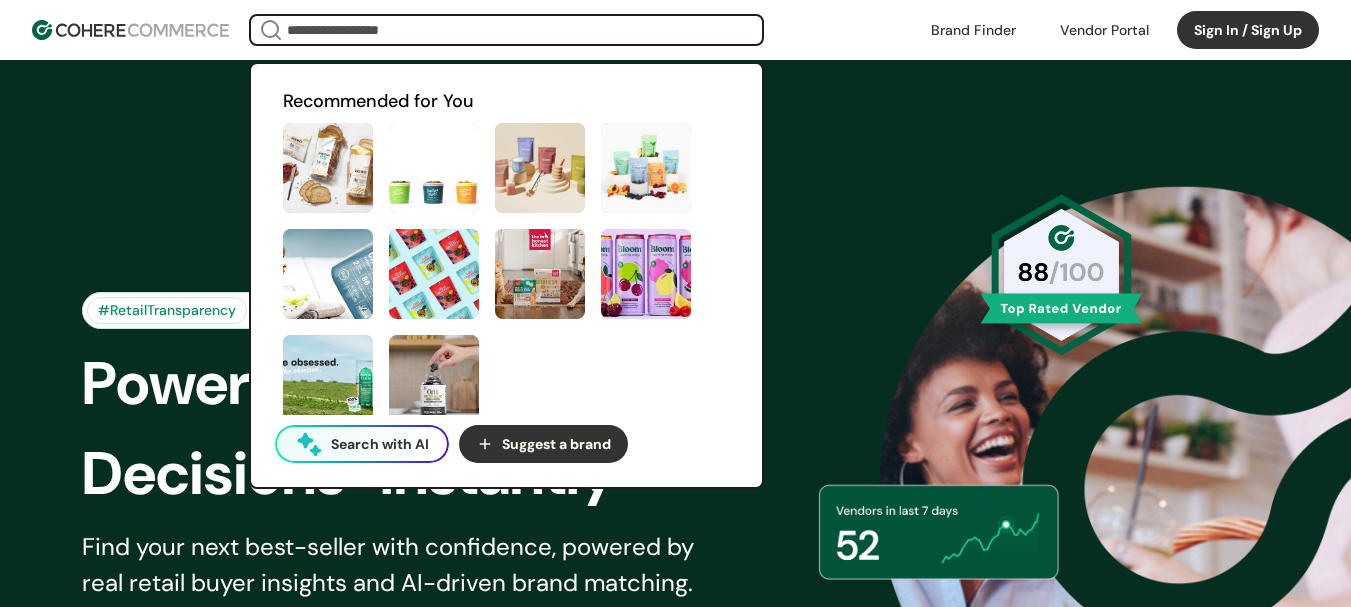 click at bounding box center (973, 30) 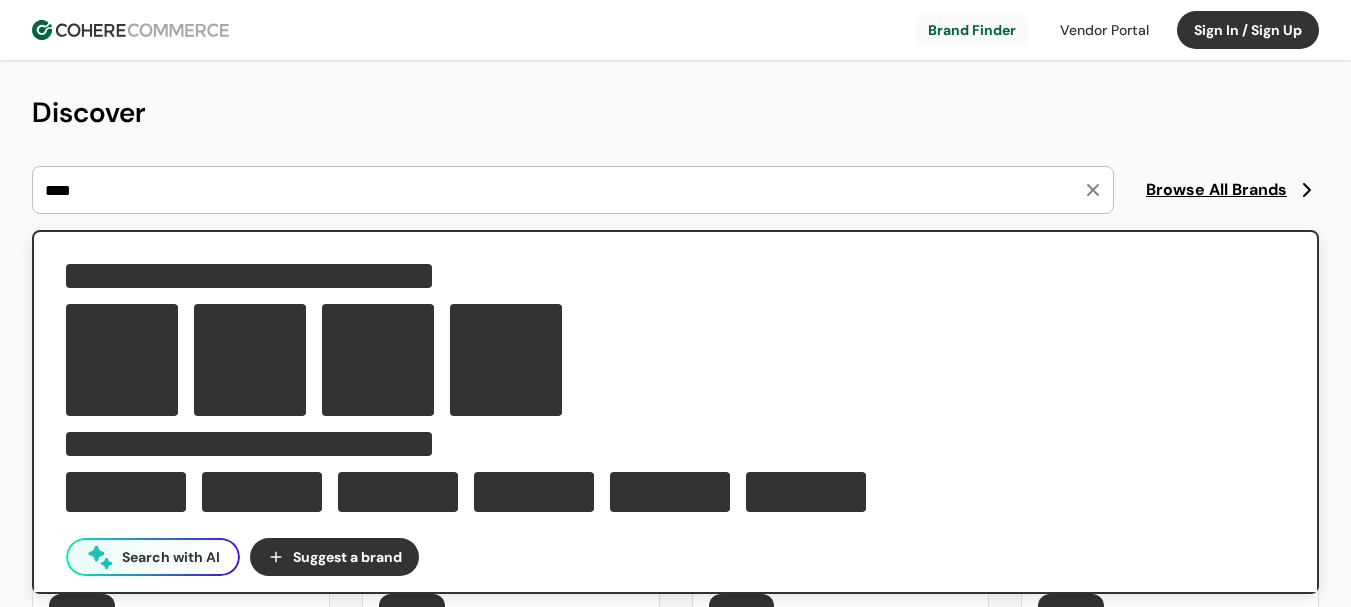scroll, scrollTop: 0, scrollLeft: 0, axis: both 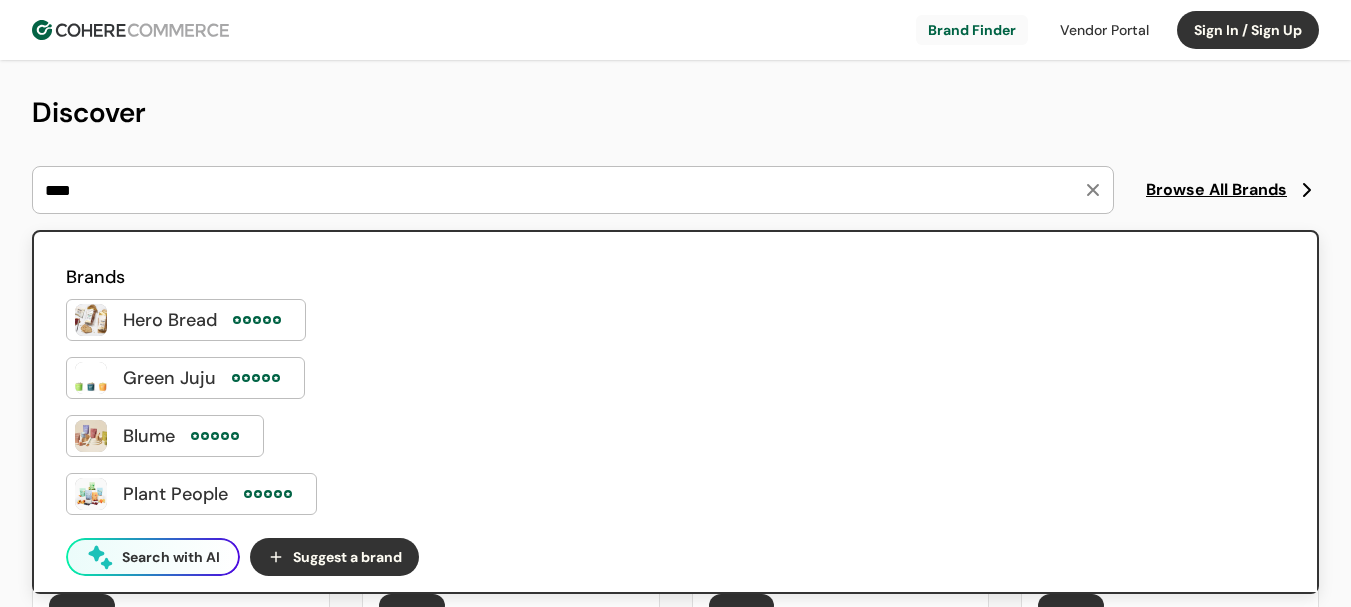 type on "****" 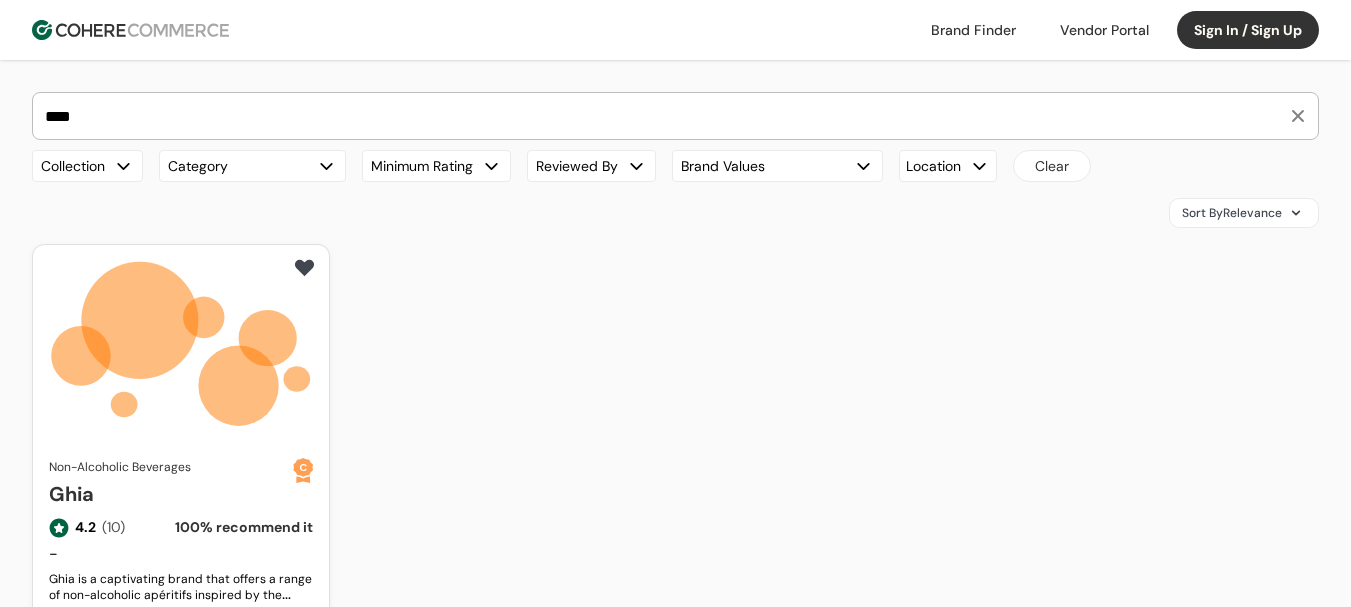 click on "Ghia" at bounding box center [171, 494] 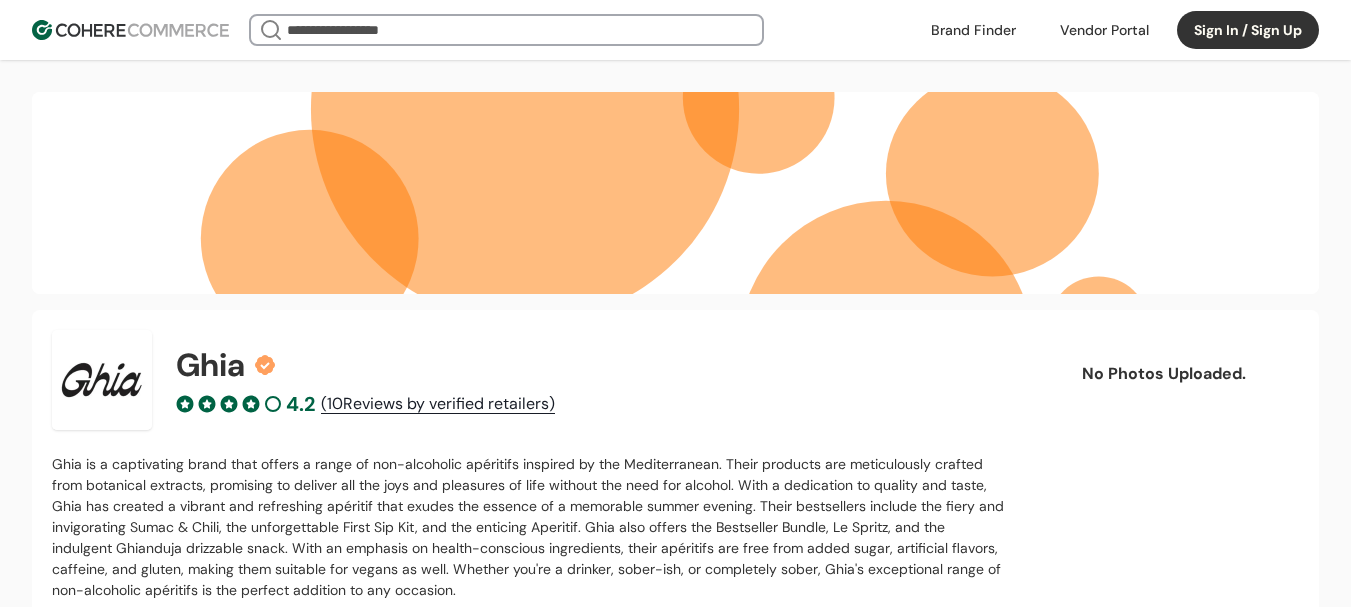 scroll, scrollTop: 0, scrollLeft: 0, axis: both 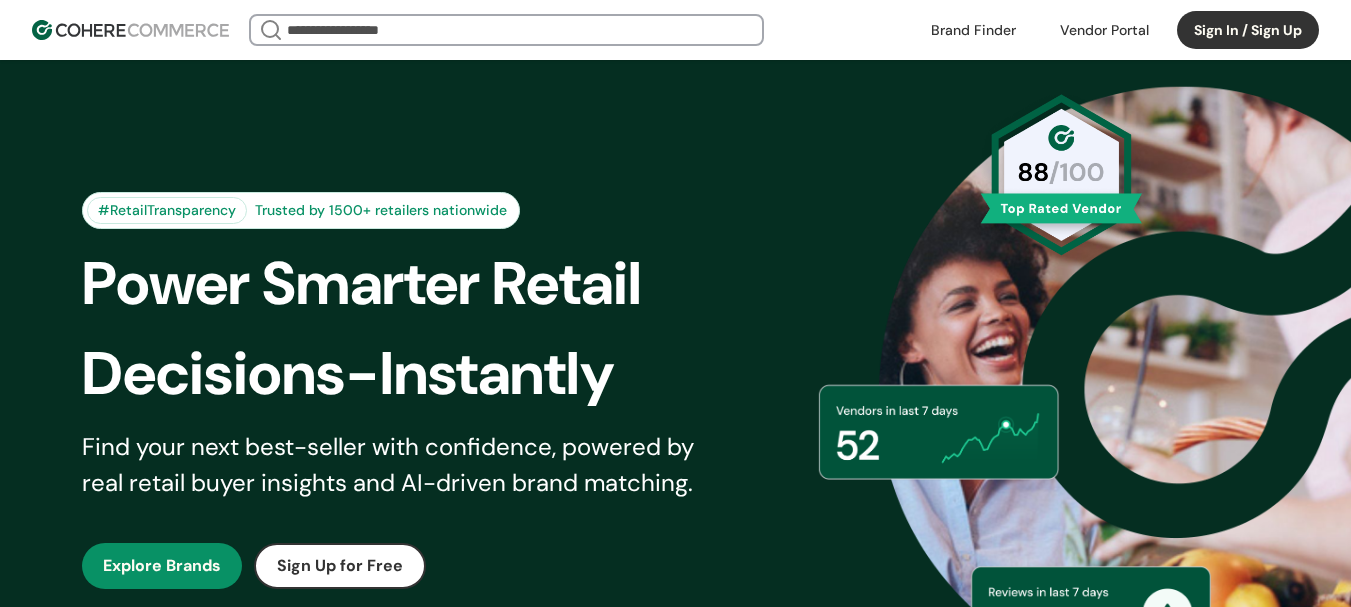 click at bounding box center [506, 30] 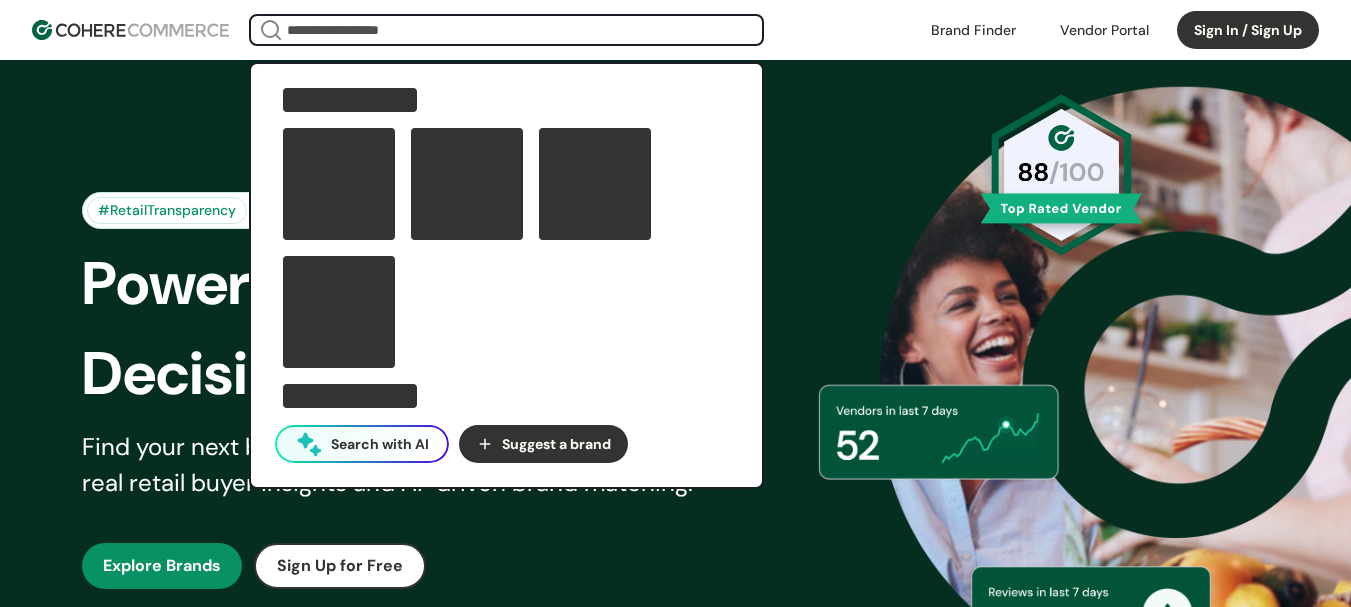 paste on "**********" 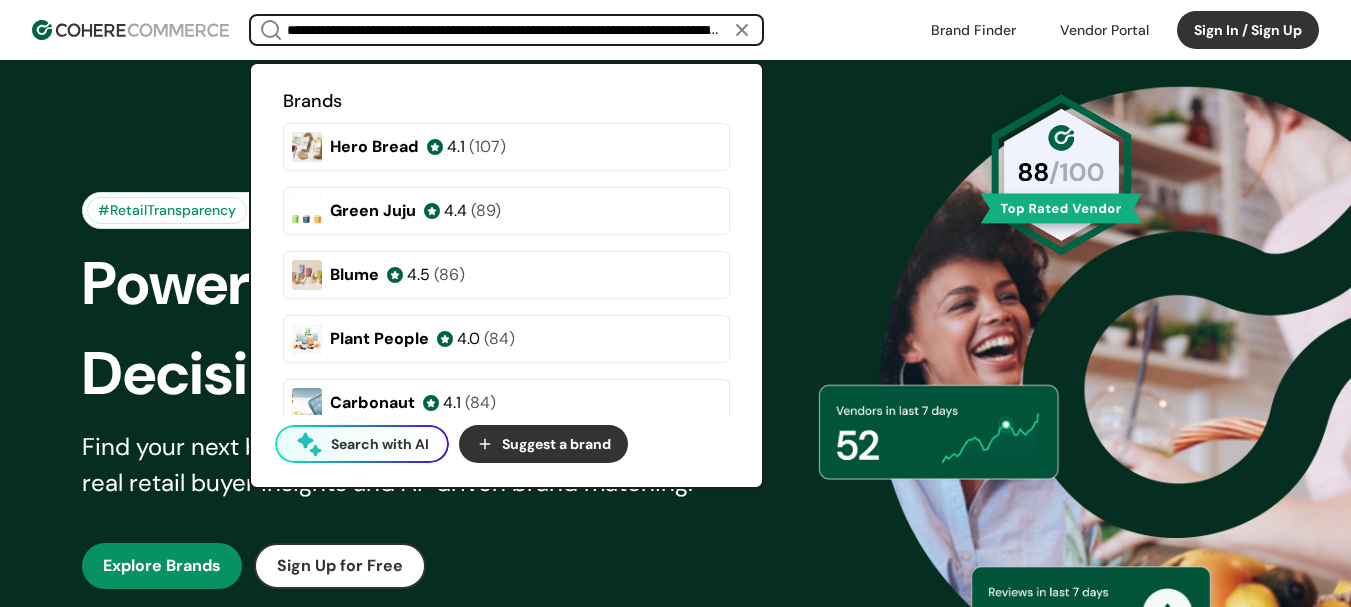 scroll, scrollTop: 0, scrollLeft: 427, axis: horizontal 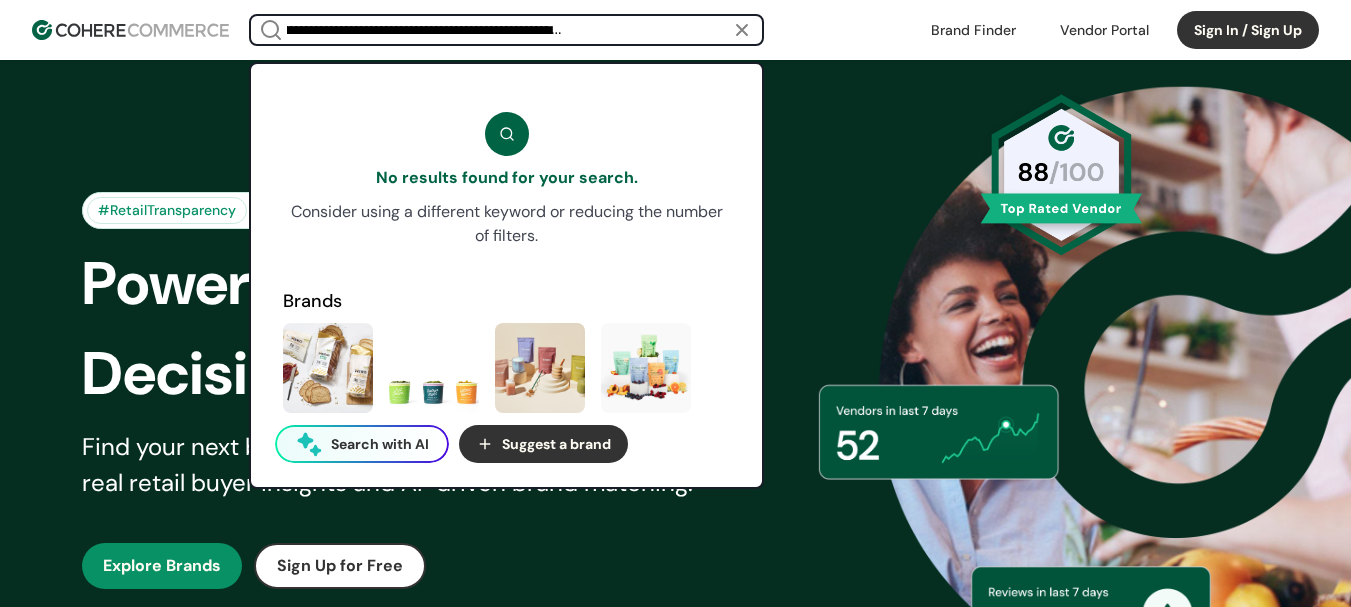 type on "**********" 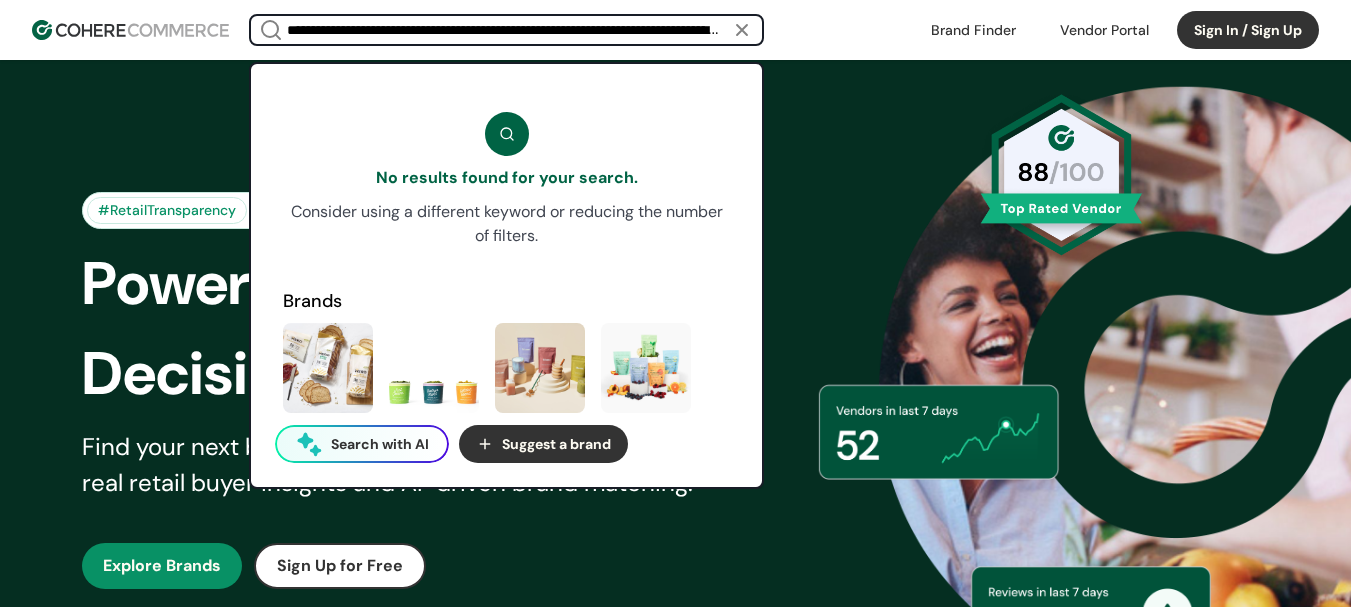 click at bounding box center [742, 30] 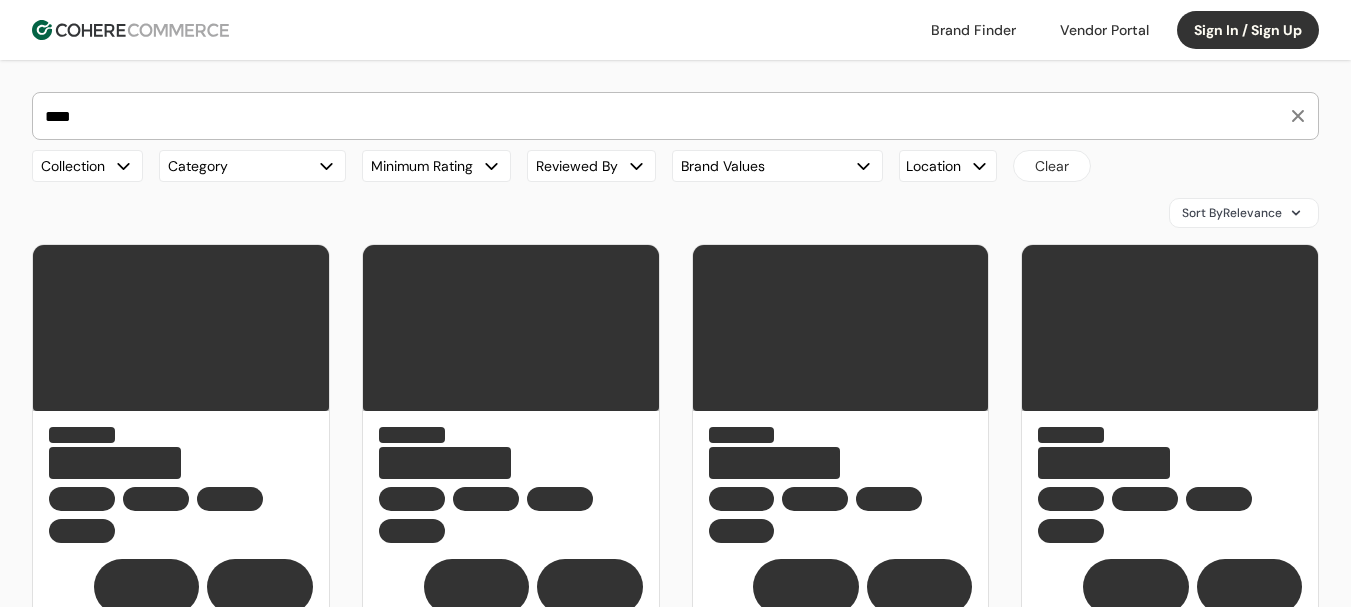 scroll, scrollTop: 0, scrollLeft: 0, axis: both 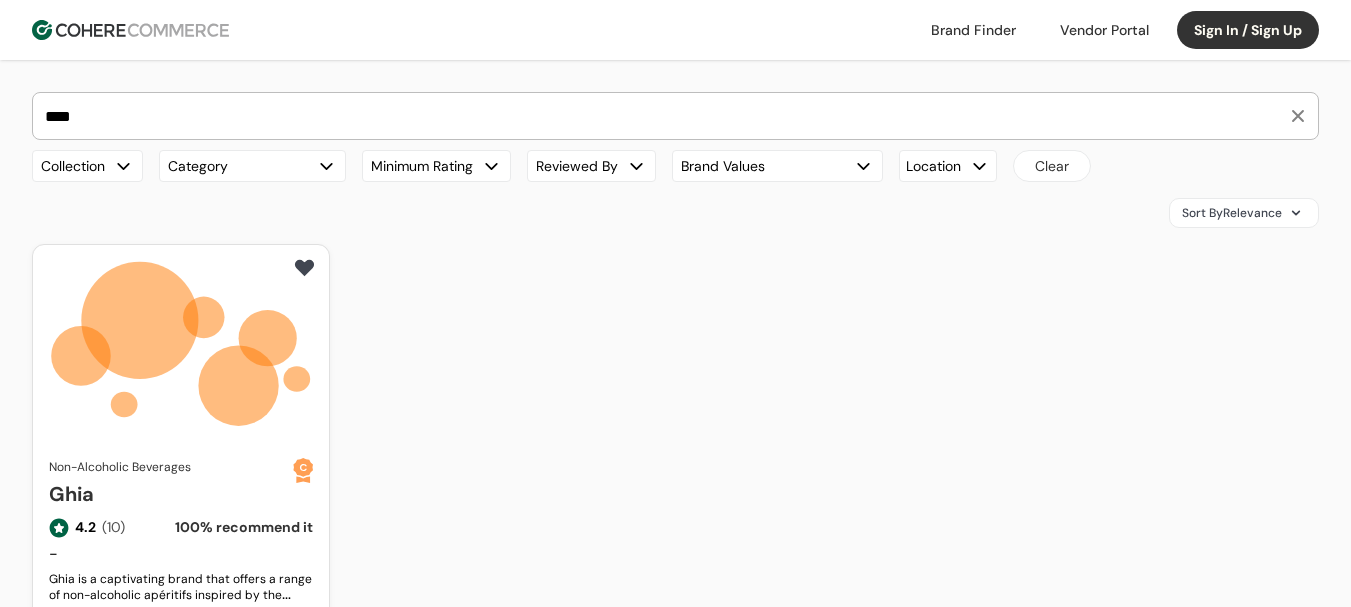 click on "Ghia" at bounding box center (171, 494) 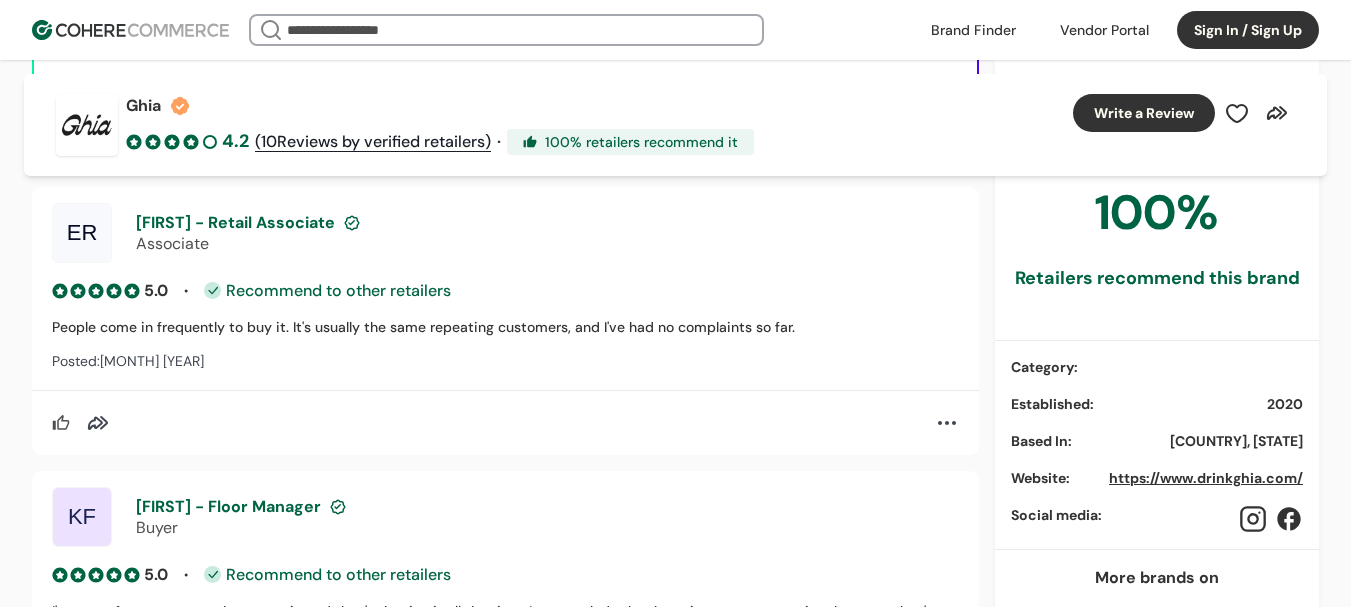 scroll, scrollTop: 1100, scrollLeft: 0, axis: vertical 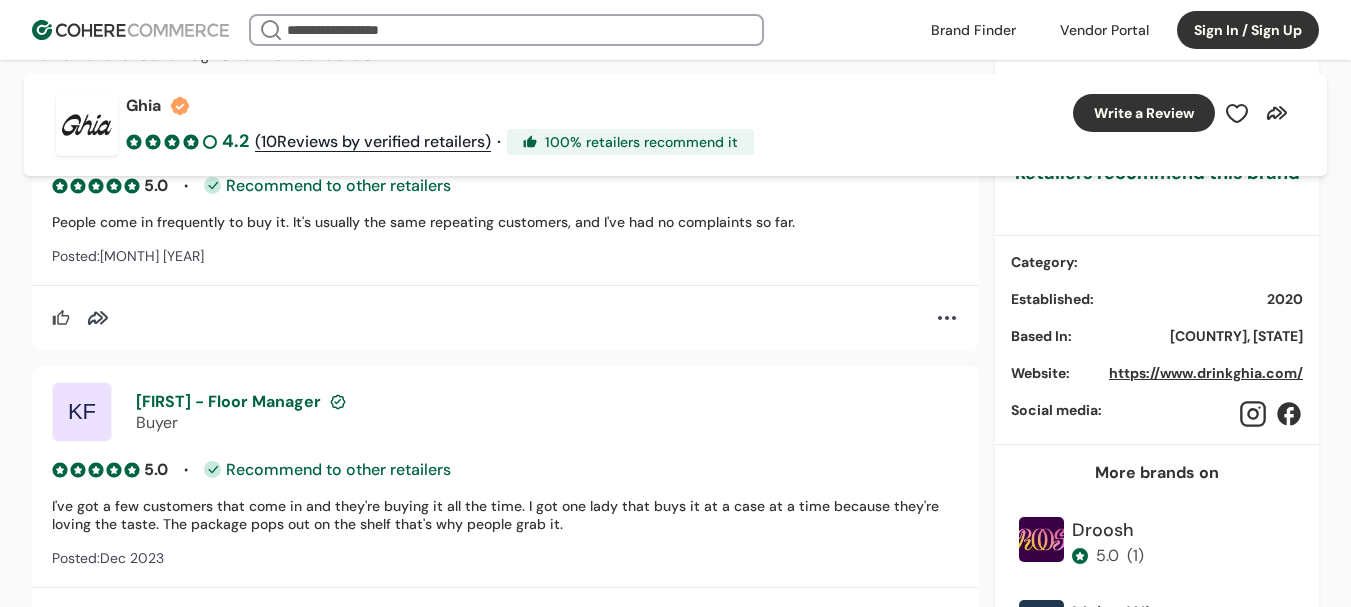 click on "https://www.drinkghia.com/" at bounding box center [1206, 373] 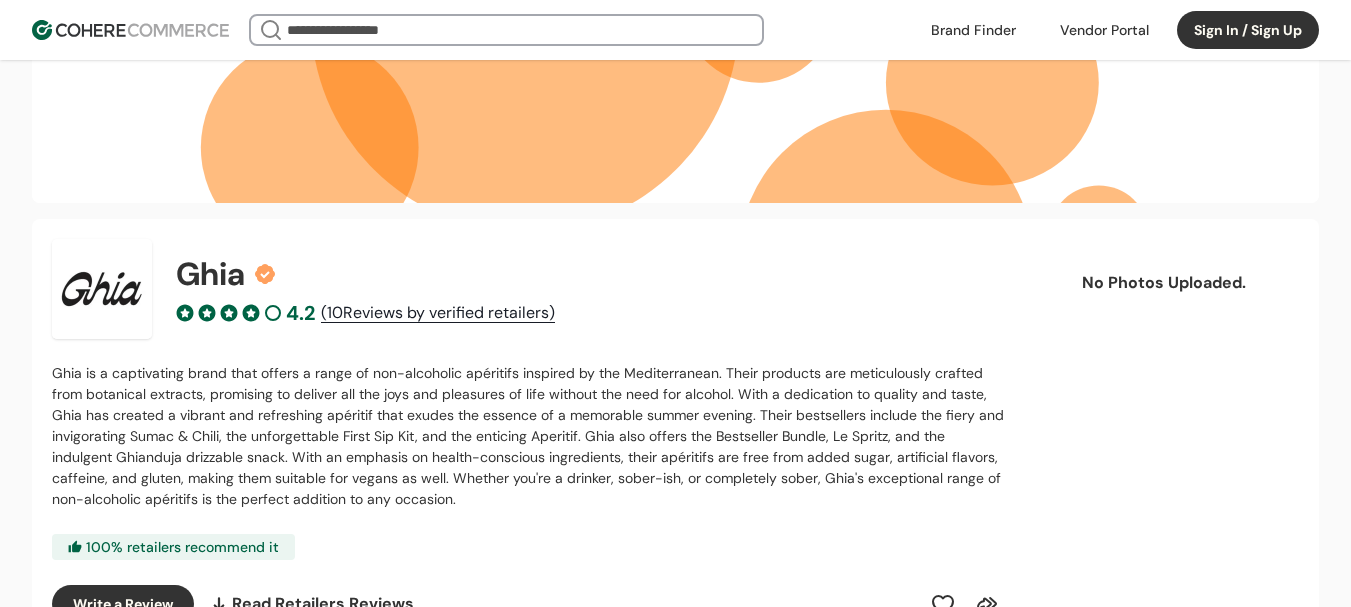 scroll, scrollTop: 200, scrollLeft: 0, axis: vertical 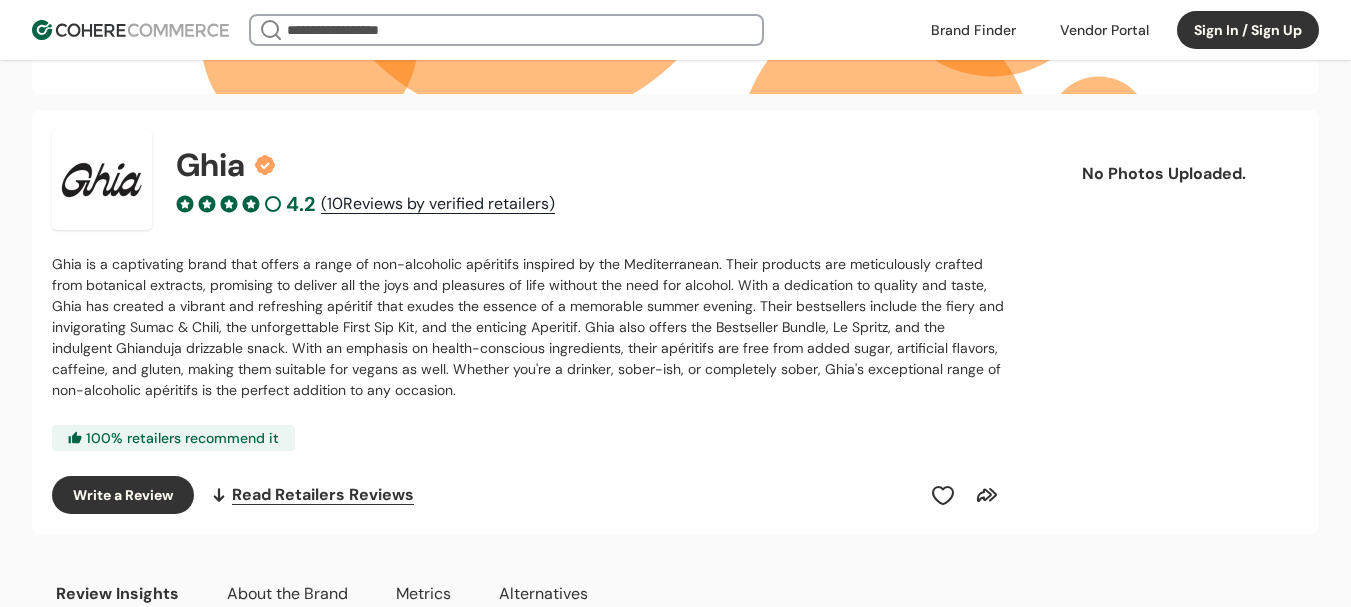click on "No Photos Uploaded." at bounding box center (1164, 182) 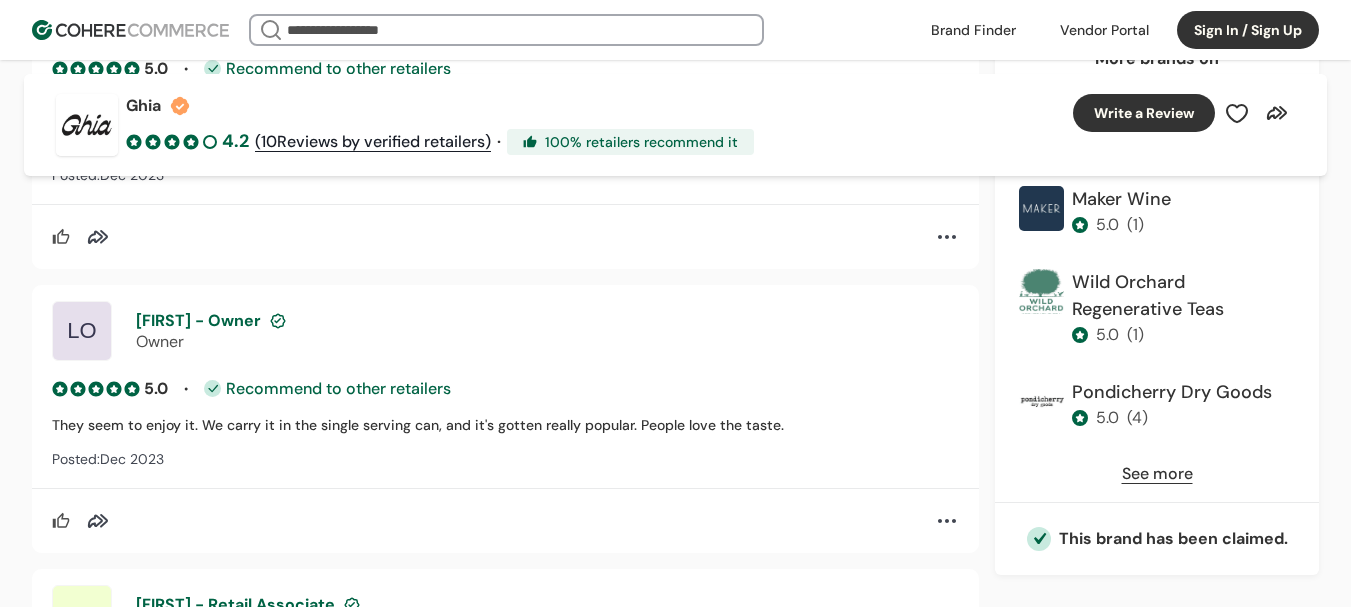 scroll, scrollTop: 1800, scrollLeft: 0, axis: vertical 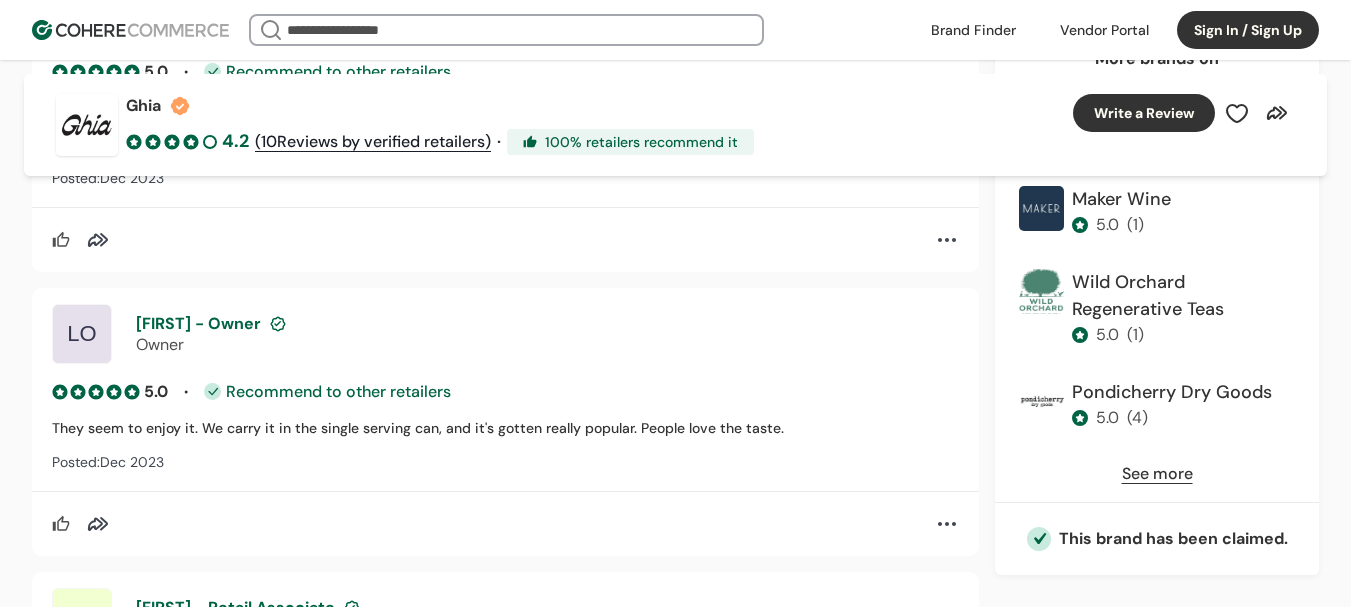 click on "Sign In / Sign Up" at bounding box center (1248, 30) 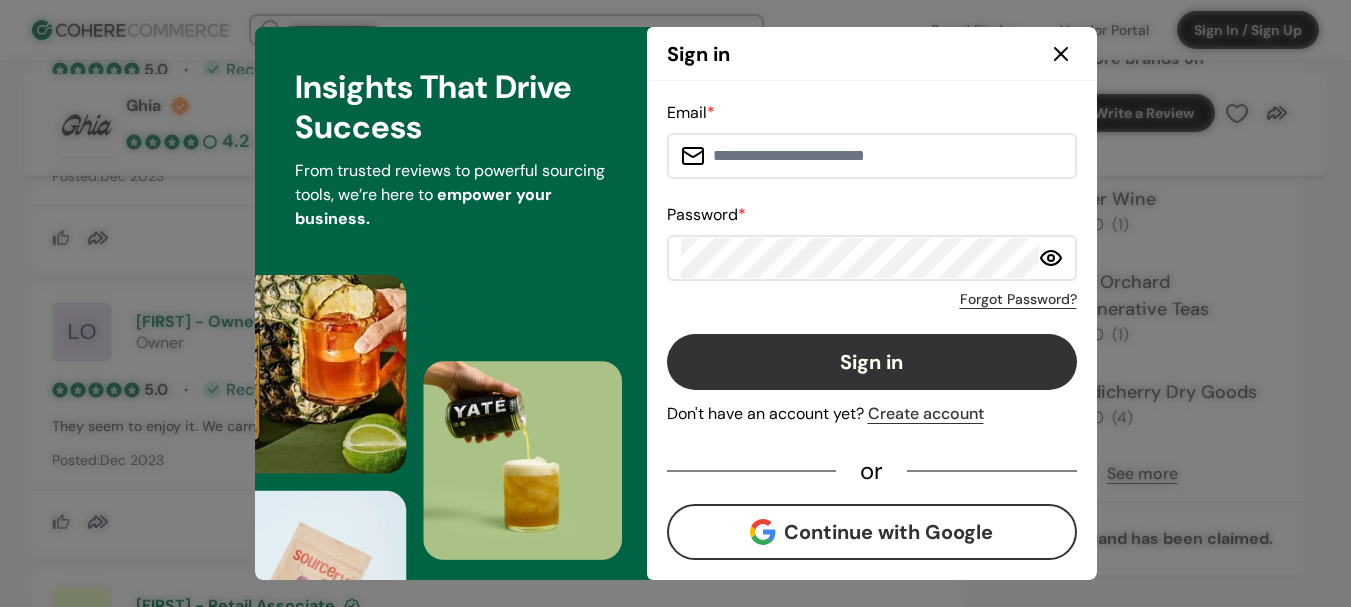 type on "**********" 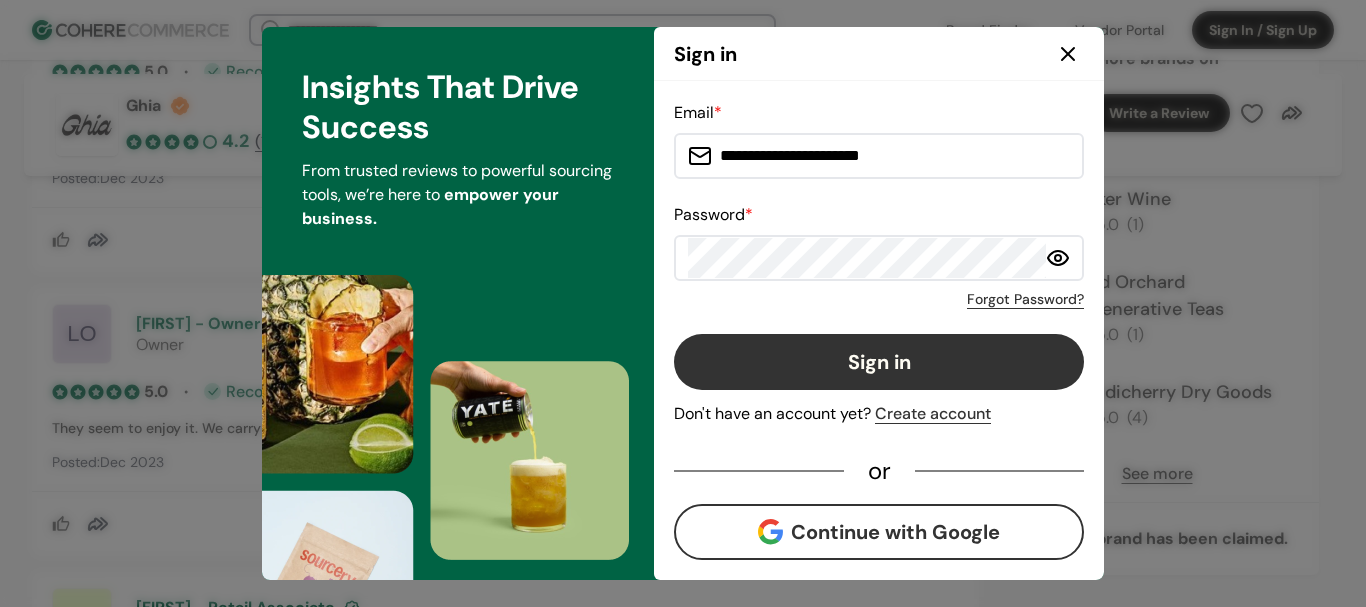 click on "Sign in" at bounding box center (879, 362) 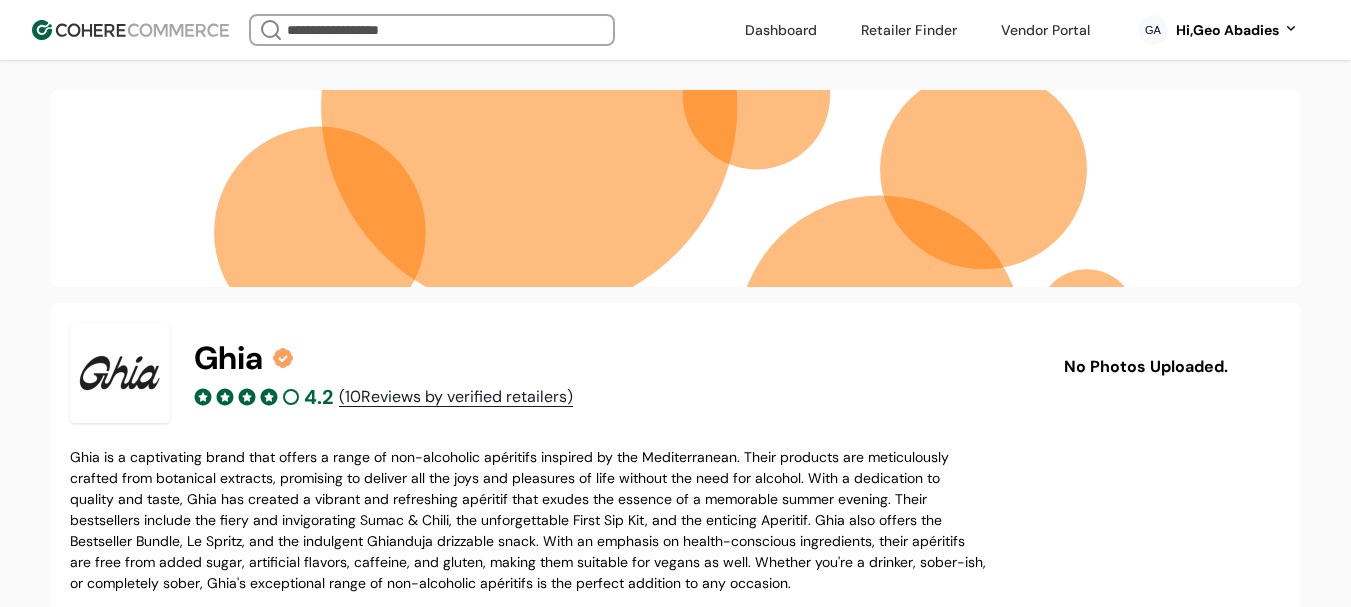 scroll, scrollTop: 0, scrollLeft: 0, axis: both 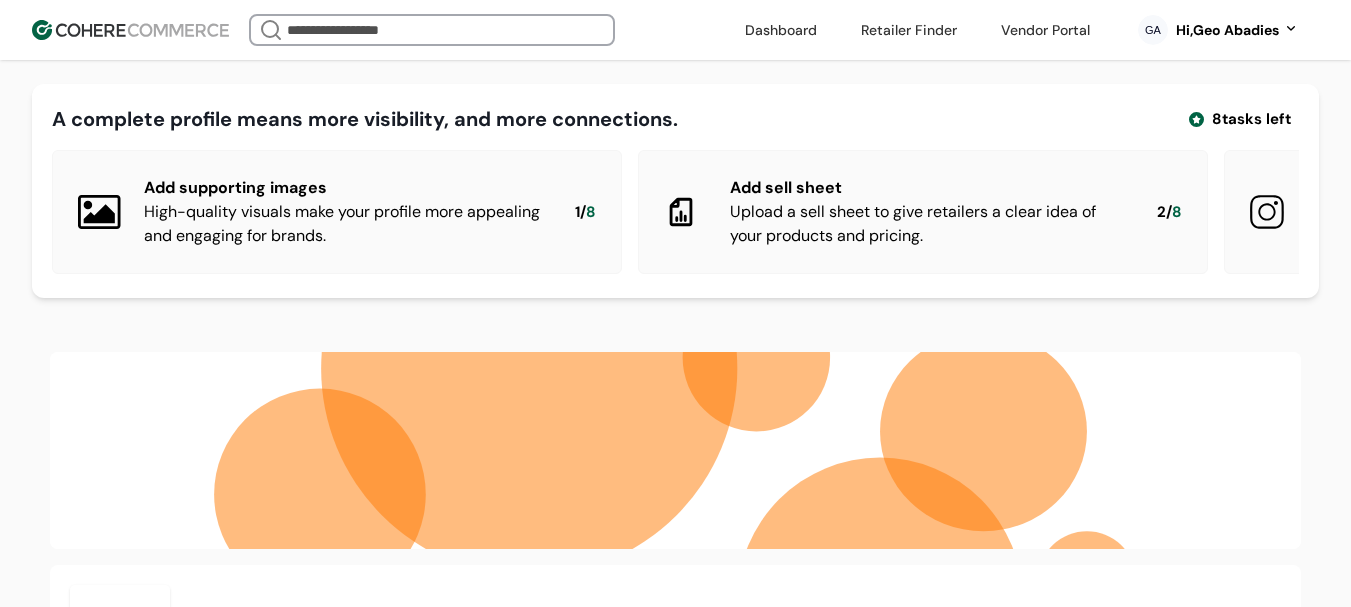 click on "Hi, [FIRST] [LAST]" at bounding box center [1227, 30] 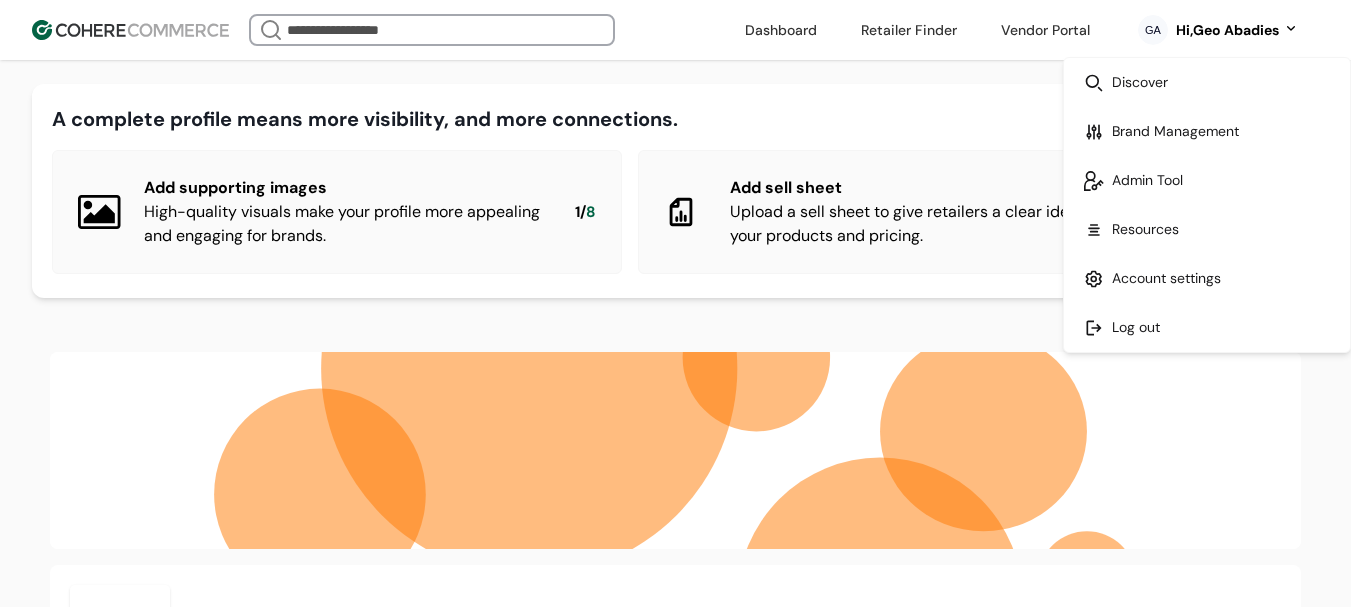 click at bounding box center (1207, 180) 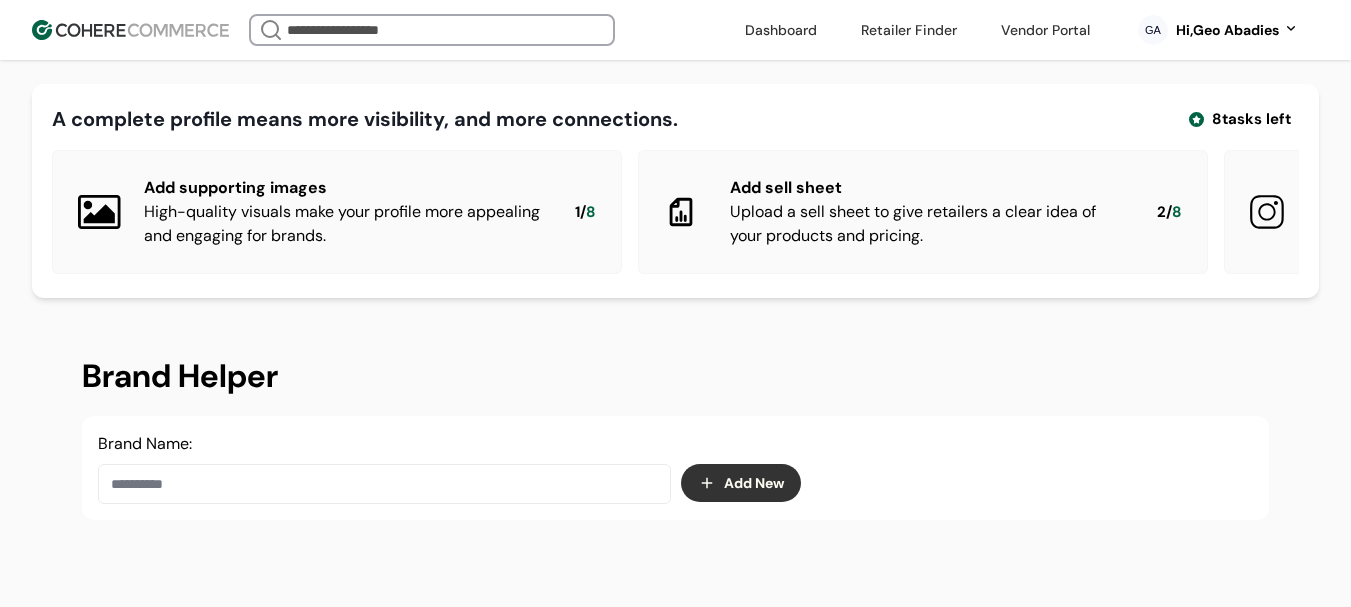 click on "Add New" at bounding box center (741, 483) 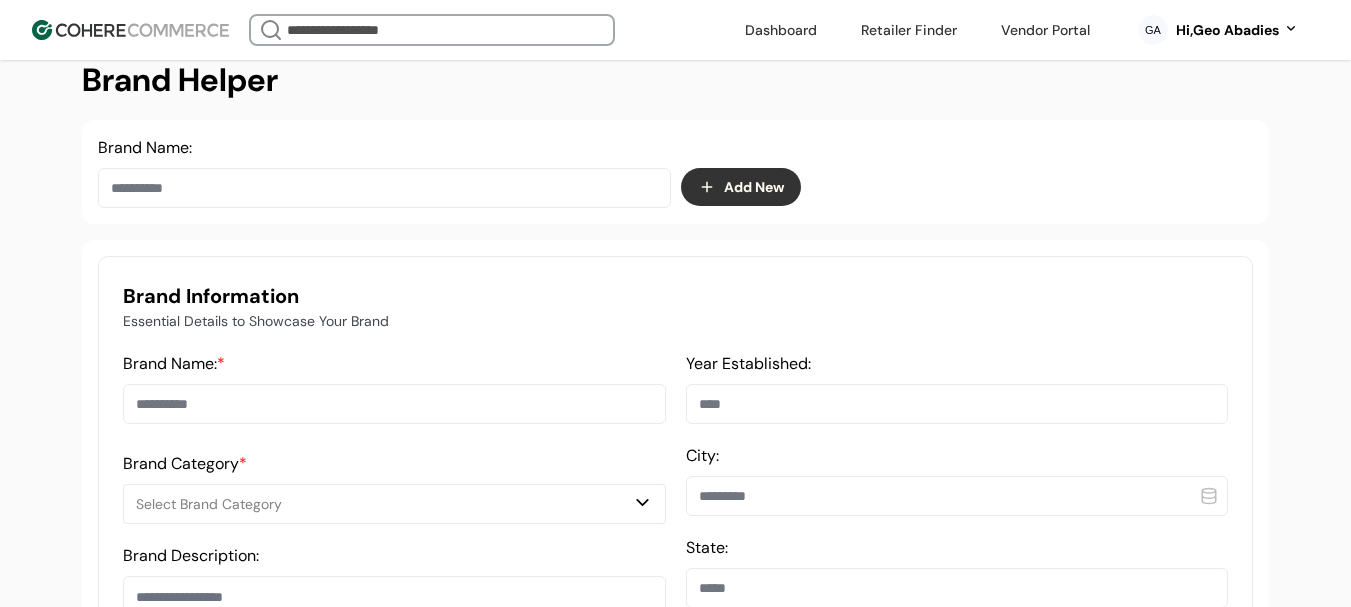 scroll, scrollTop: 300, scrollLeft: 0, axis: vertical 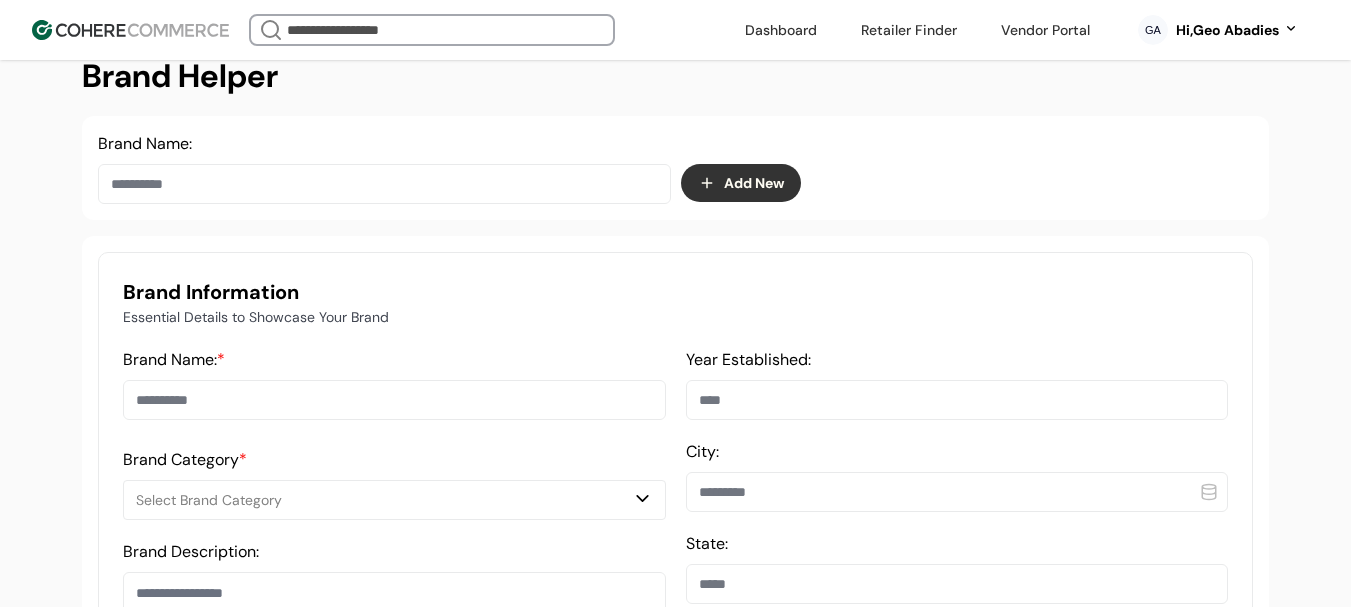 click on "Brand Name:  *" at bounding box center [394, 388] 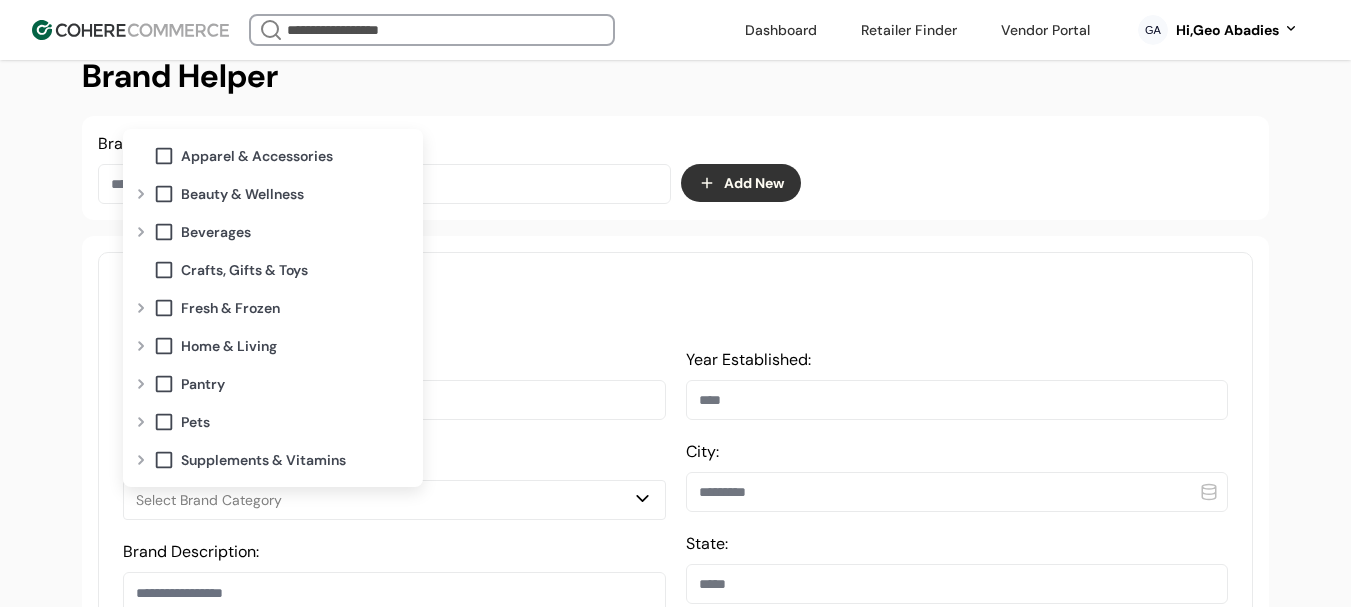 click on "Brand Information" at bounding box center (675, 292) 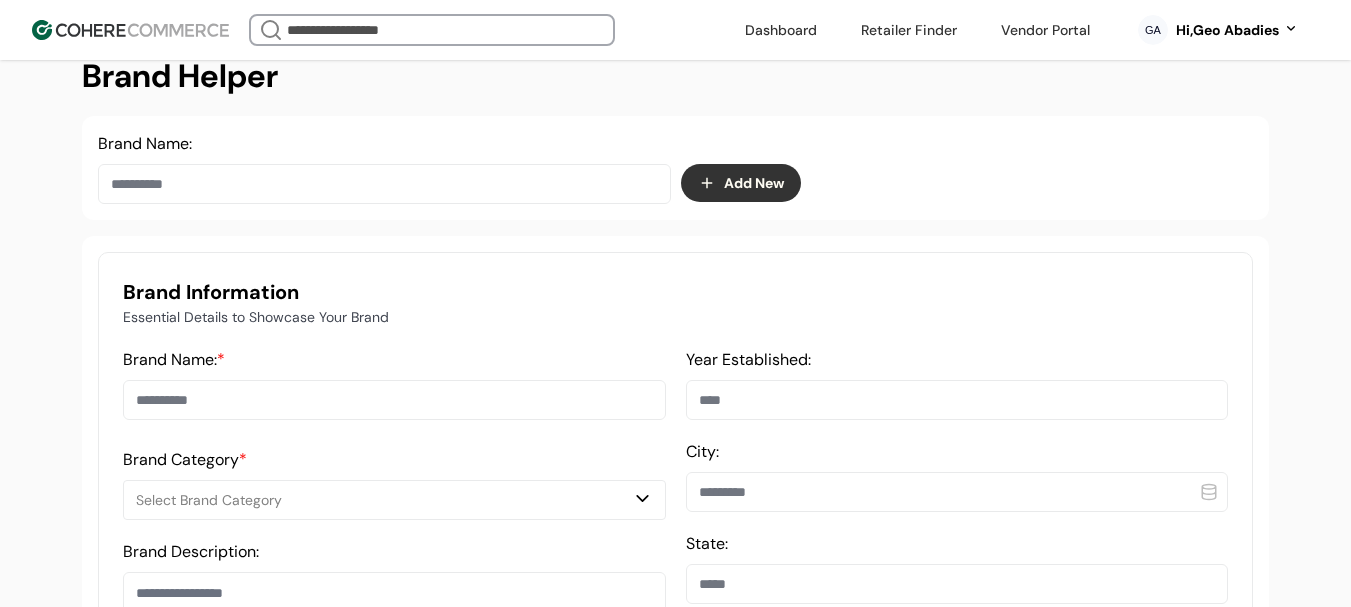 click on "Brand Name:  *" at bounding box center [394, 400] 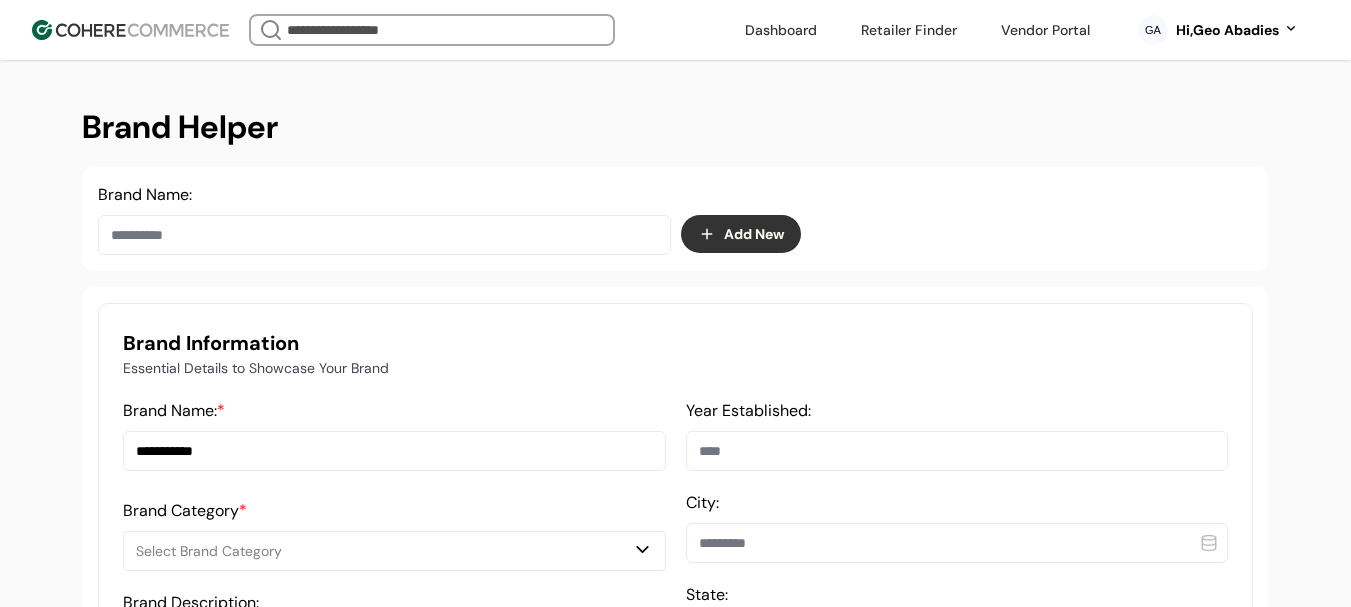 scroll, scrollTop: 200, scrollLeft: 0, axis: vertical 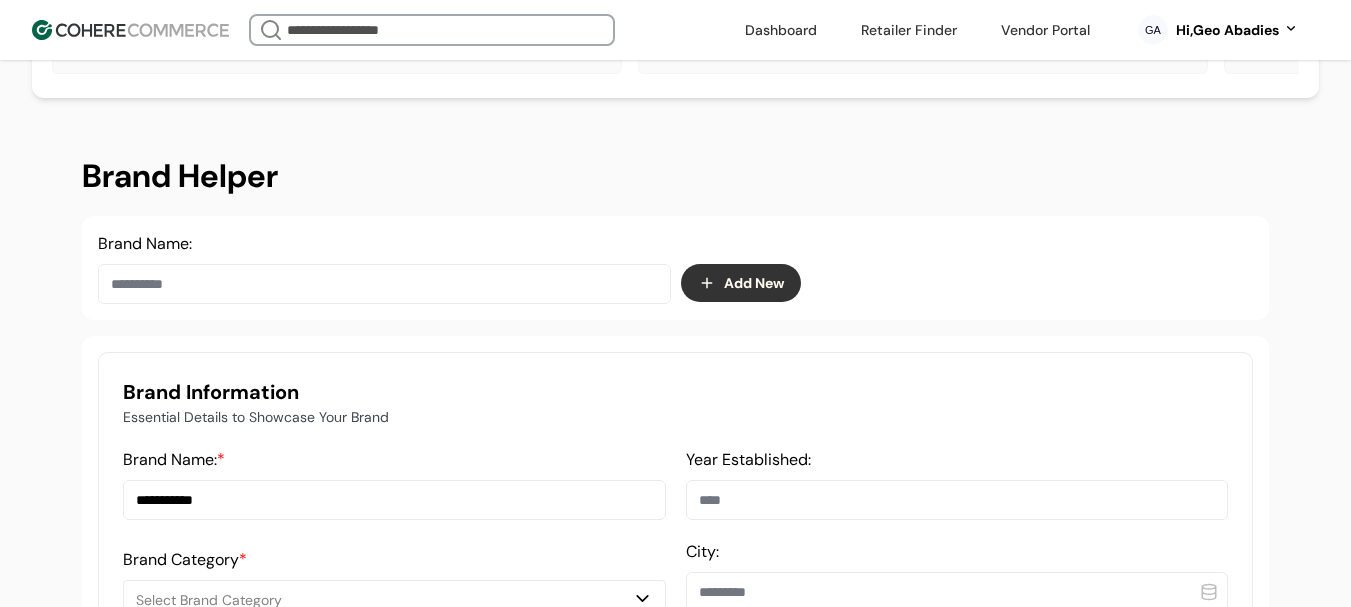 type on "**********" 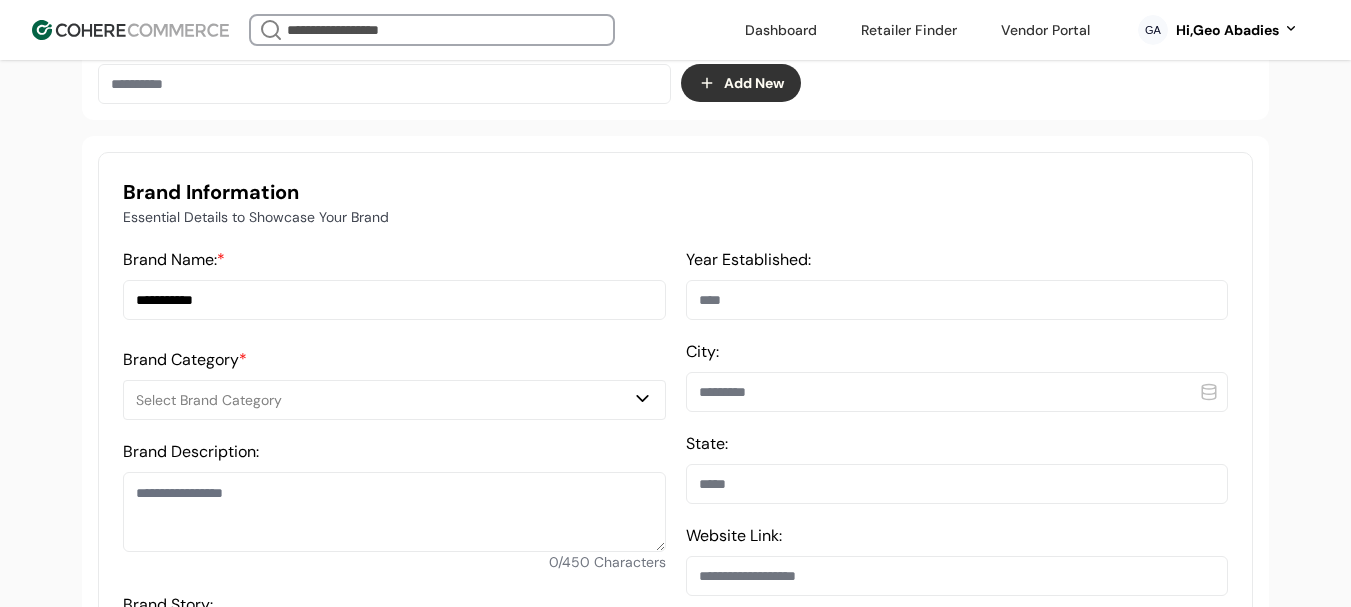 click on "Select Brand Category" at bounding box center [394, 400] 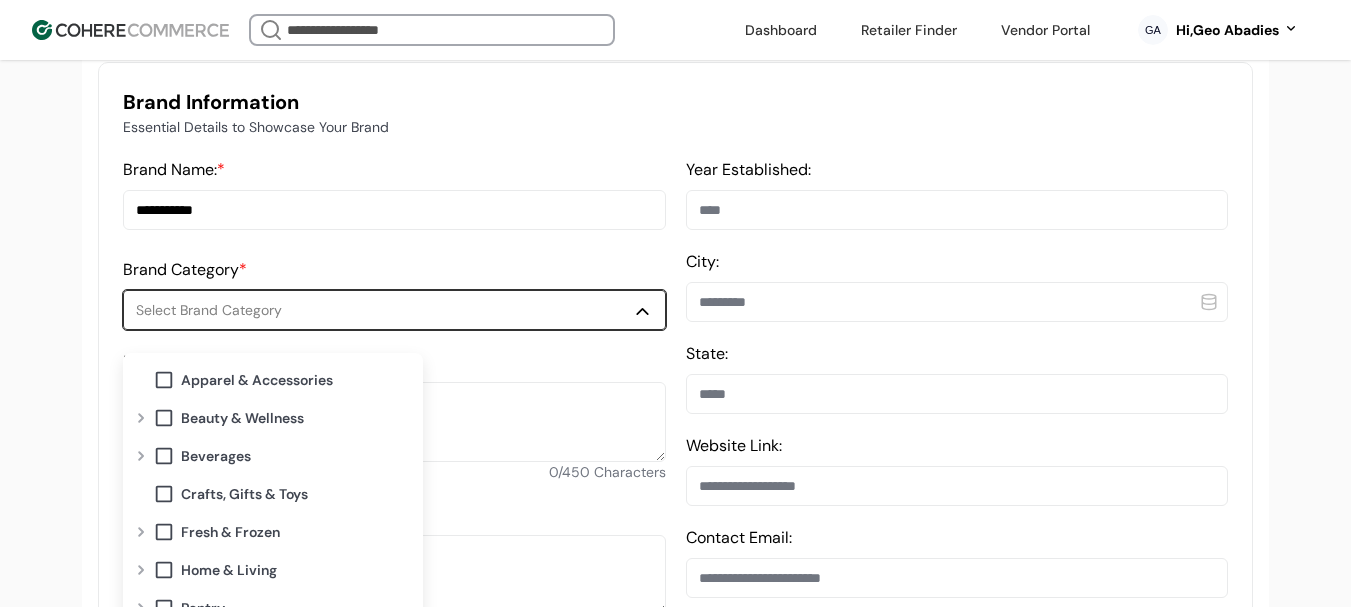 scroll, scrollTop: 600, scrollLeft: 0, axis: vertical 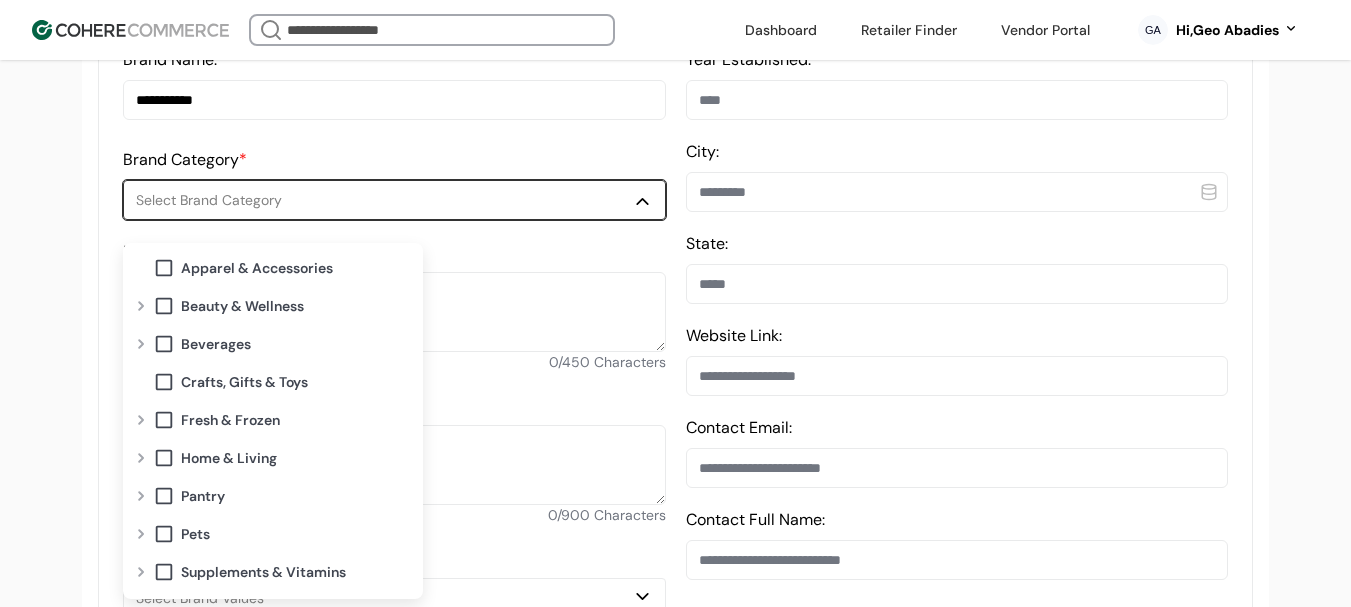 click at bounding box center (394, 312) 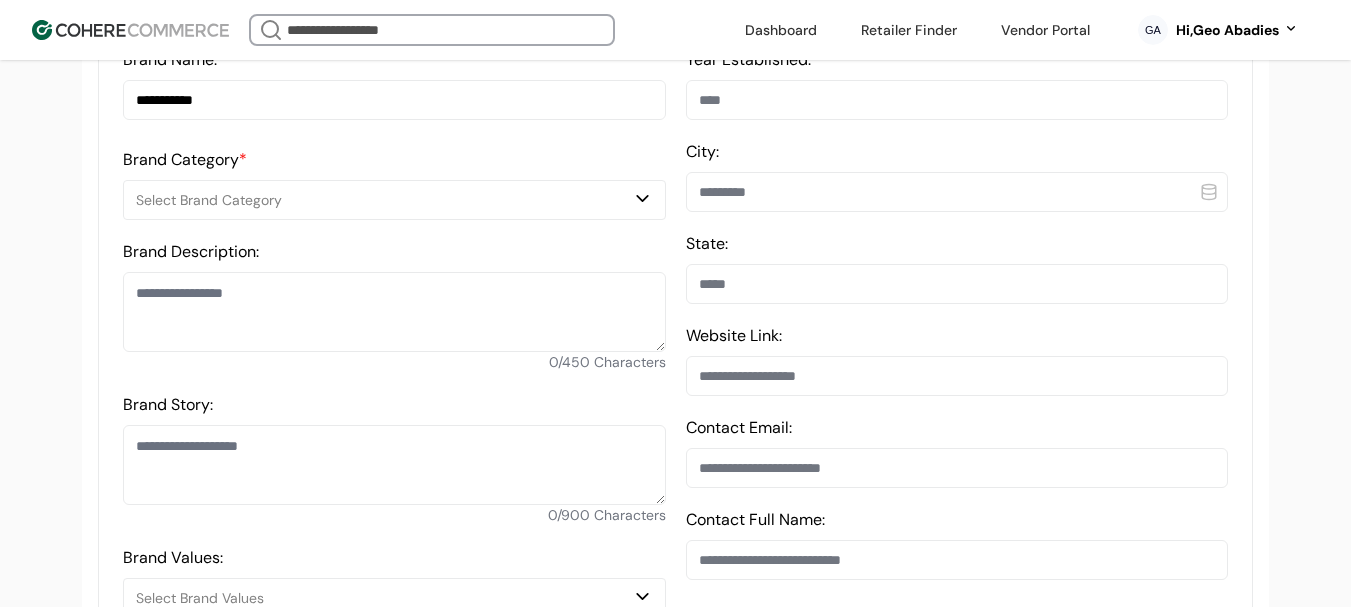 click on "Select Brand Category" at bounding box center [384, 200] 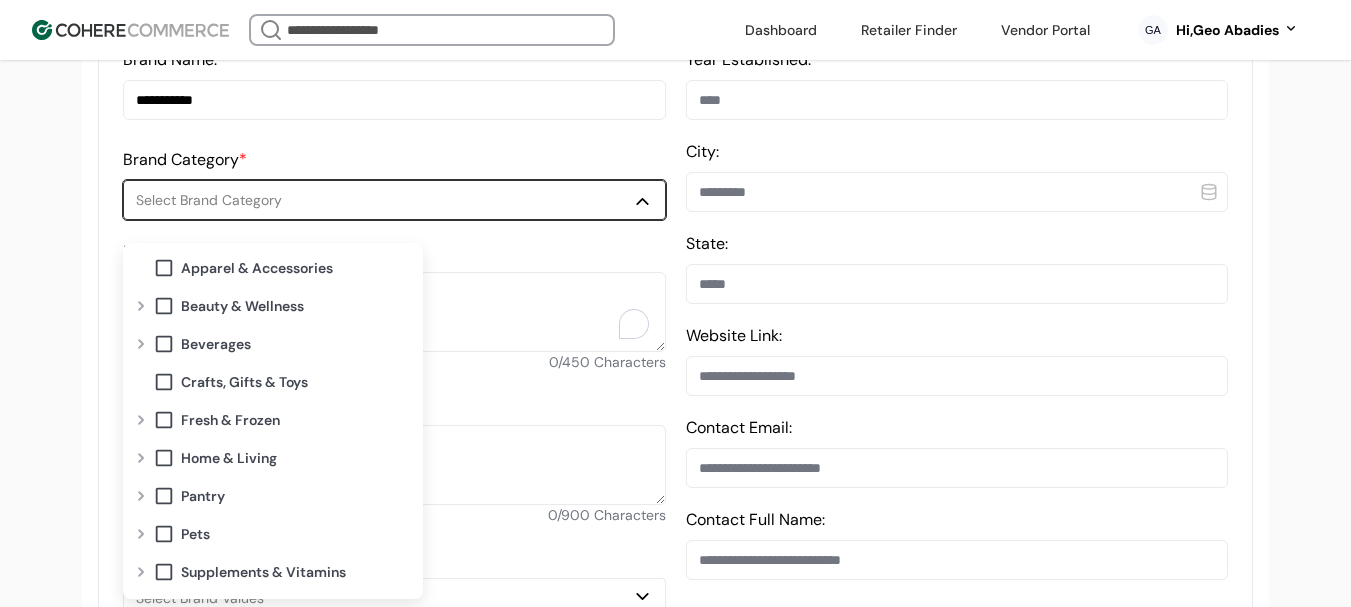 click on "Beauty & Wellness" at bounding box center [242, 306] 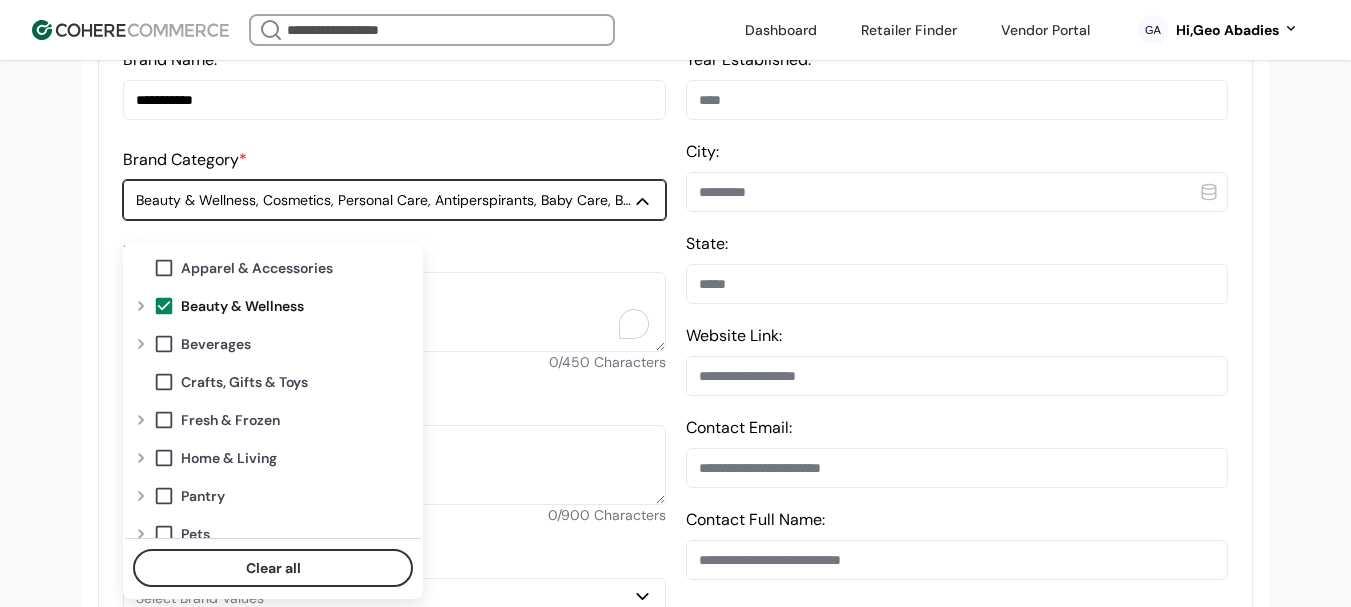 click on "Beauty & Wellness" at bounding box center [242, 306] 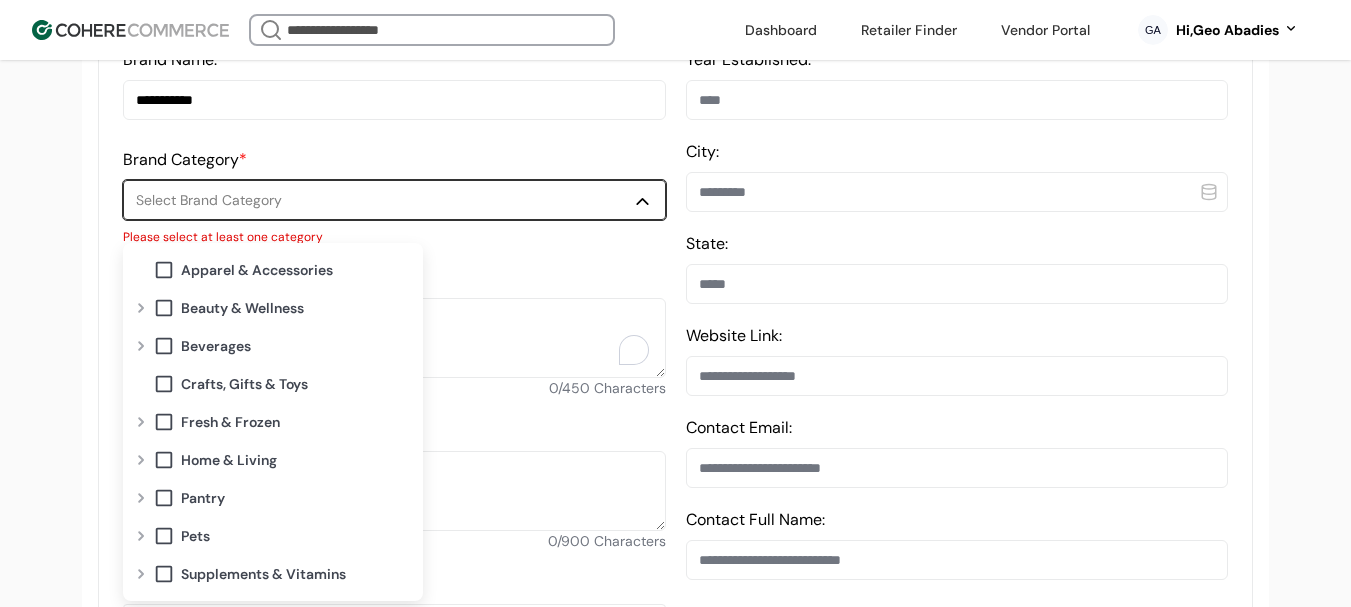 scroll, scrollTop: 645, scrollLeft: 0, axis: vertical 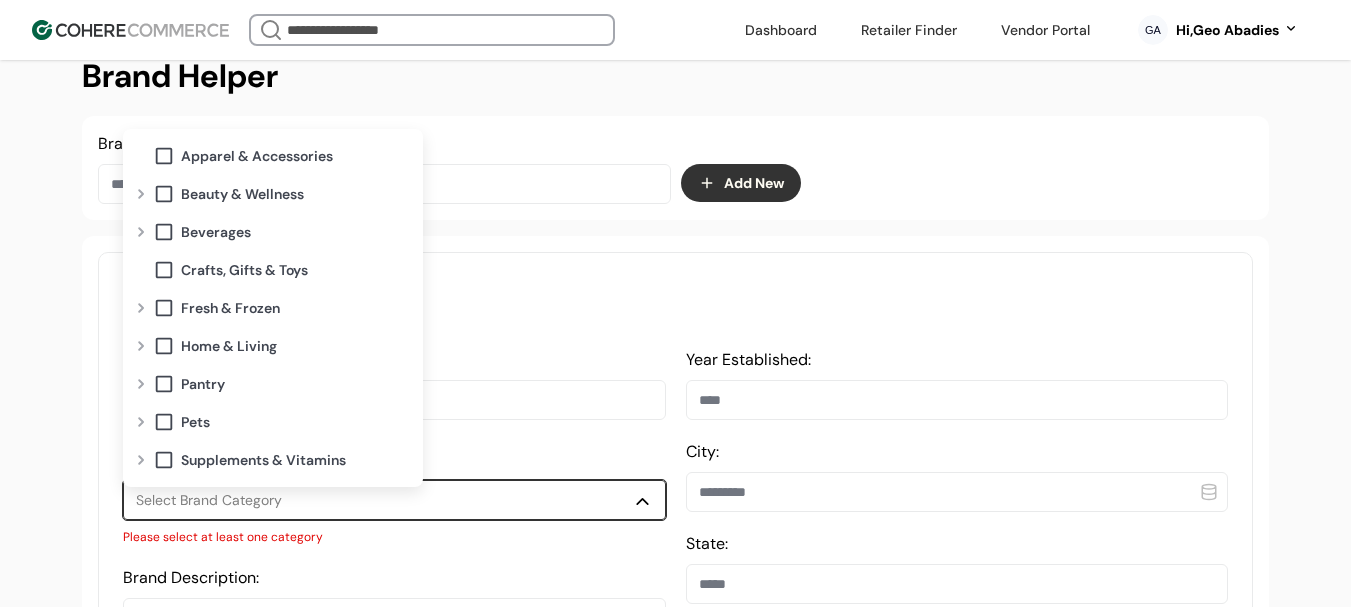click at bounding box center (141, 422) 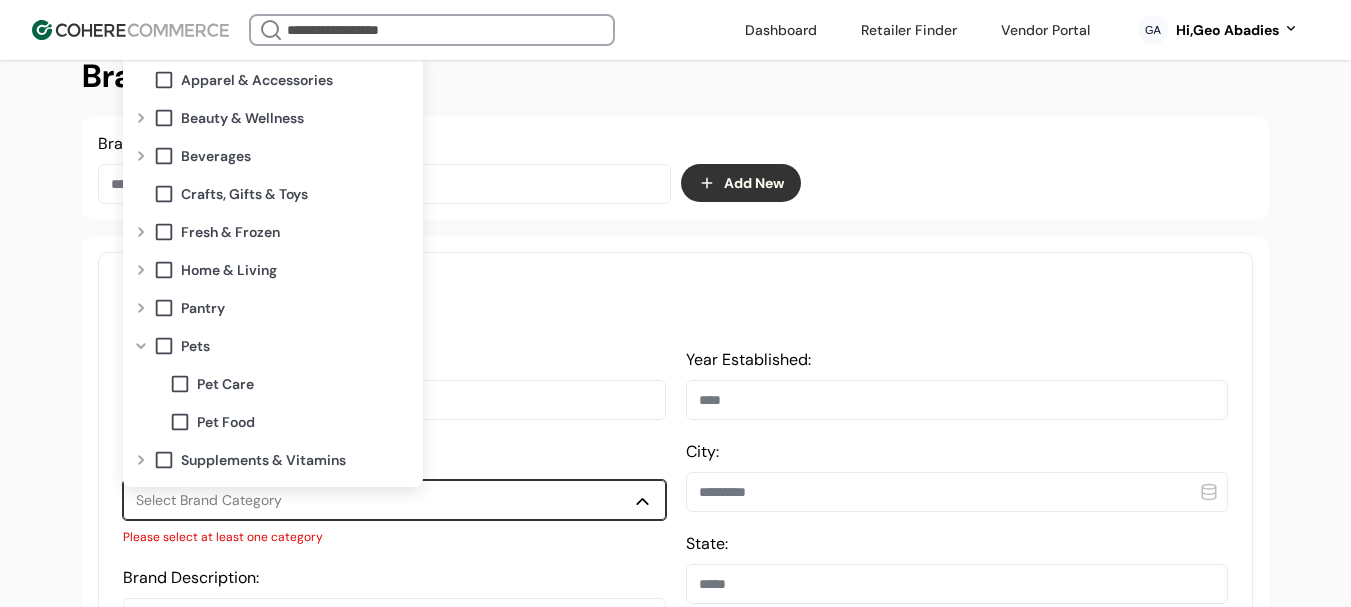 click at bounding box center [141, 346] 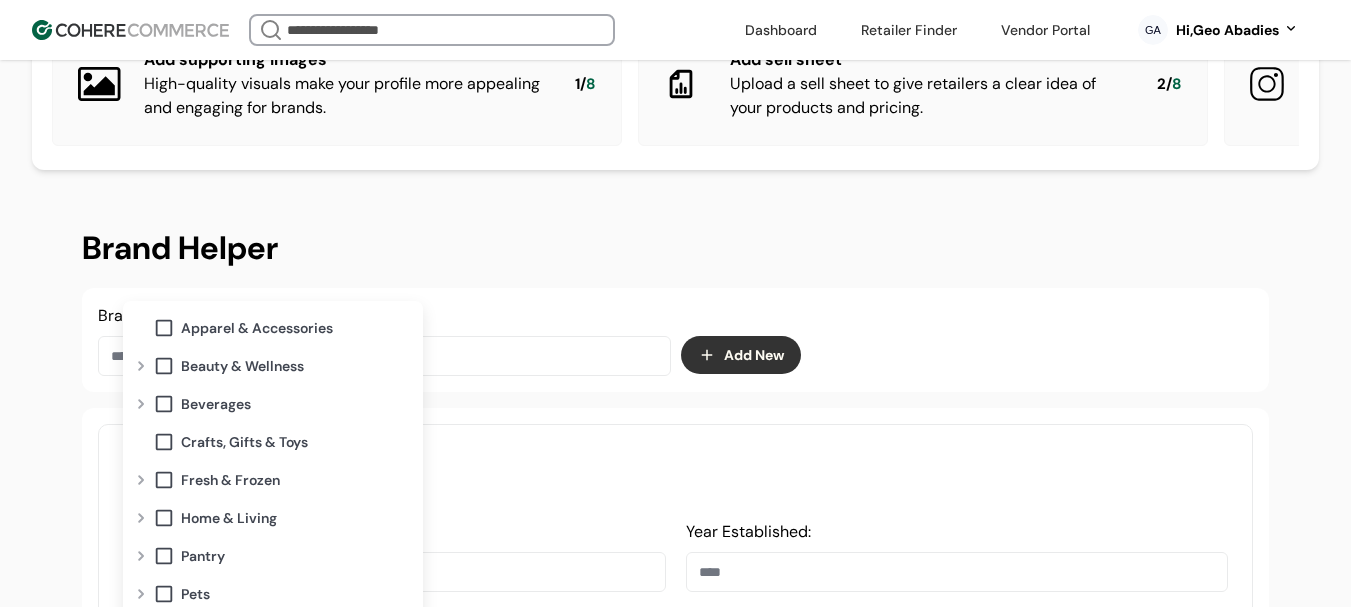 scroll, scrollTop: 100, scrollLeft: 0, axis: vertical 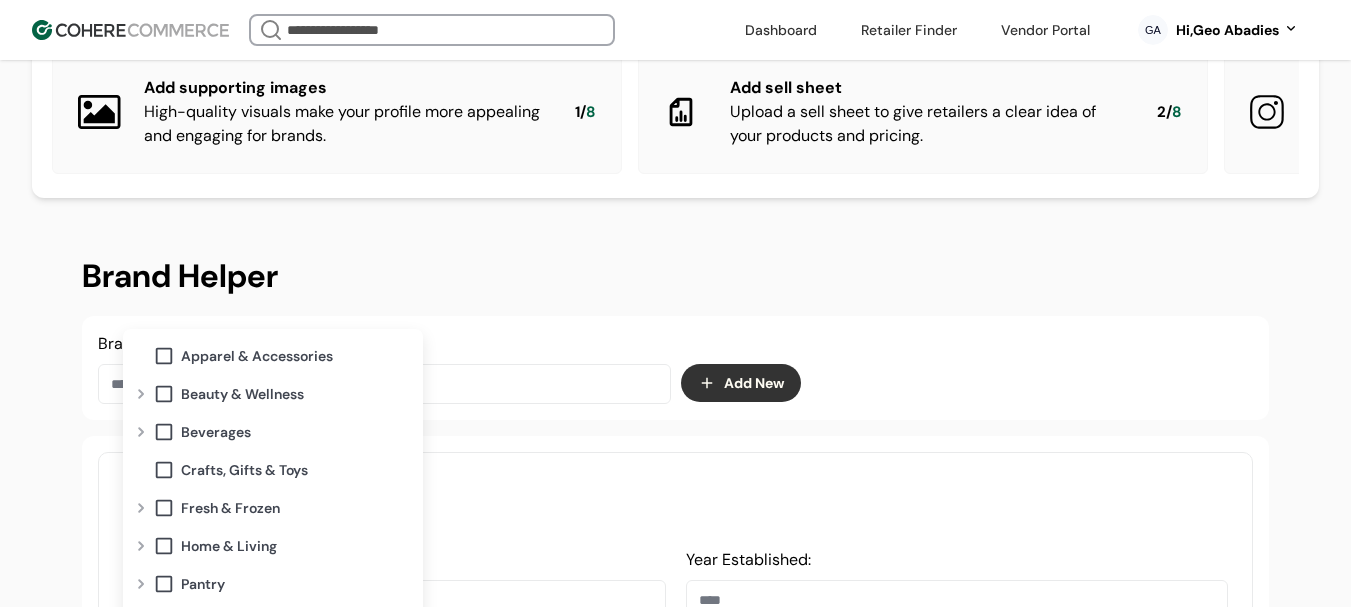 click at bounding box center (141, 394) 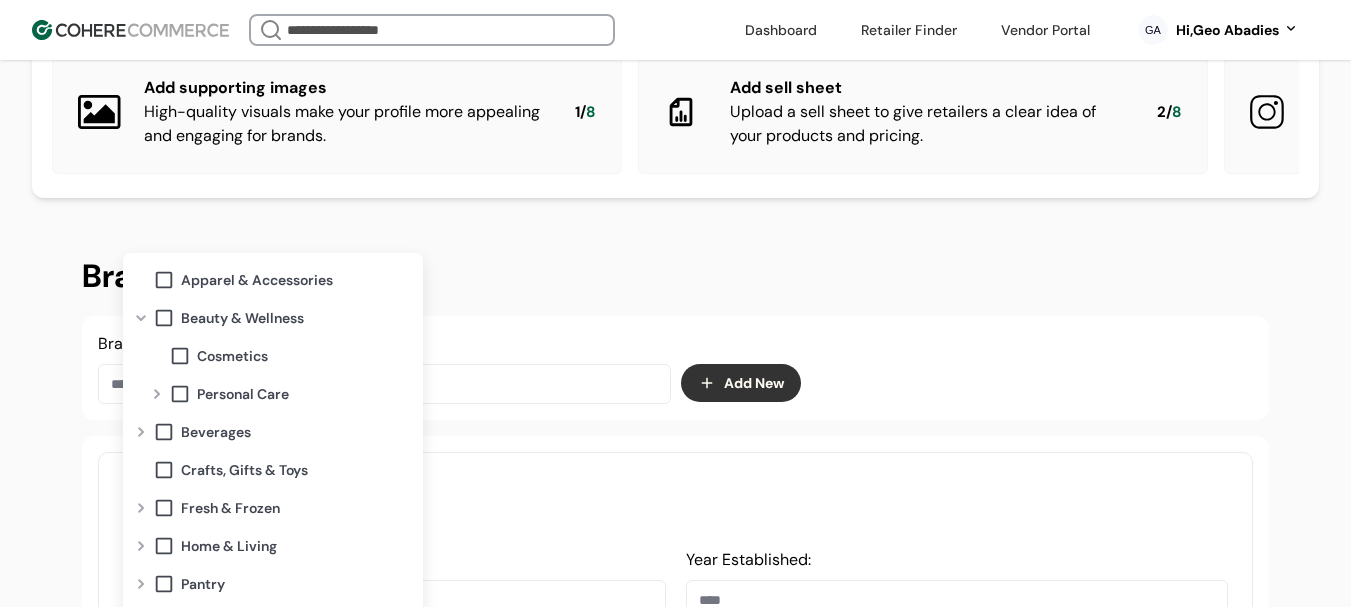click at bounding box center [157, 394] 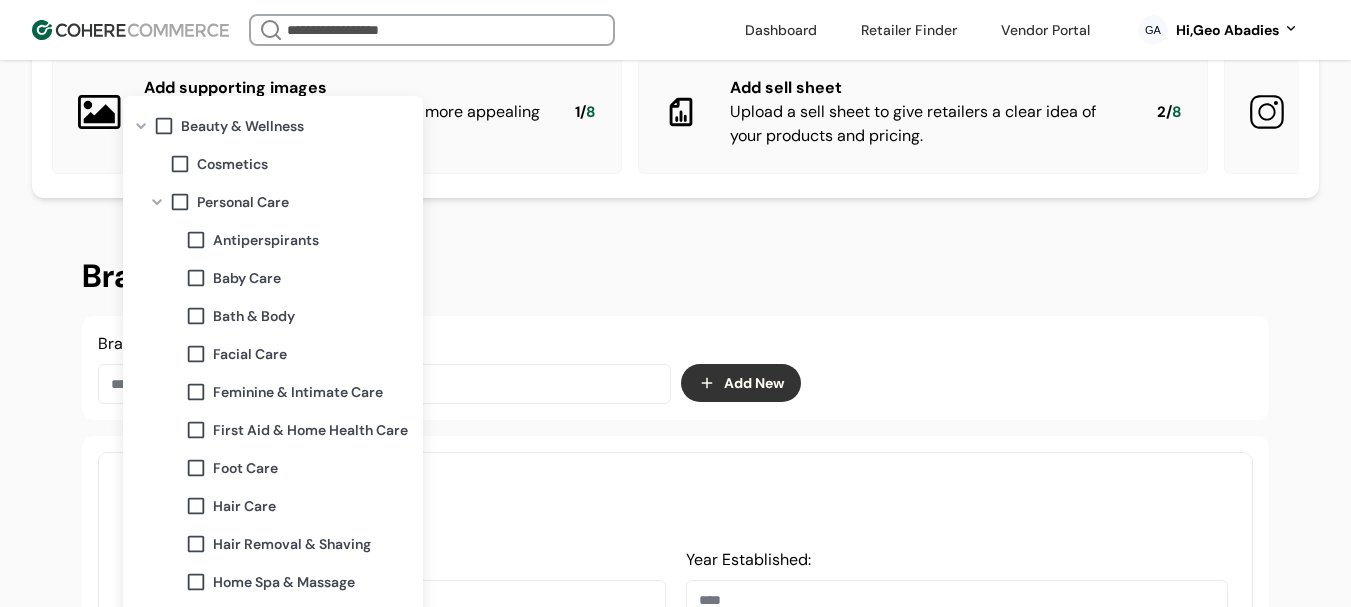 scroll, scrollTop: 0, scrollLeft: 0, axis: both 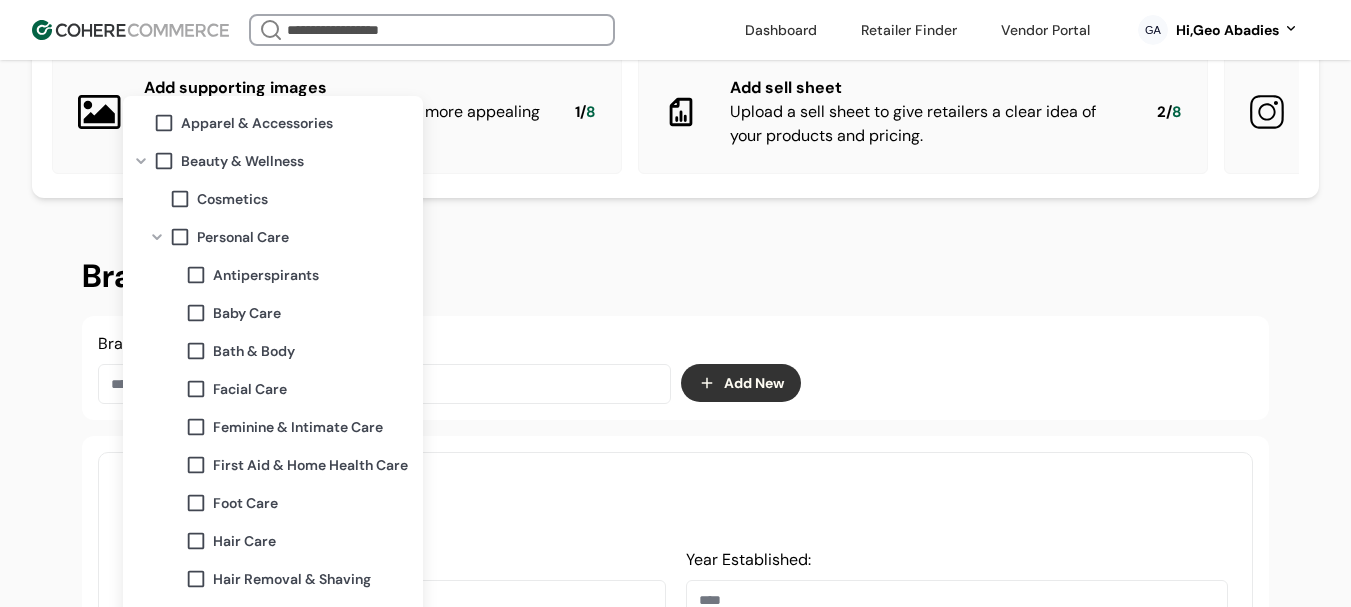 click at bounding box center (157, 237) 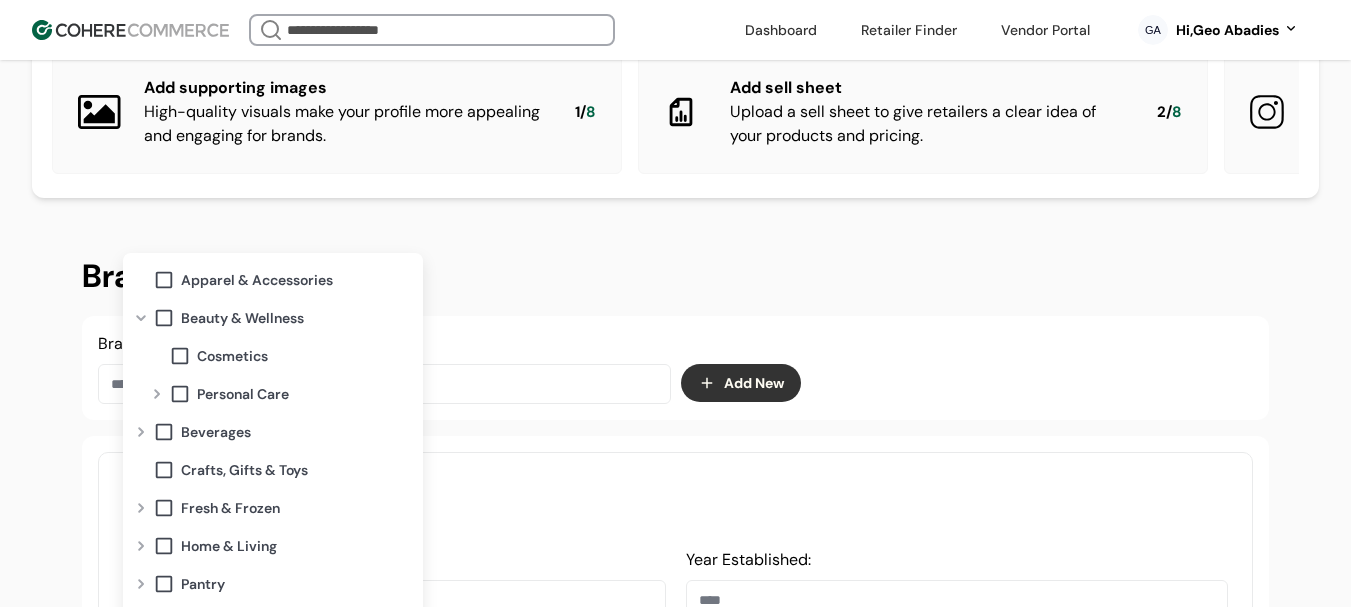 click at bounding box center (141, 318) 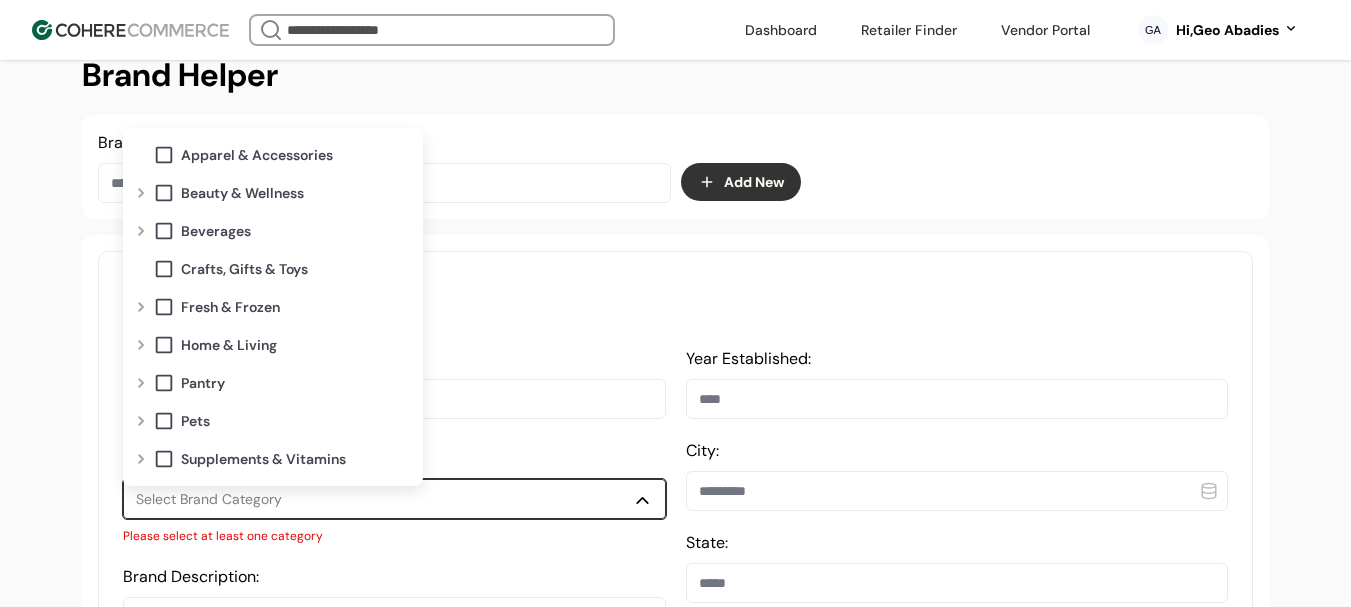 scroll, scrollTop: 300, scrollLeft: 0, axis: vertical 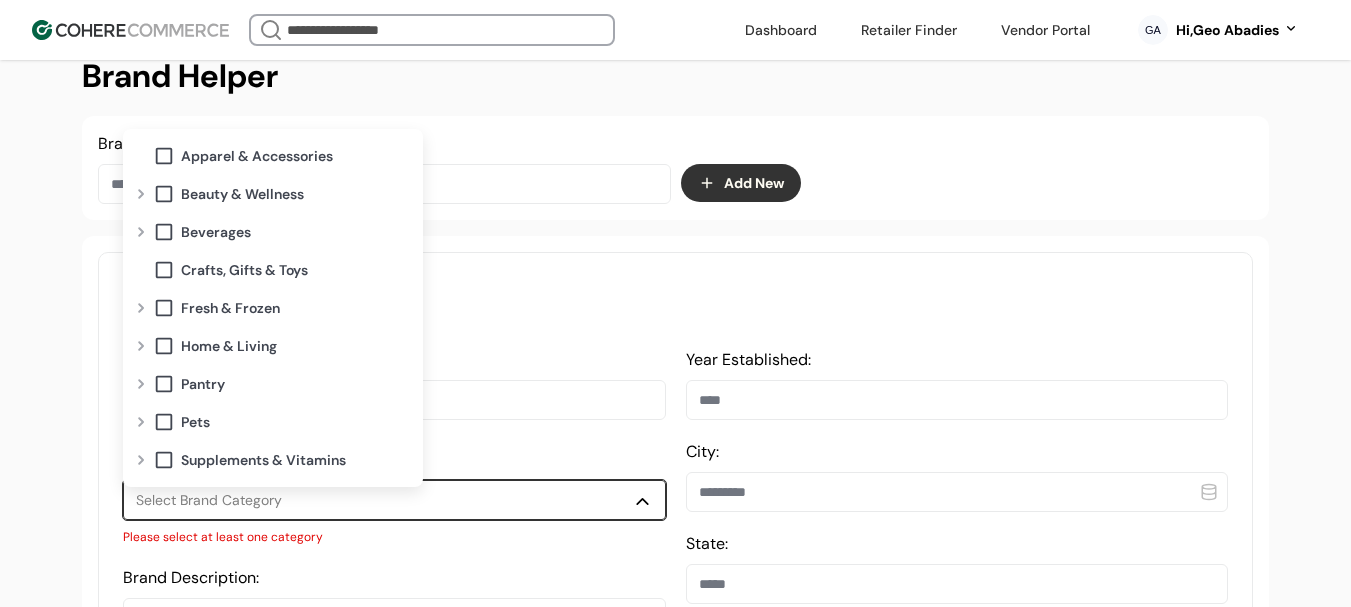 click at bounding box center [141, 460] 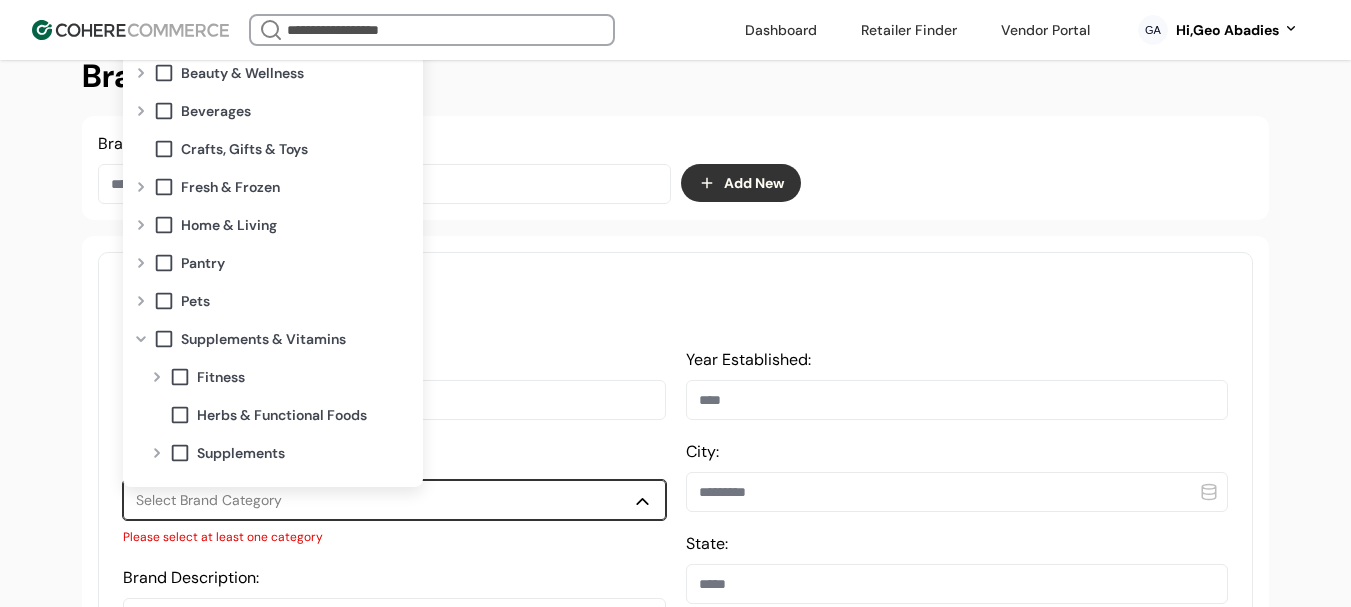 click at bounding box center (157, 453) 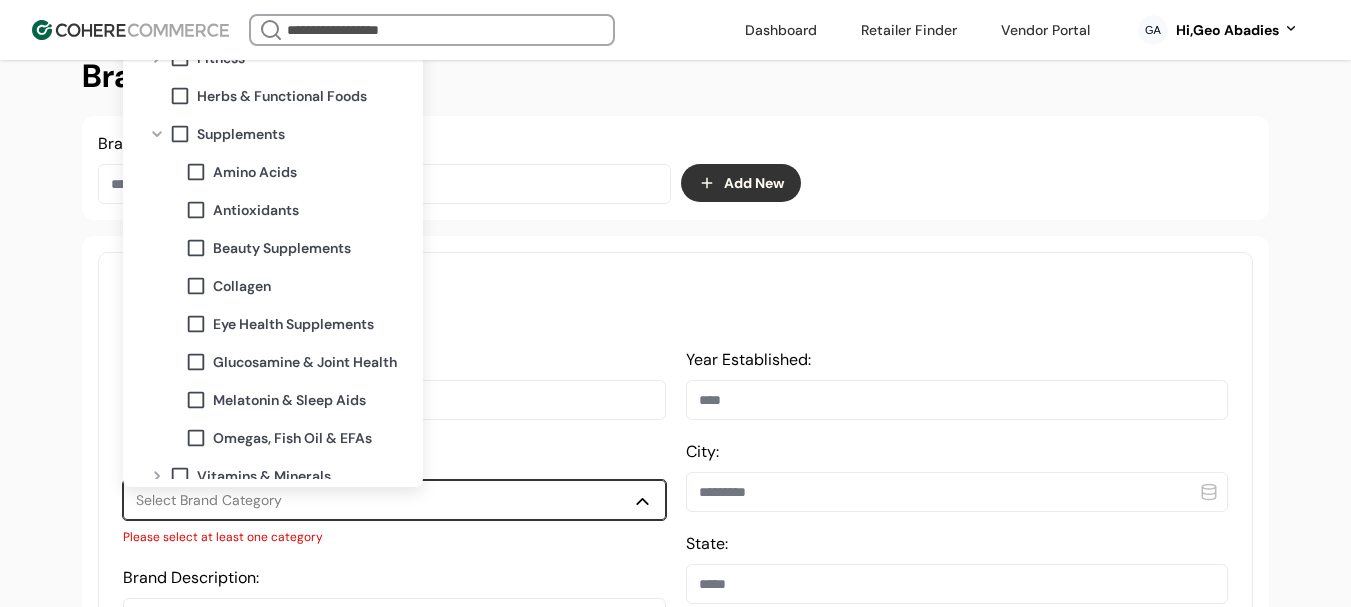scroll, scrollTop: 335, scrollLeft: 0, axis: vertical 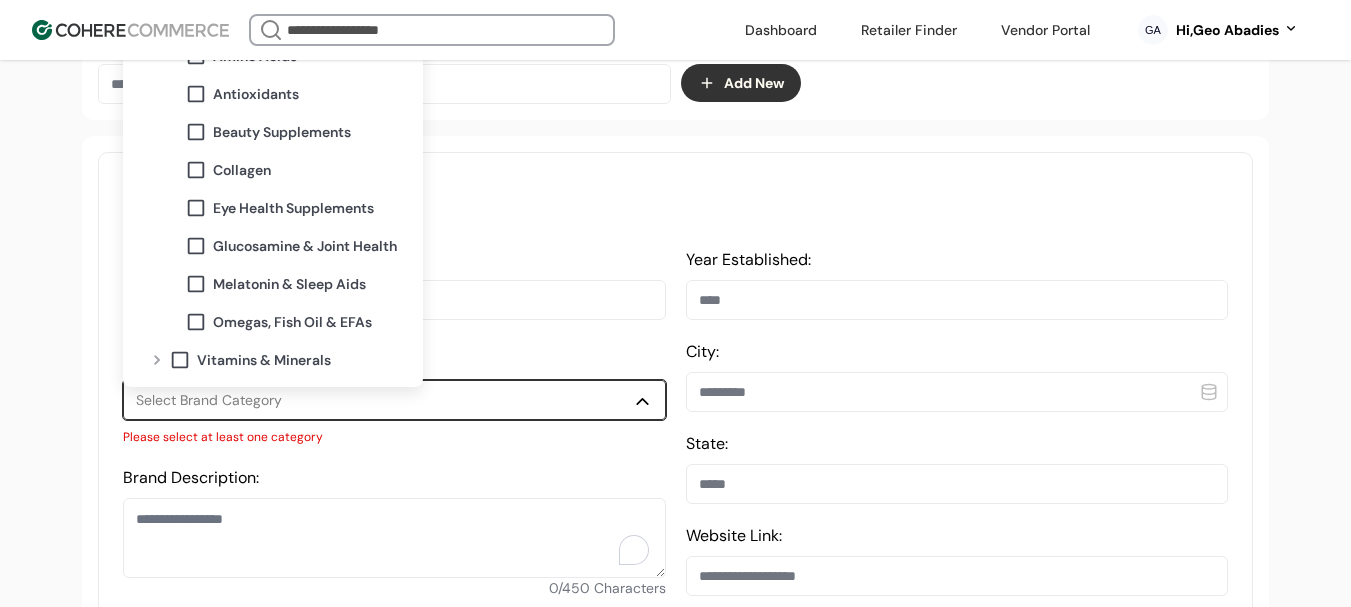 click at bounding box center (157, 360) 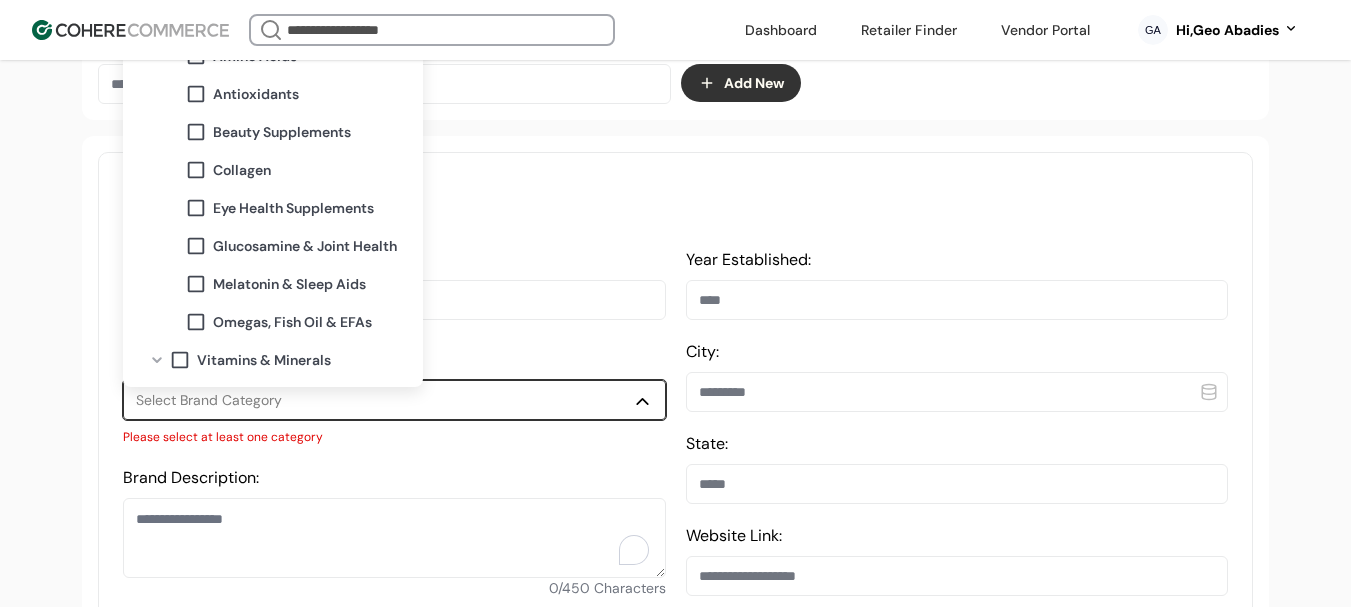 click at bounding box center [157, 360] 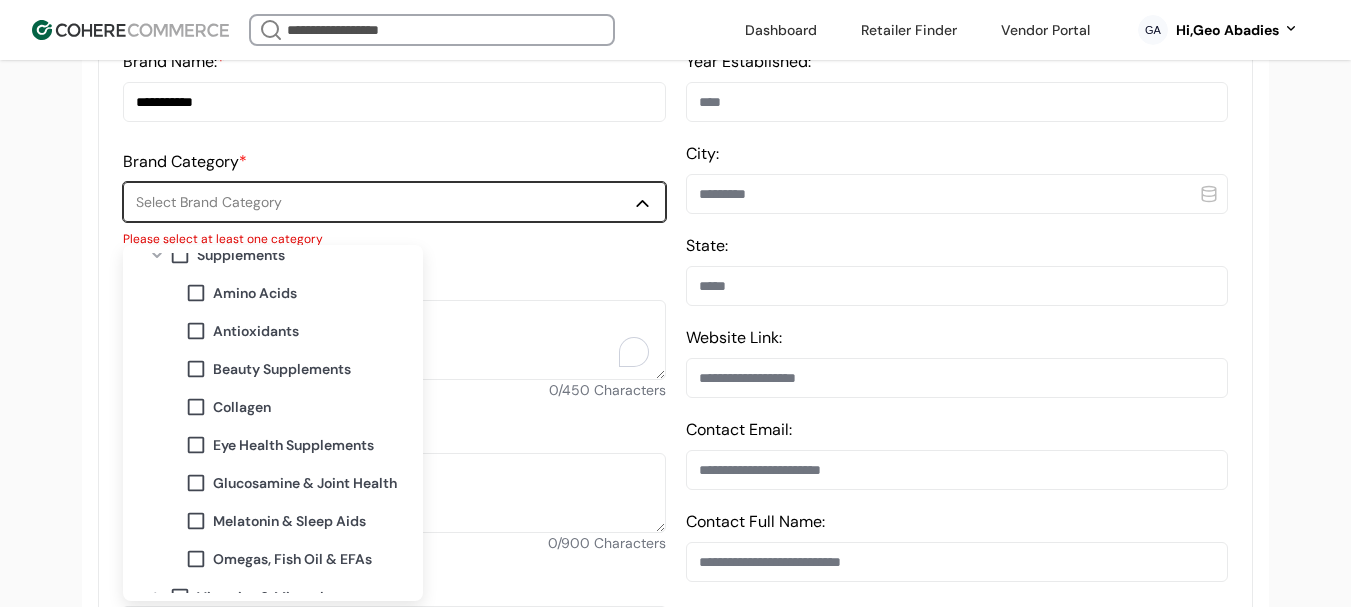 scroll, scrollTop: 600, scrollLeft: 0, axis: vertical 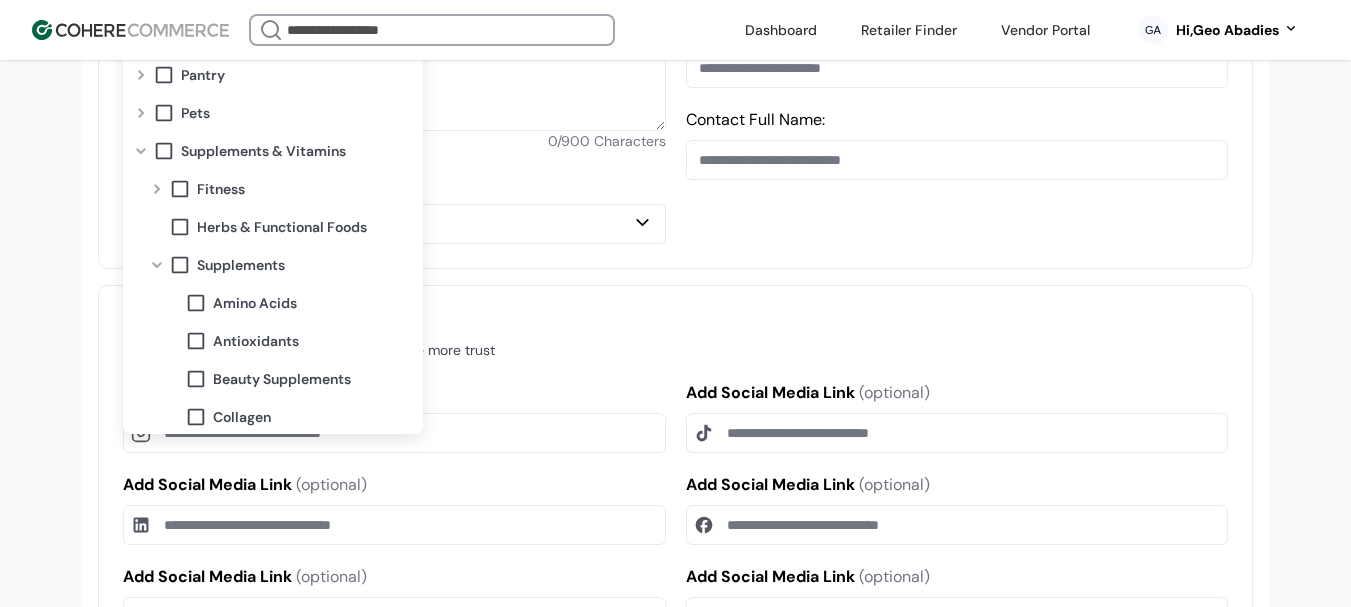 click at bounding box center (164, 151) 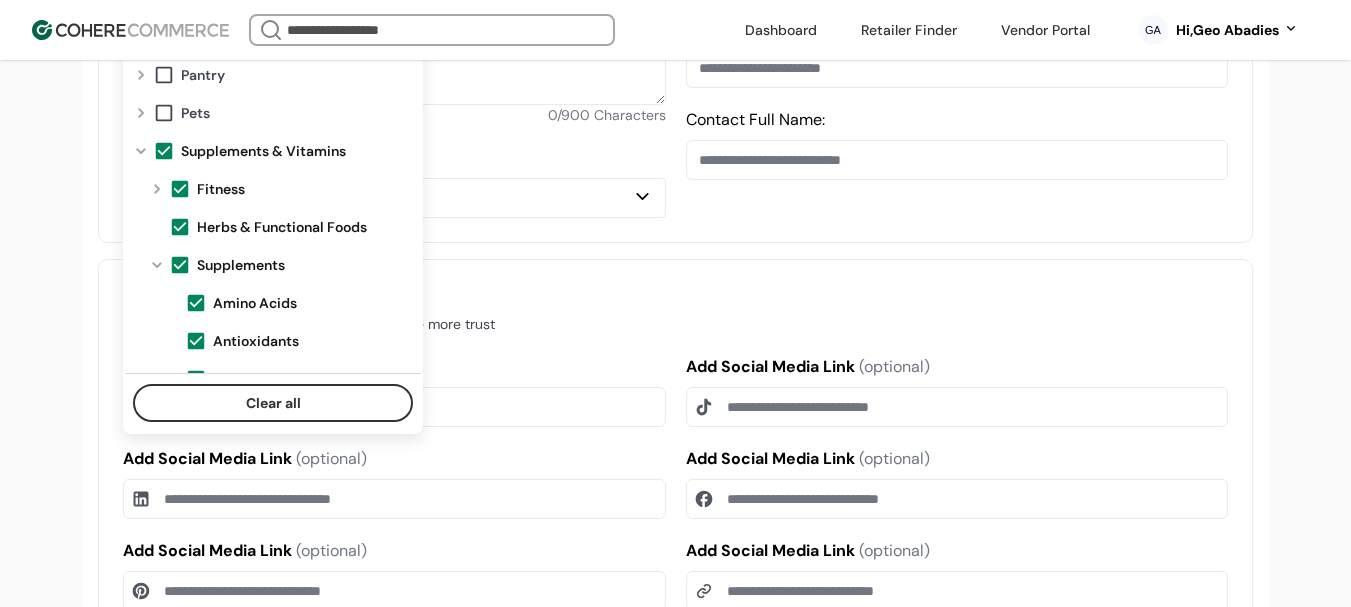 scroll, scrollTop: 974, scrollLeft: 0, axis: vertical 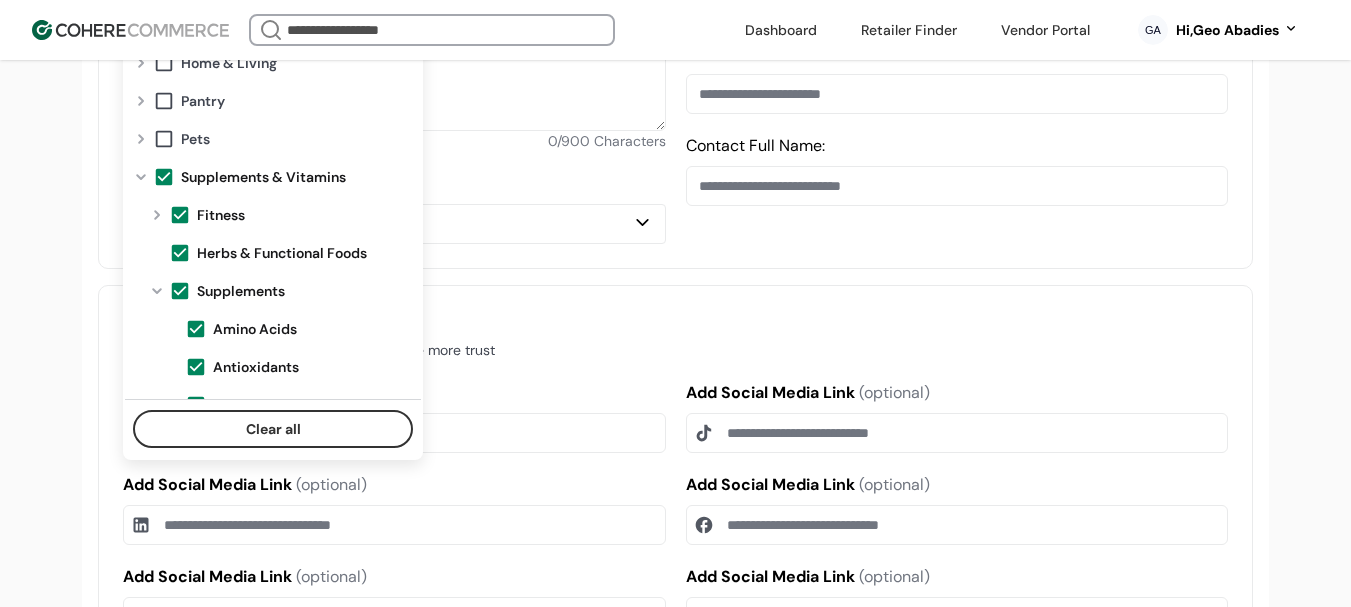 click at bounding box center (164, 177) 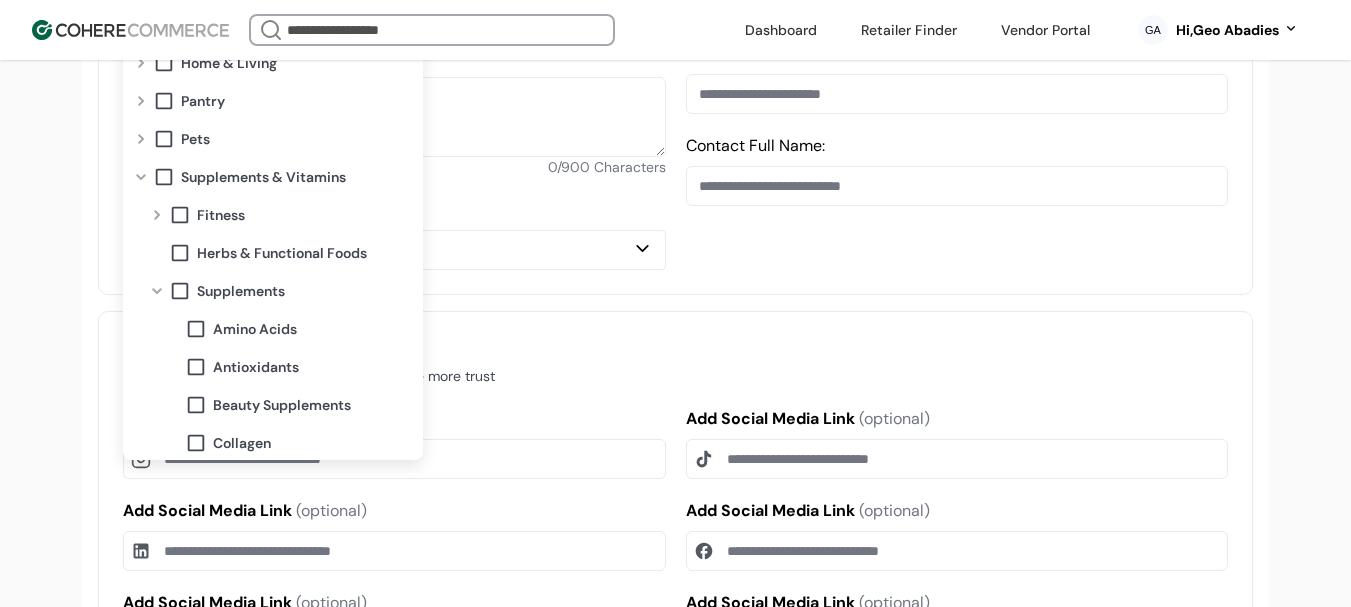 scroll, scrollTop: 1000, scrollLeft: 0, axis: vertical 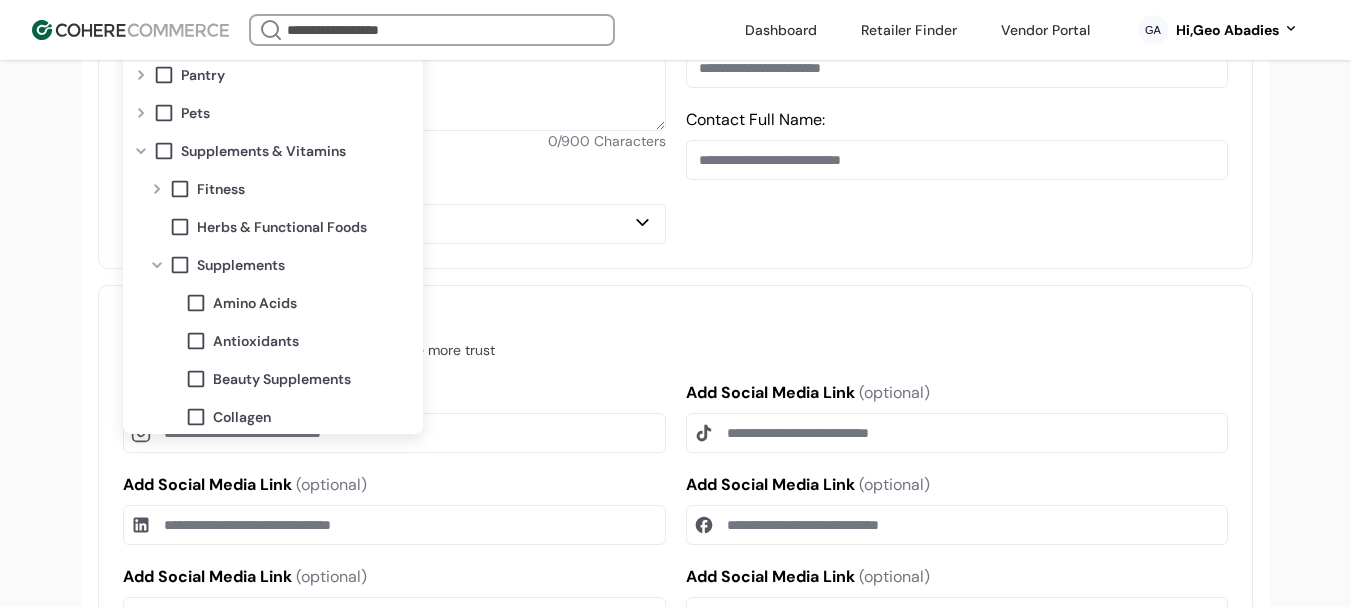 click at bounding box center [180, 265] 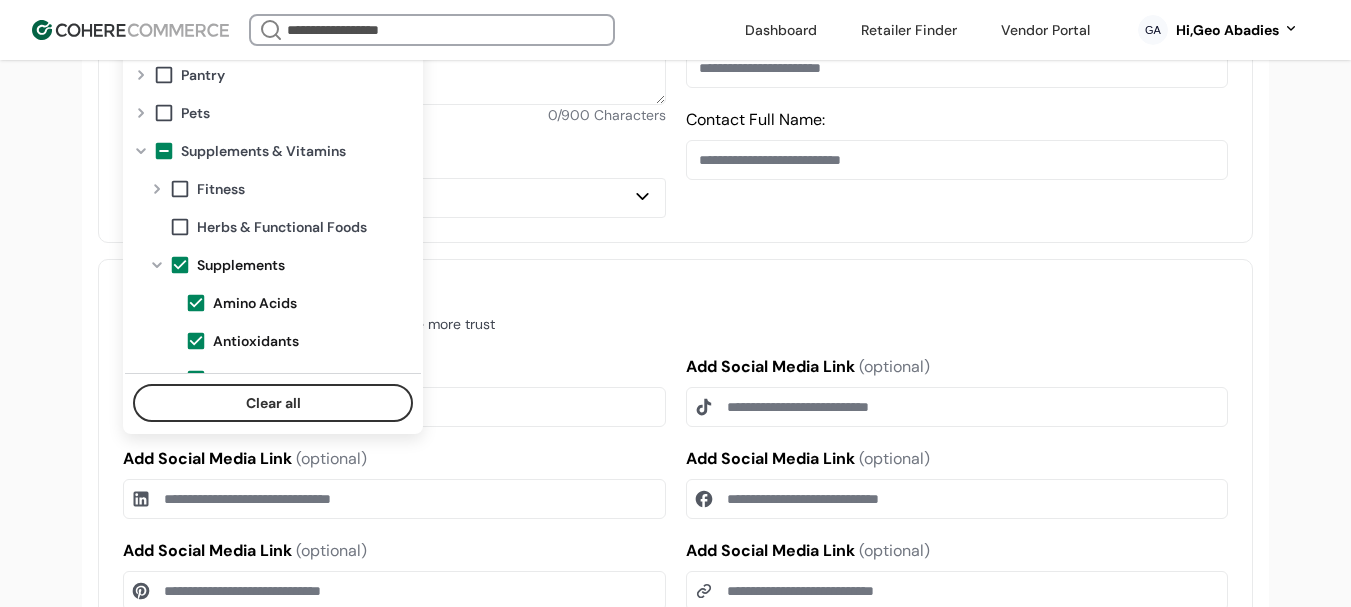 scroll, scrollTop: 974, scrollLeft: 0, axis: vertical 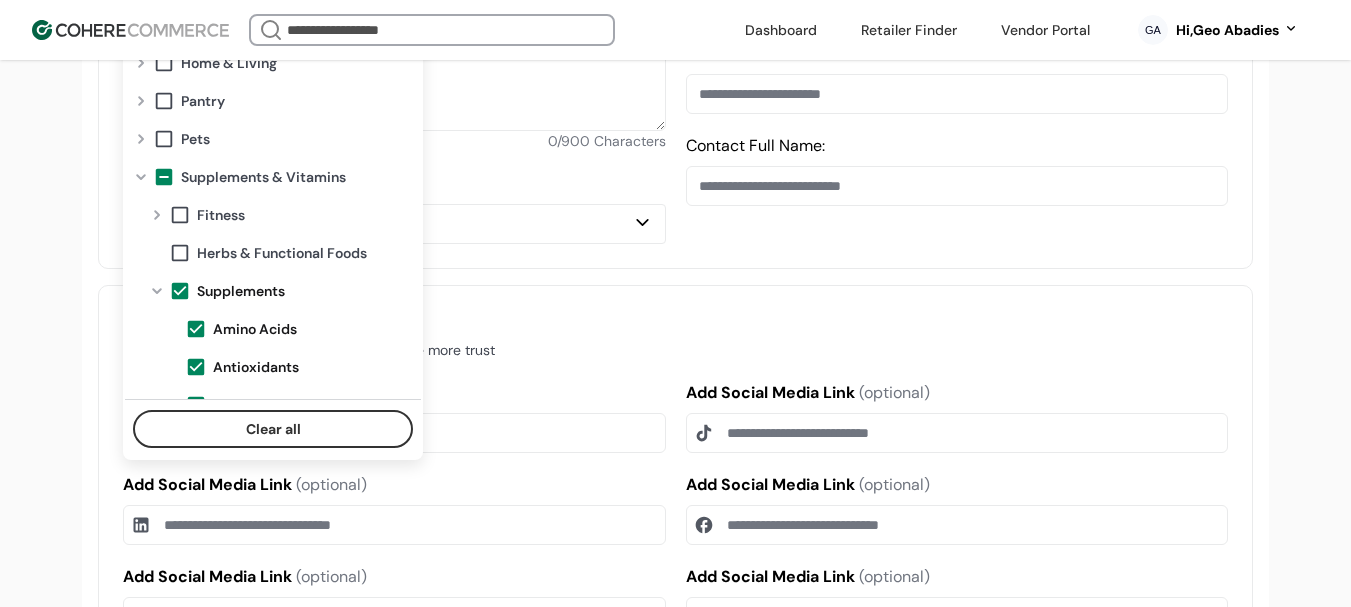 click on "**********" at bounding box center [675, -77] 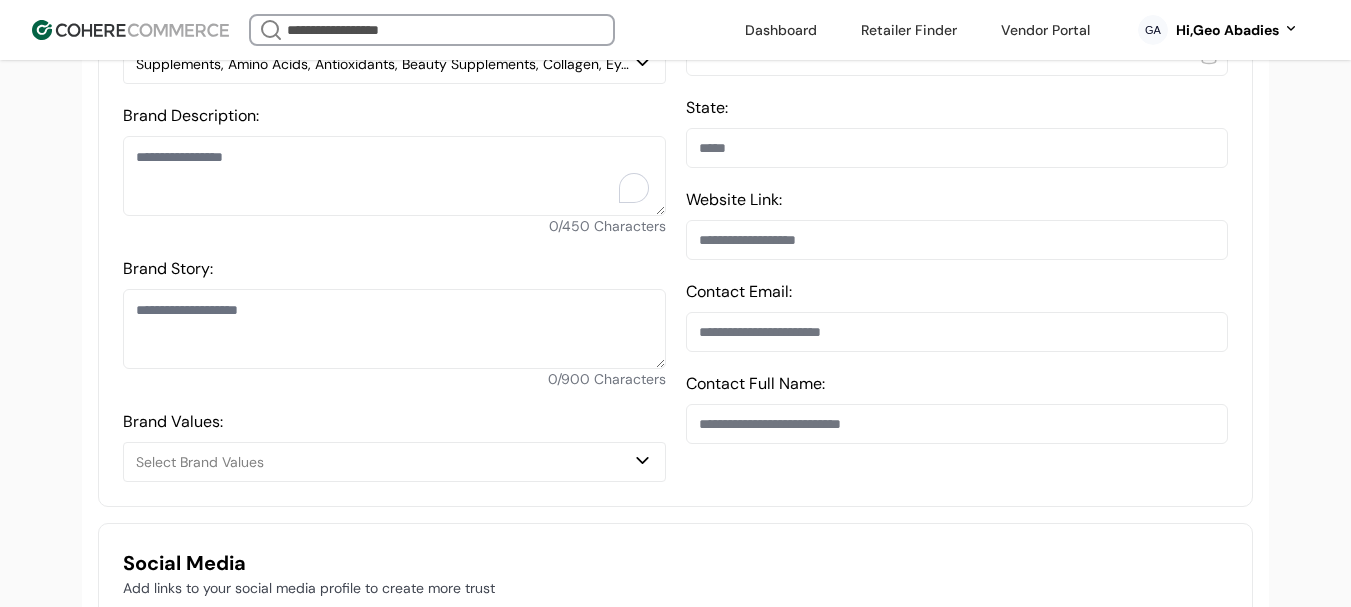 scroll, scrollTop: 674, scrollLeft: 0, axis: vertical 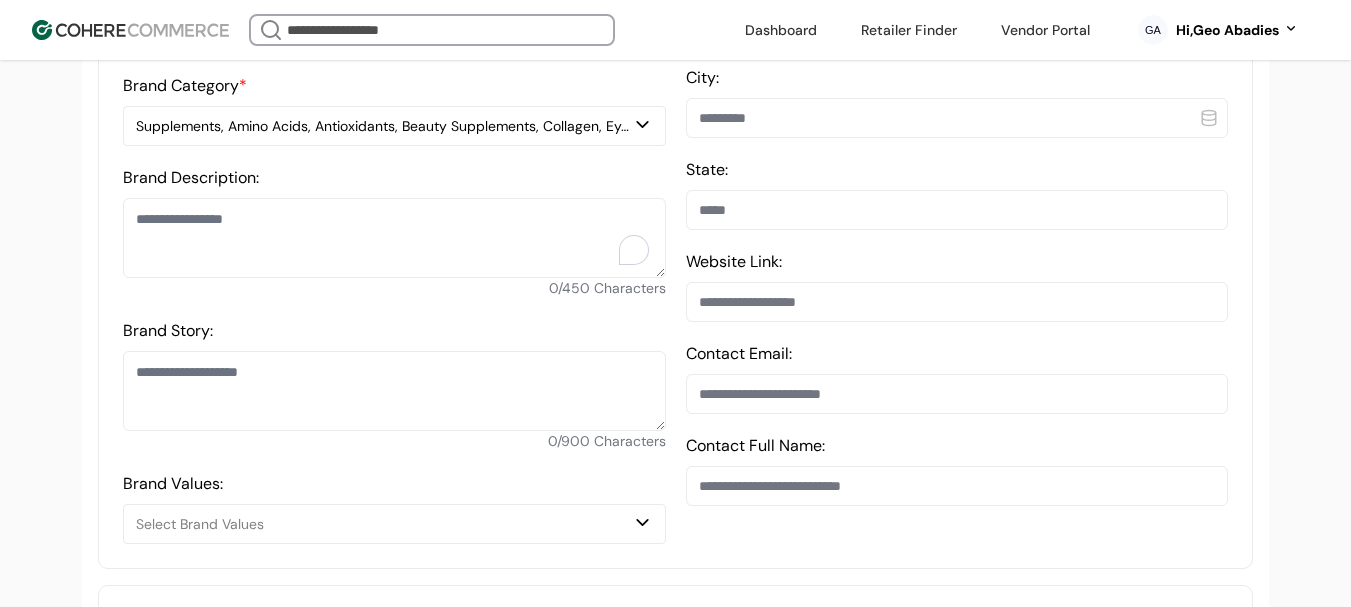click on "Supplements, Amino Acids, Antioxidants, Beauty Supplements, Collagen, Eye Health Supplements, Glucosamine & Joint Health, Melatonin & Sleep Aids, Omegas, Fish Oil & EFAs" at bounding box center [384, 126] 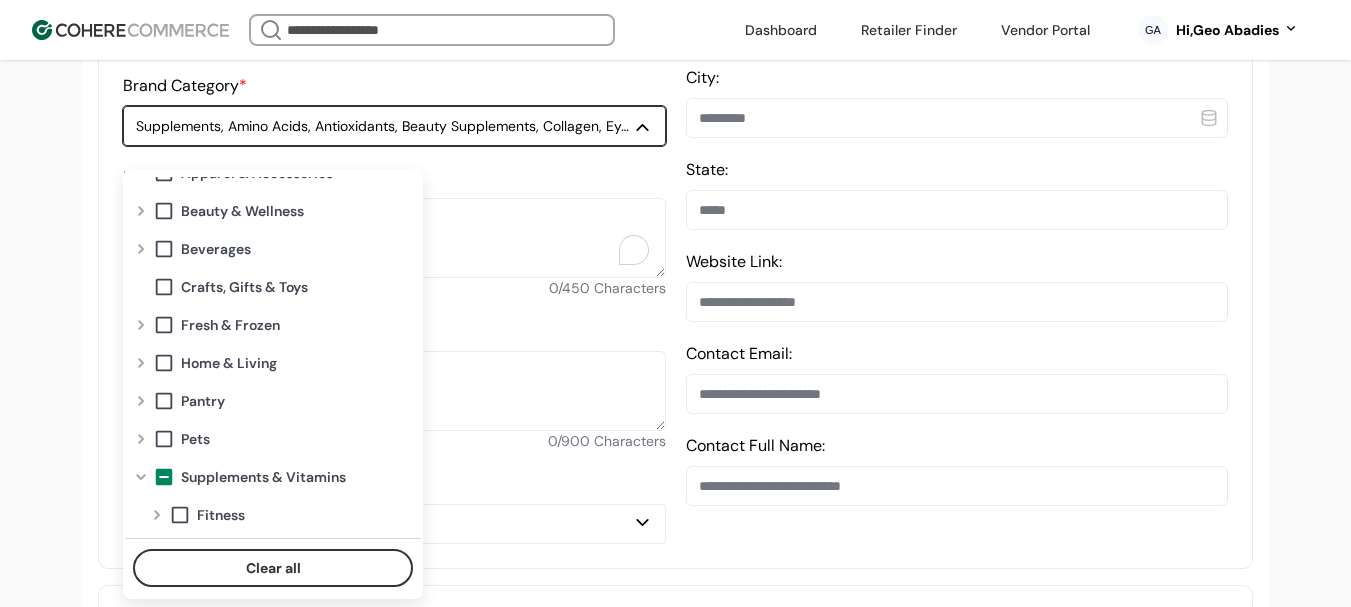click at bounding box center (164, 477) 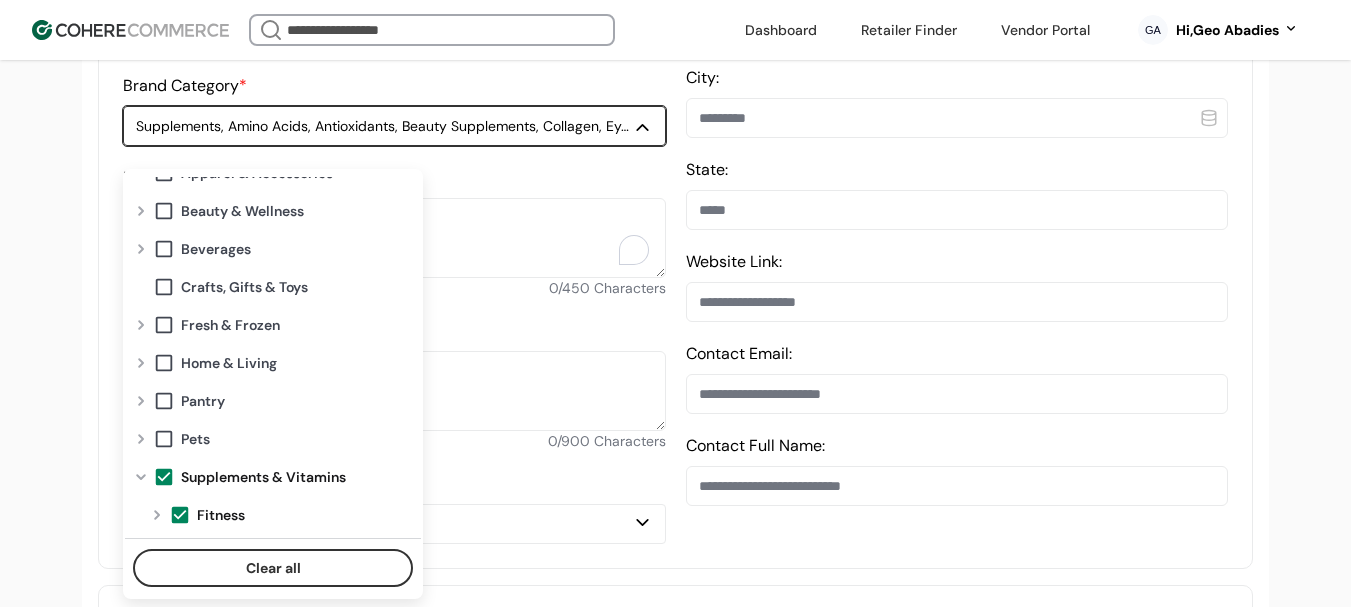 click at bounding box center (164, 477) 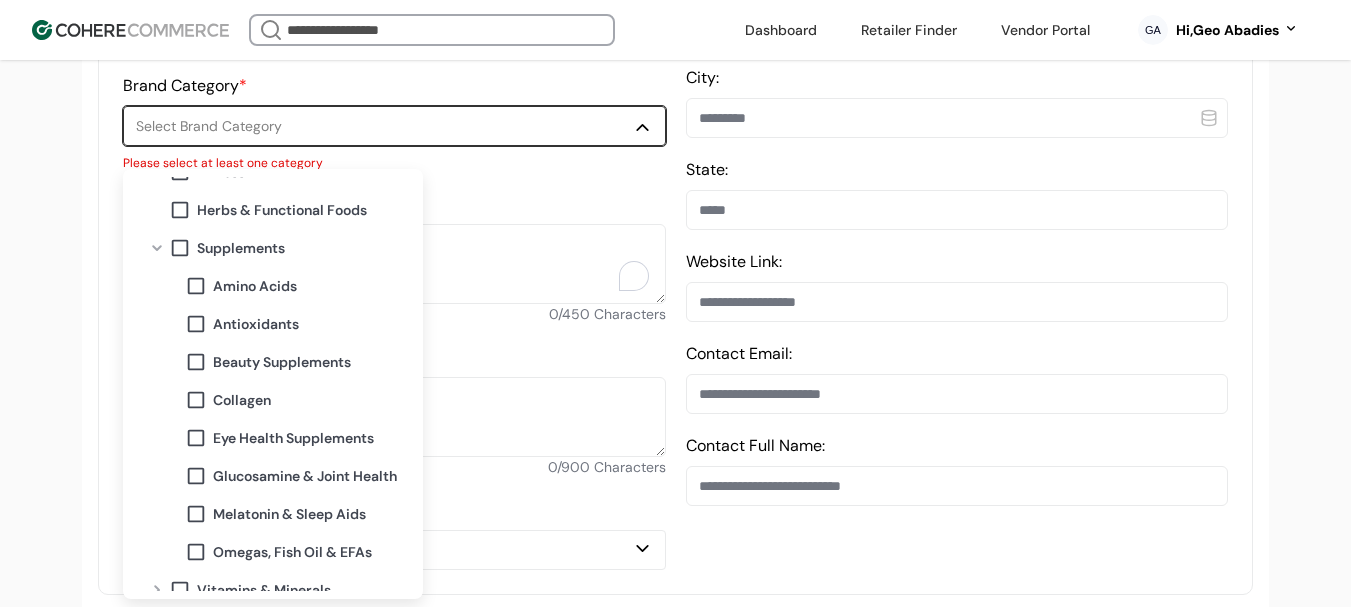 scroll, scrollTop: 384, scrollLeft: 0, axis: vertical 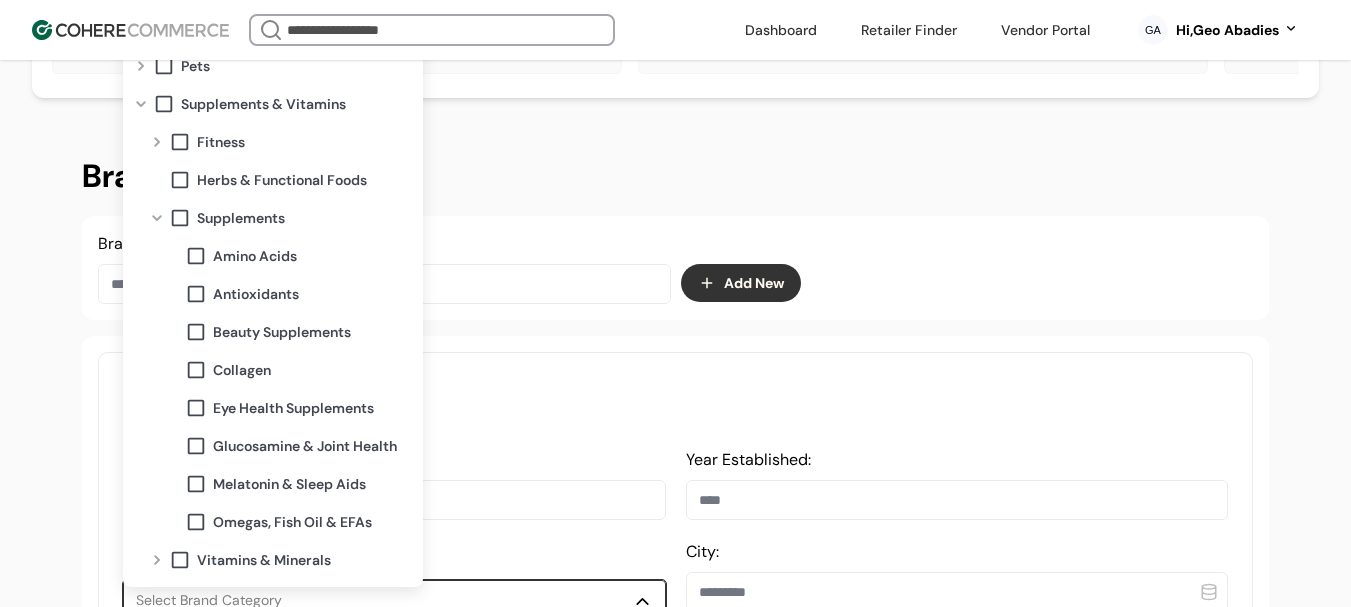 click at bounding box center [180, 560] 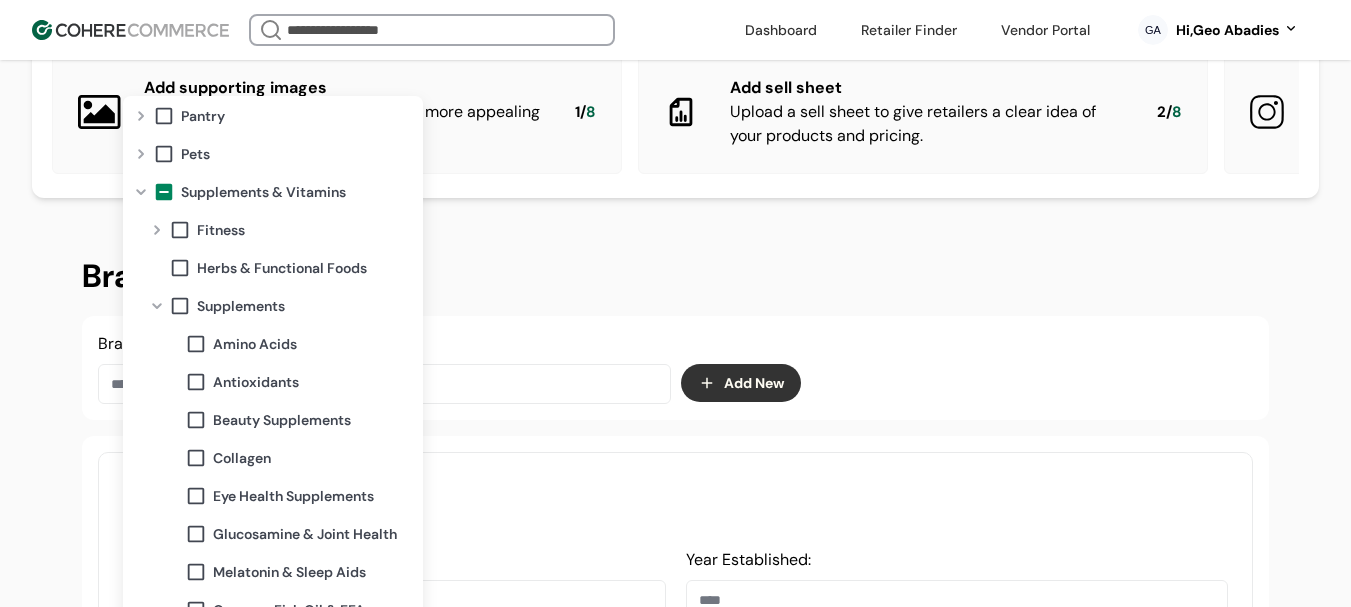 click on "**********" at bounding box center (675, 1401) 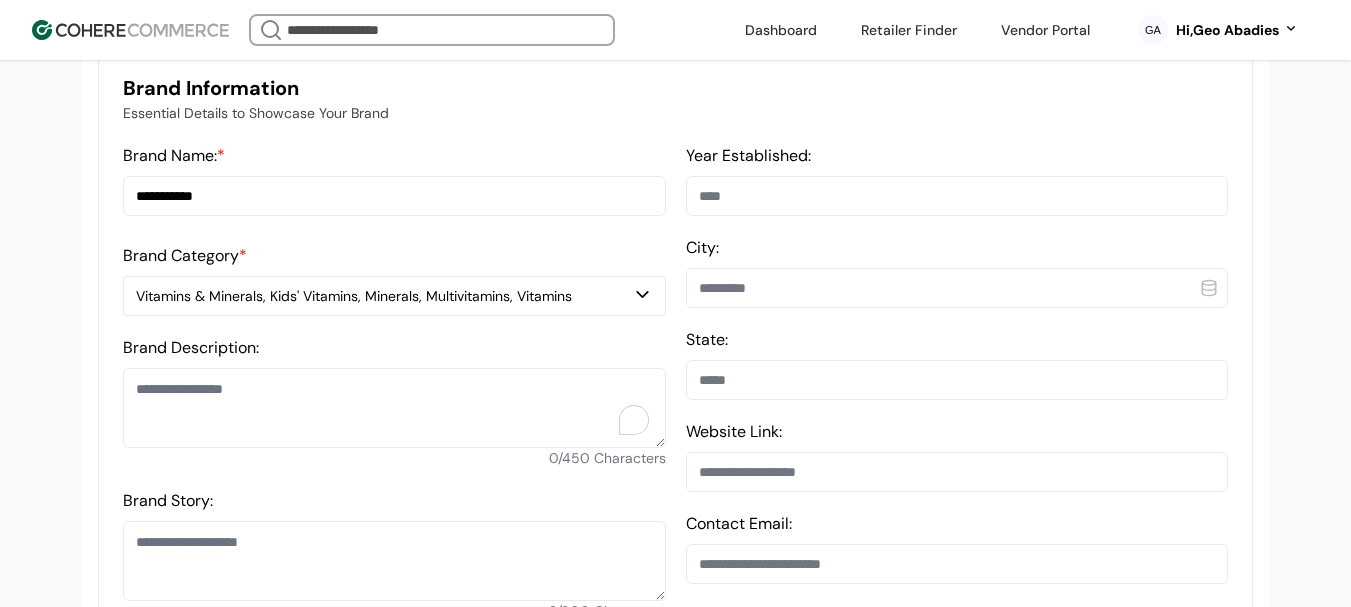 scroll, scrollTop: 600, scrollLeft: 0, axis: vertical 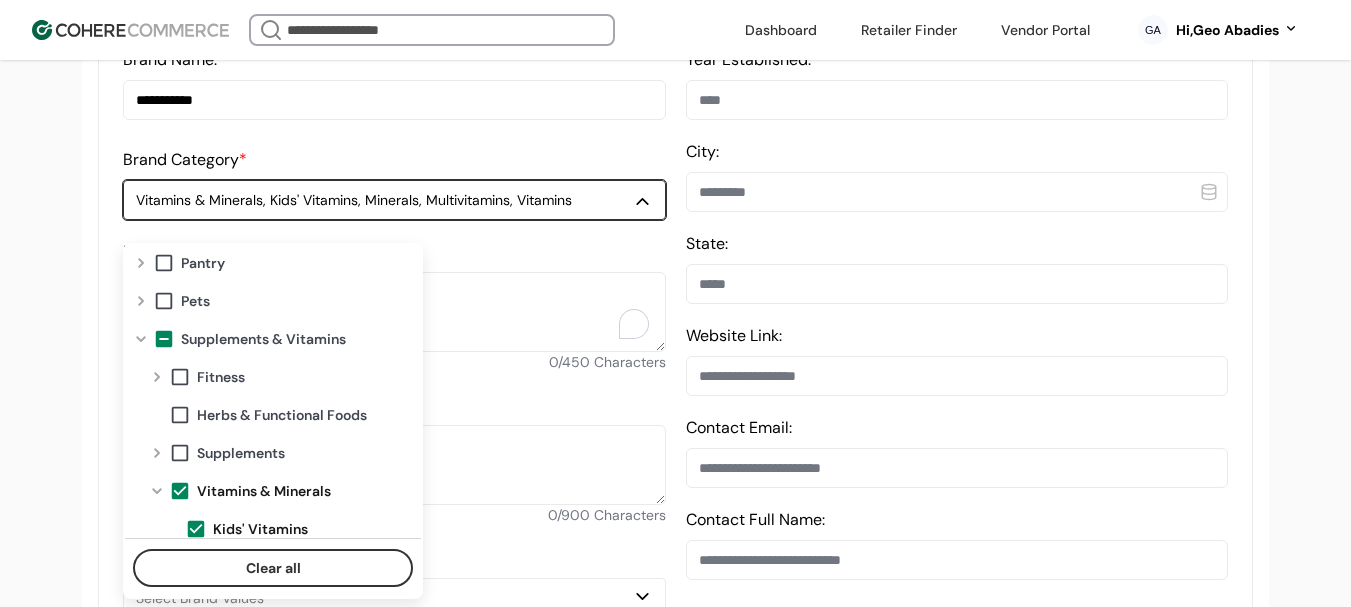 click on "Vitamins & Minerals, Kids' Vitamins, Minerals, Multivitamins, Vitamins" at bounding box center (384, 200) 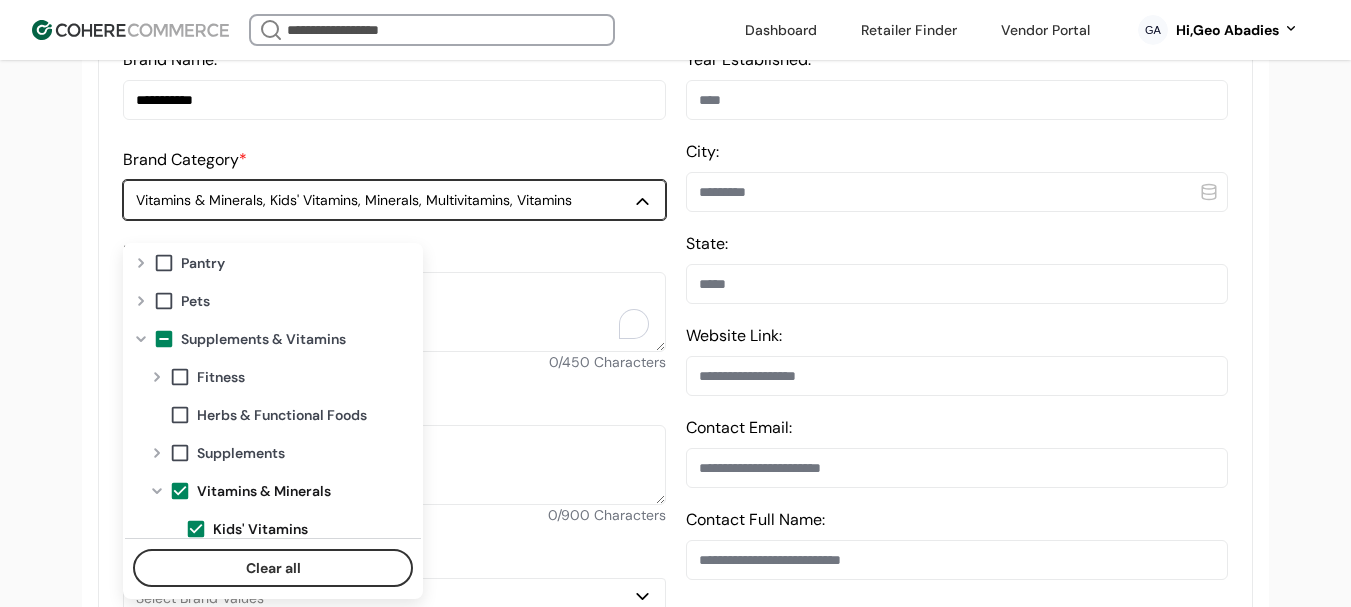 click at bounding box center [157, 491] 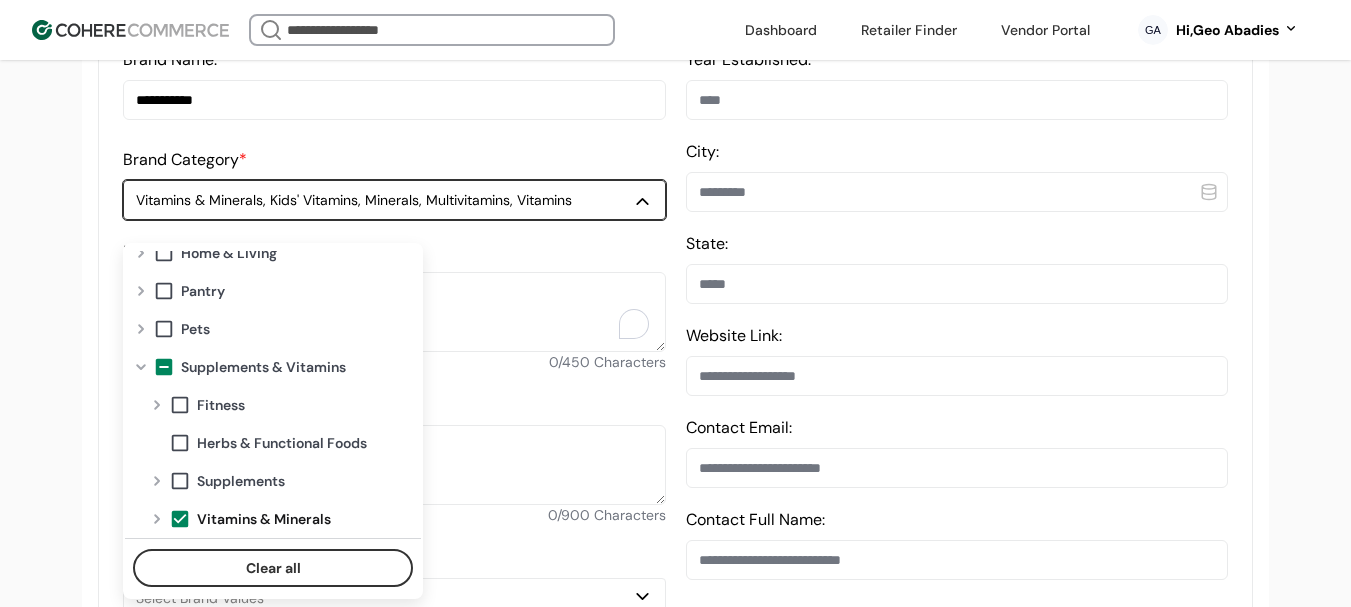 click at bounding box center [180, 519] 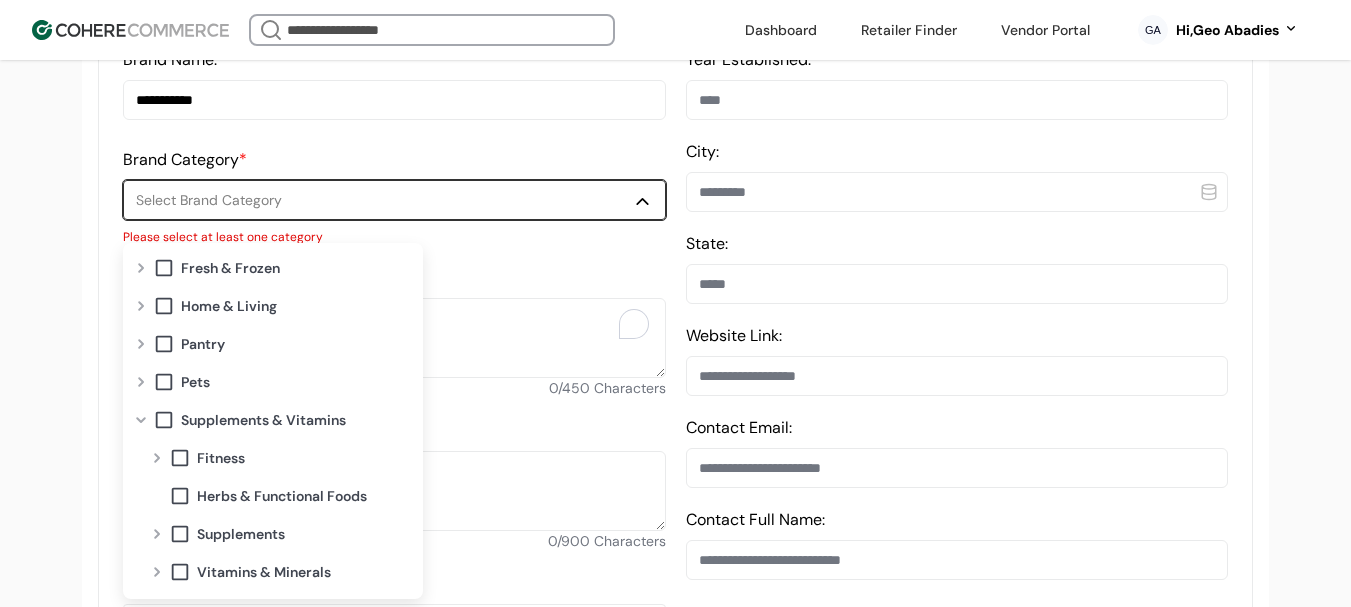 scroll, scrollTop: 154, scrollLeft: 0, axis: vertical 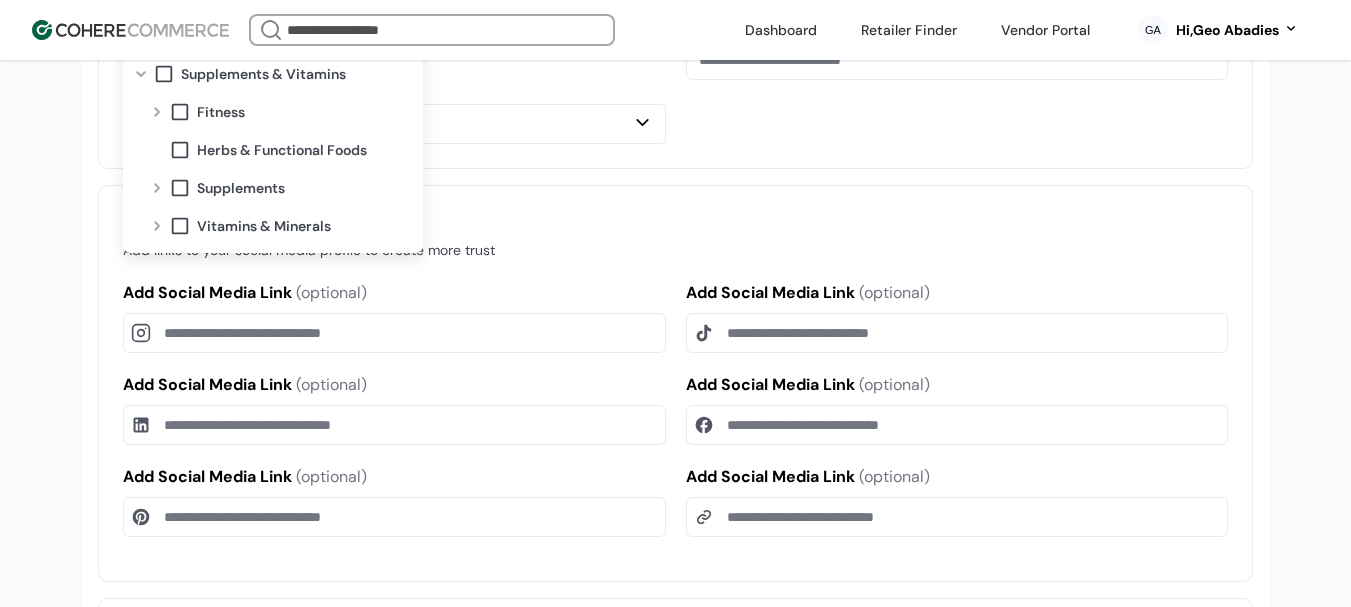 click at bounding box center [157, 188] 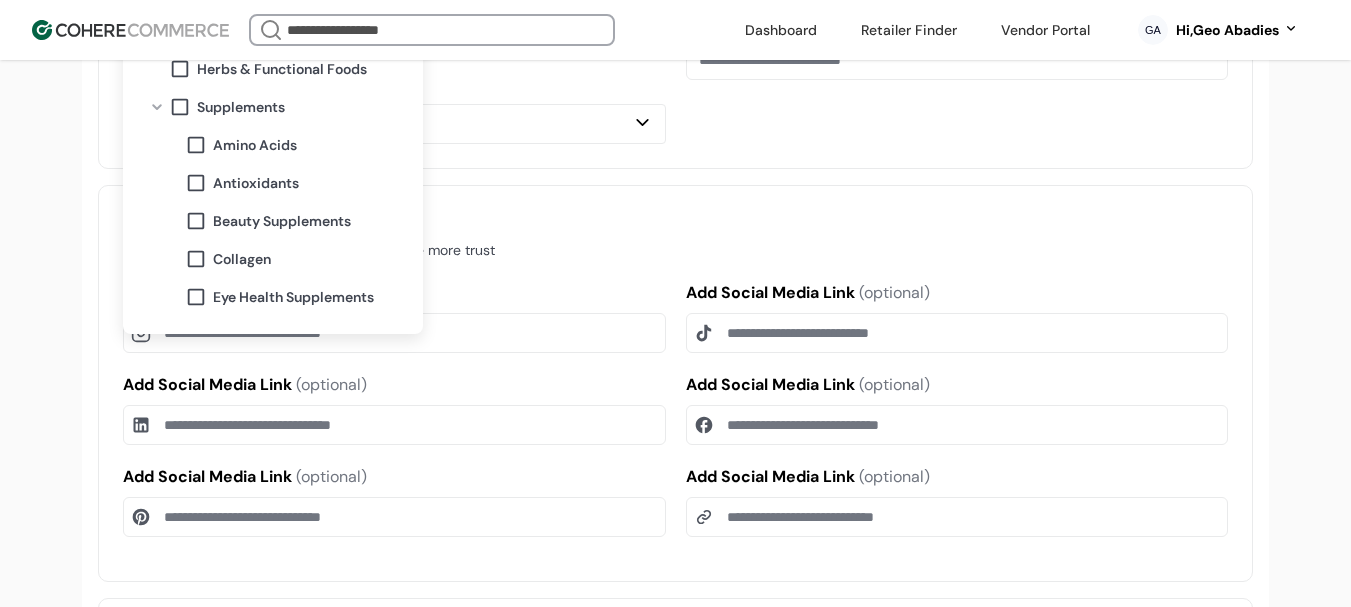 scroll, scrollTop: 100, scrollLeft: 0, axis: vertical 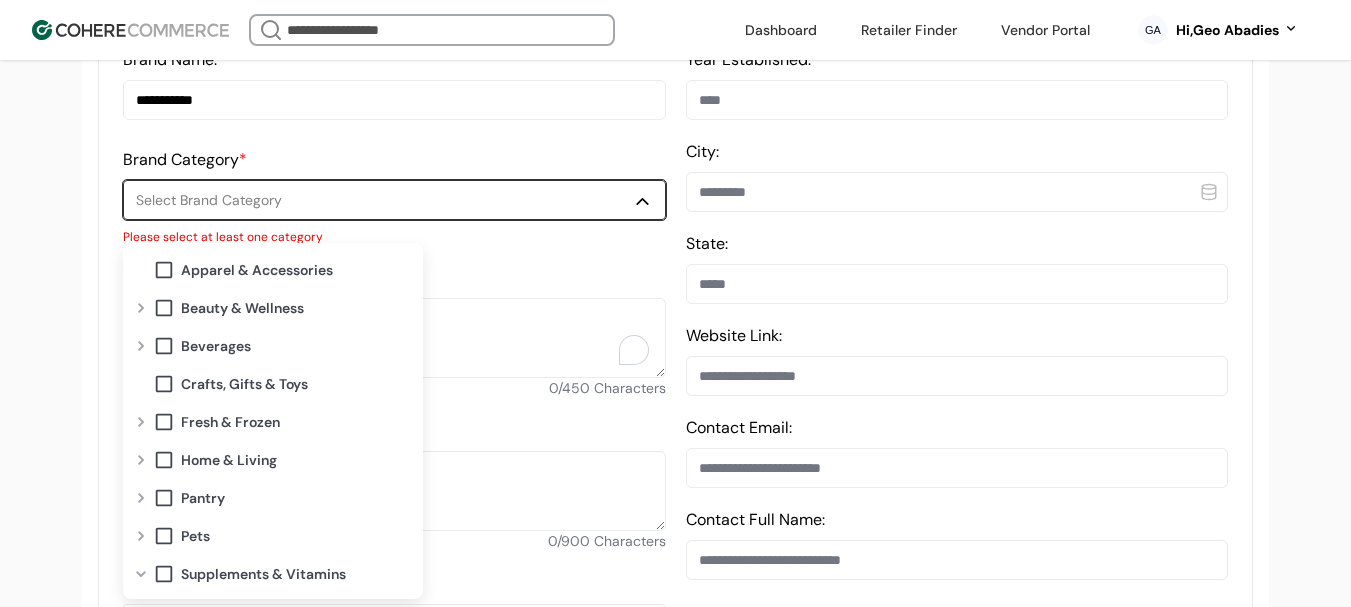 click at bounding box center [141, 308] 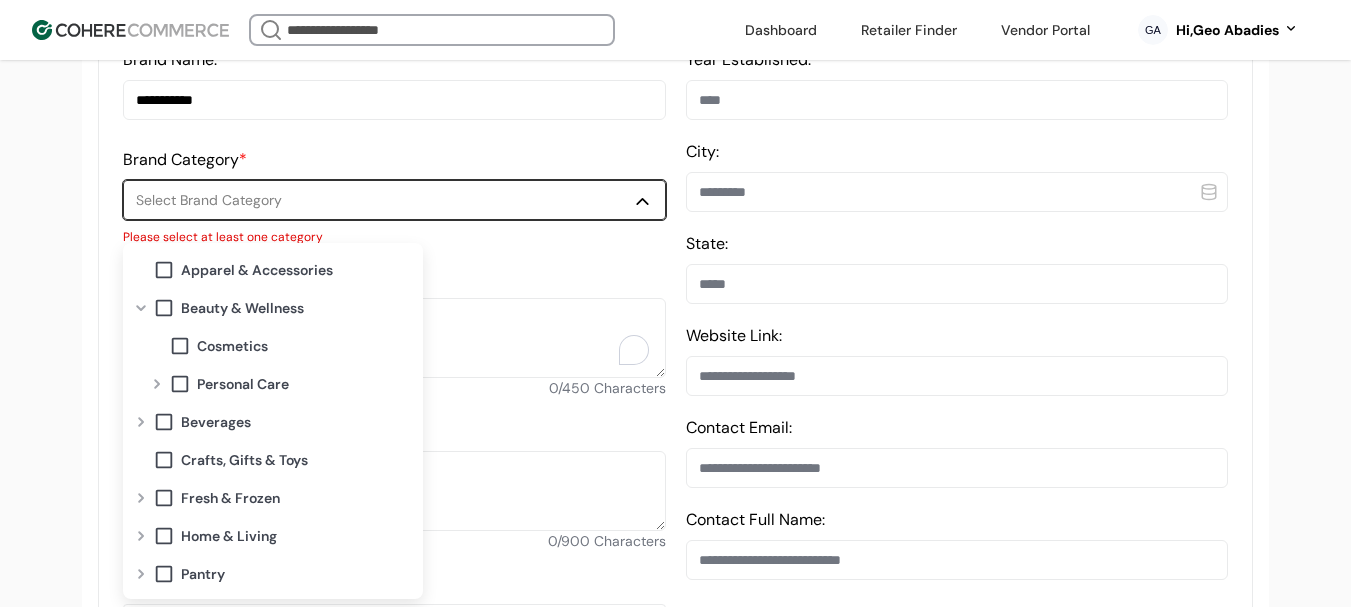 click at bounding box center (157, 384) 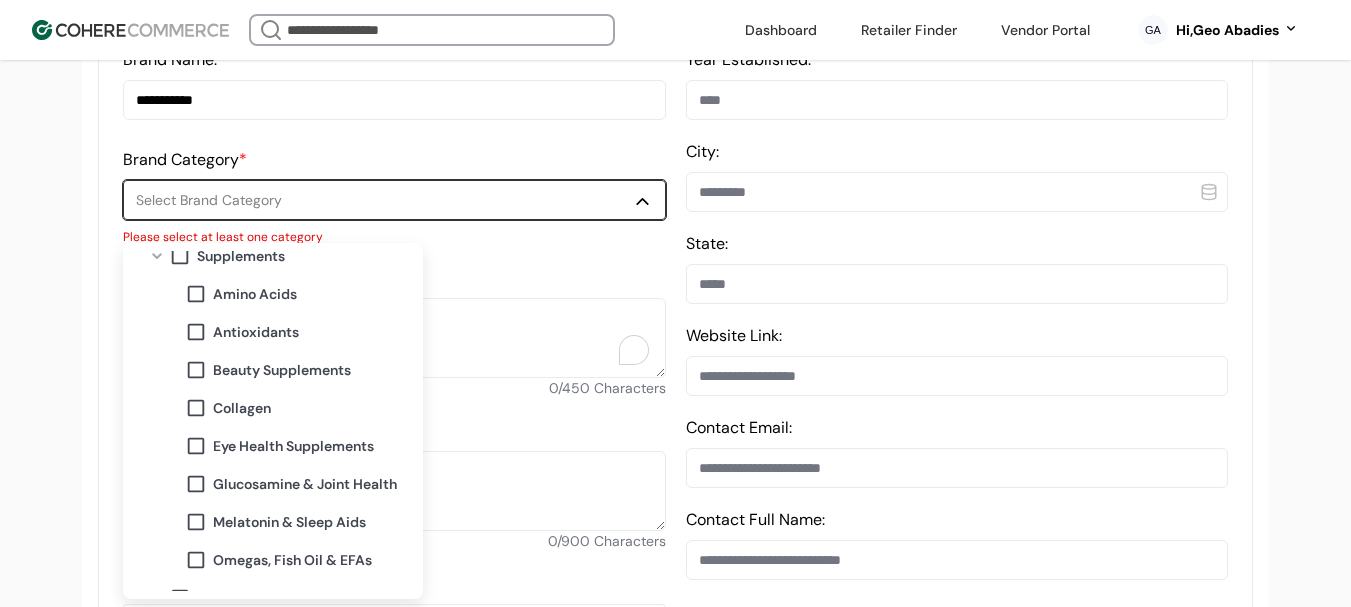 scroll, scrollTop: 1066, scrollLeft: 0, axis: vertical 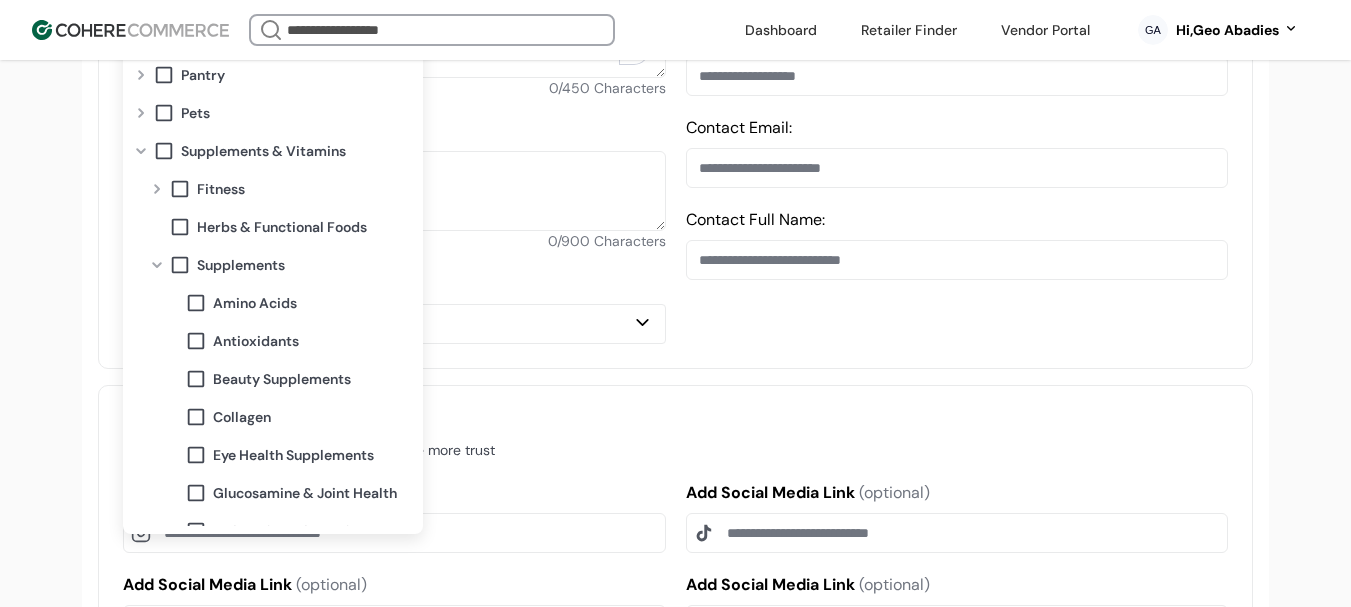 click at bounding box center [164, 151] 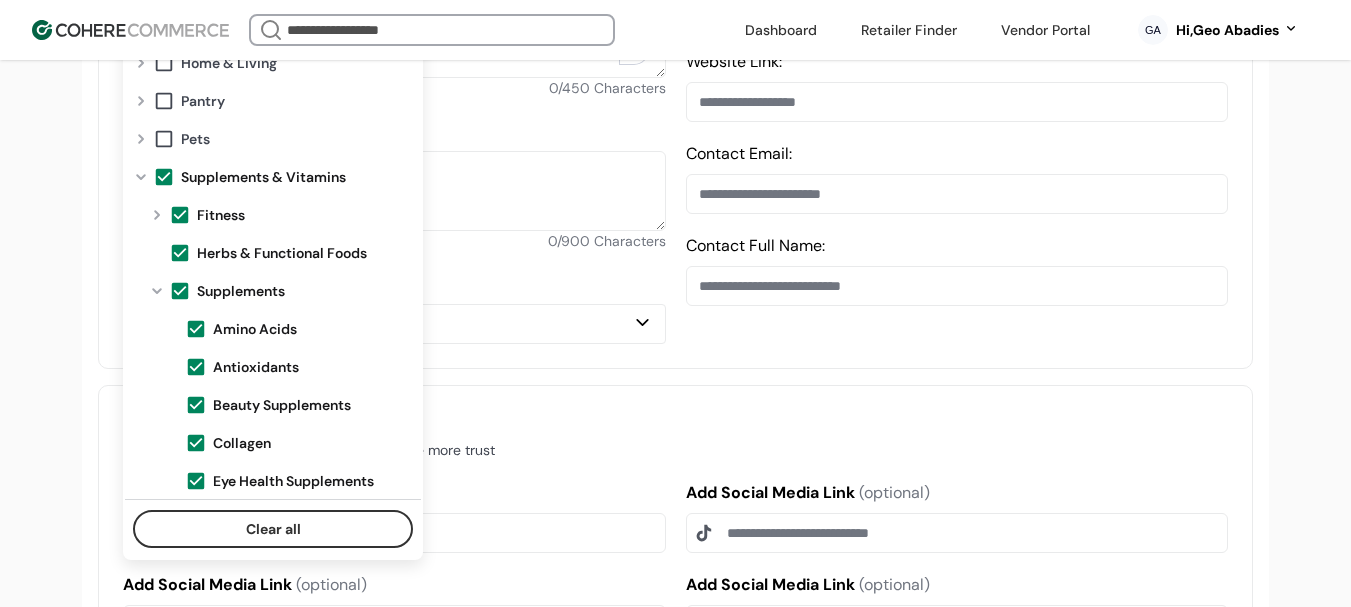 click on "**********" at bounding box center [675, 719] 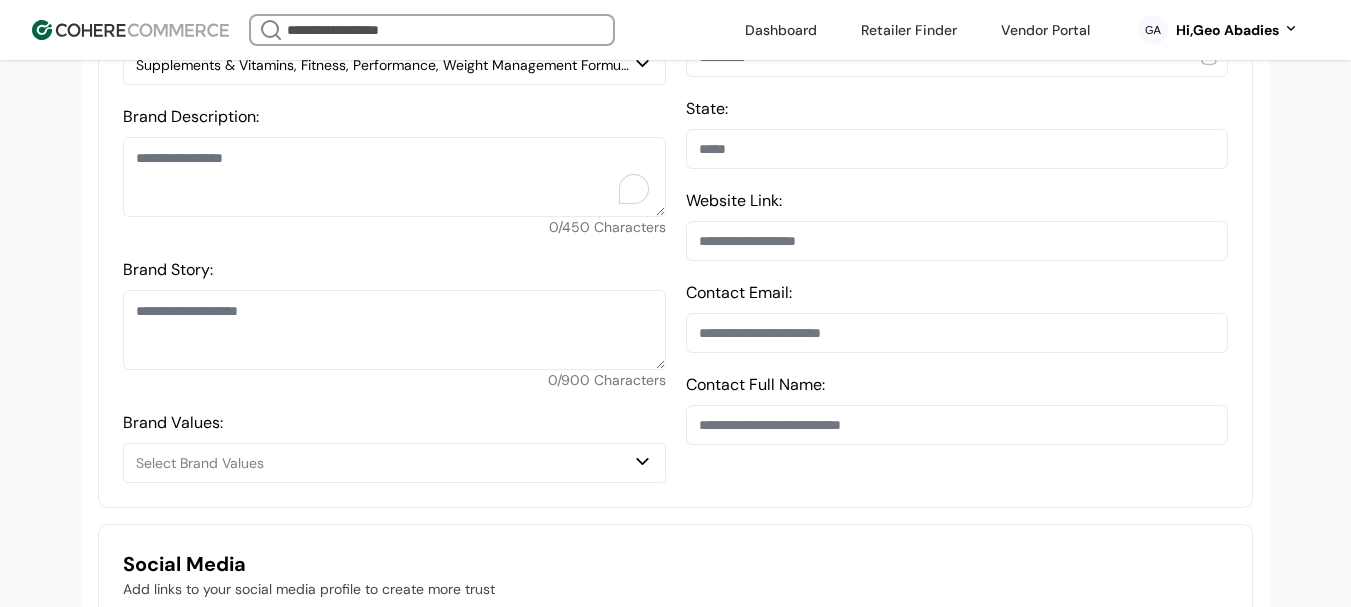 scroll, scrollTop: 574, scrollLeft: 0, axis: vertical 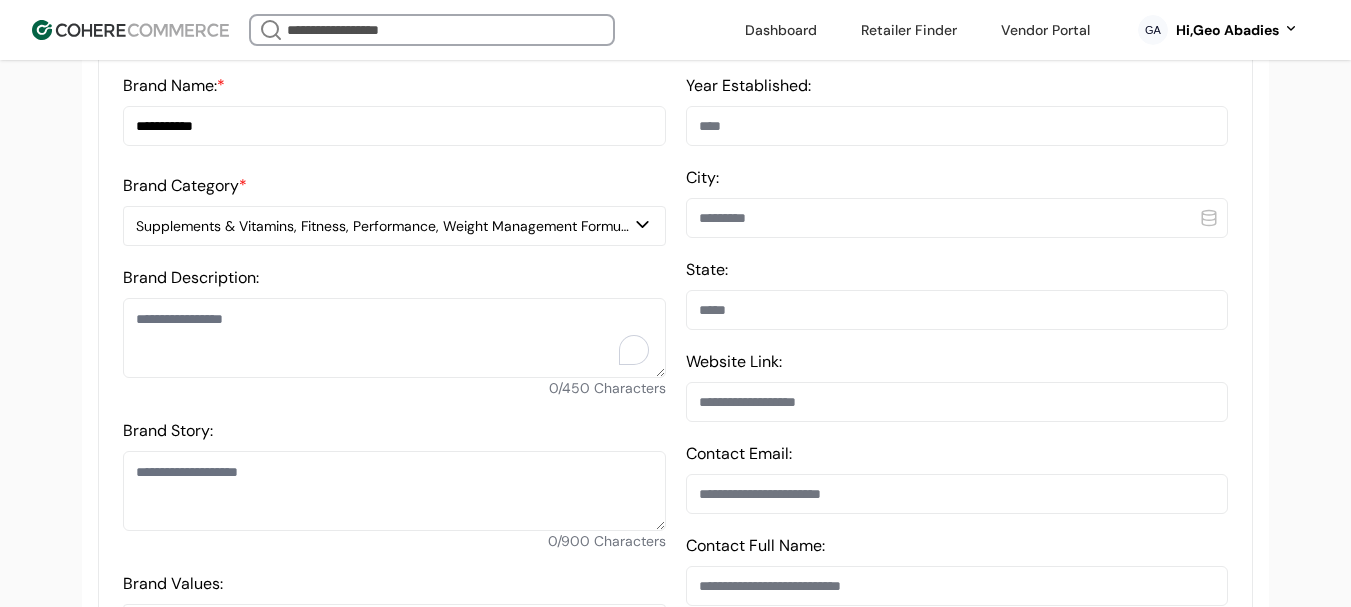 click on "Supplements & Vitamins, Fitness, Performance, Weight Management Formulas, Herbs & Functional Foods, Supplements, Amino Acids, Antioxidants, Beauty Supplements, Collagen, Eye Health Supplements, Glucosamine & Joint Health, Melatonin & Sleep Aids, Omegas, Fish Oil & EFAs, Vitamins & Minerals, Kids' Vitamins, Minerals, Multivitamins, Vitamins" at bounding box center (394, 226) 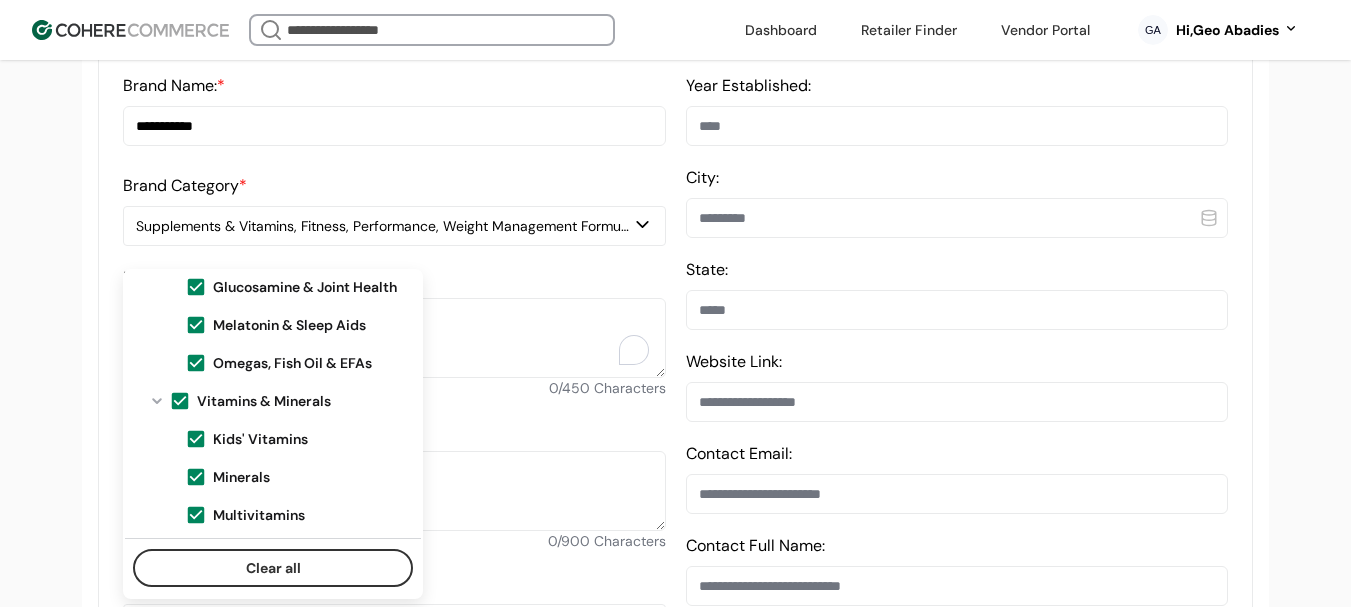 click on "**********" at bounding box center (675, 323) 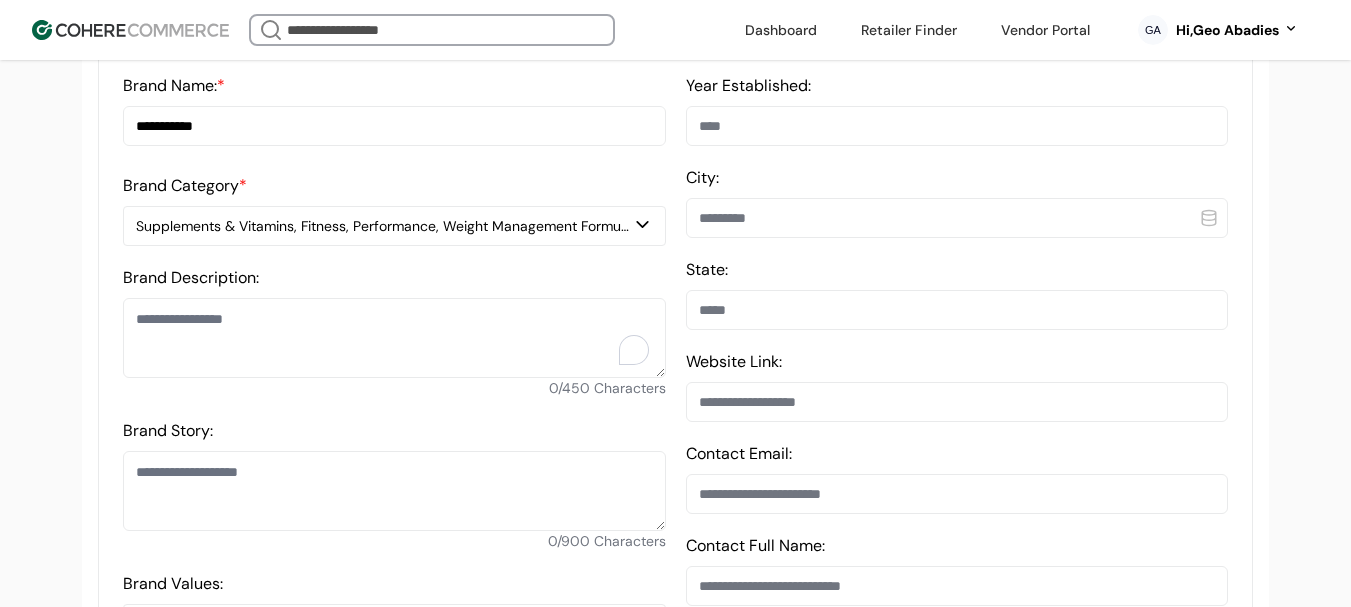 click at bounding box center [394, 338] 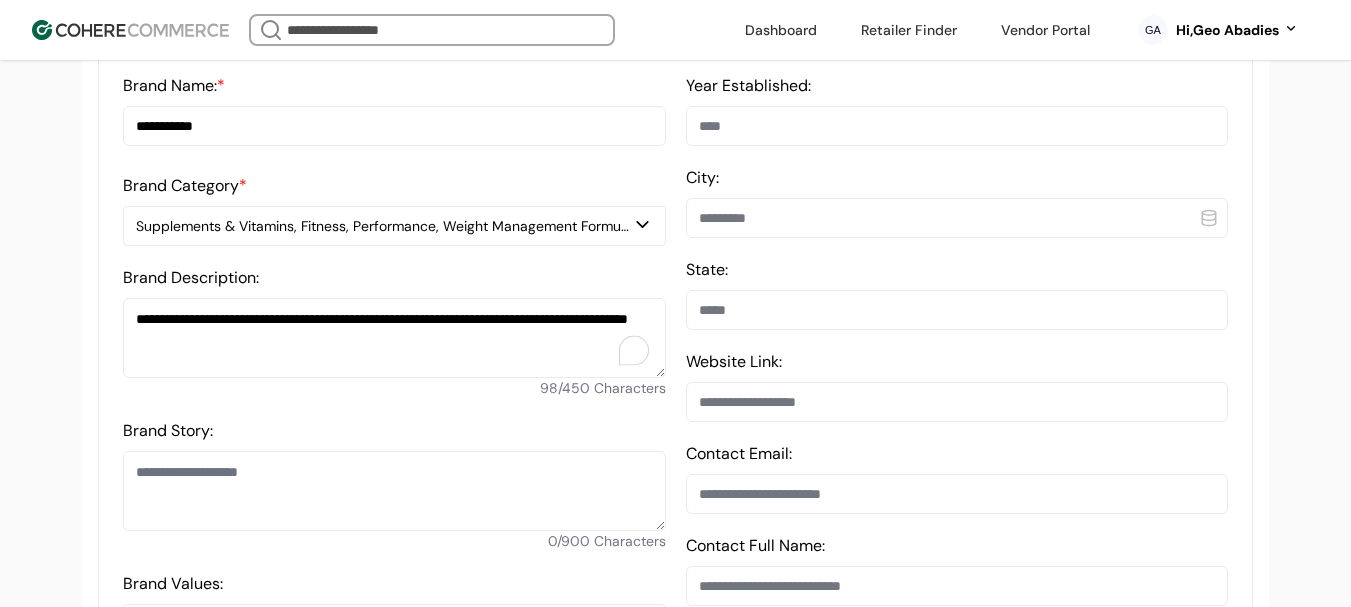 type on "**********" 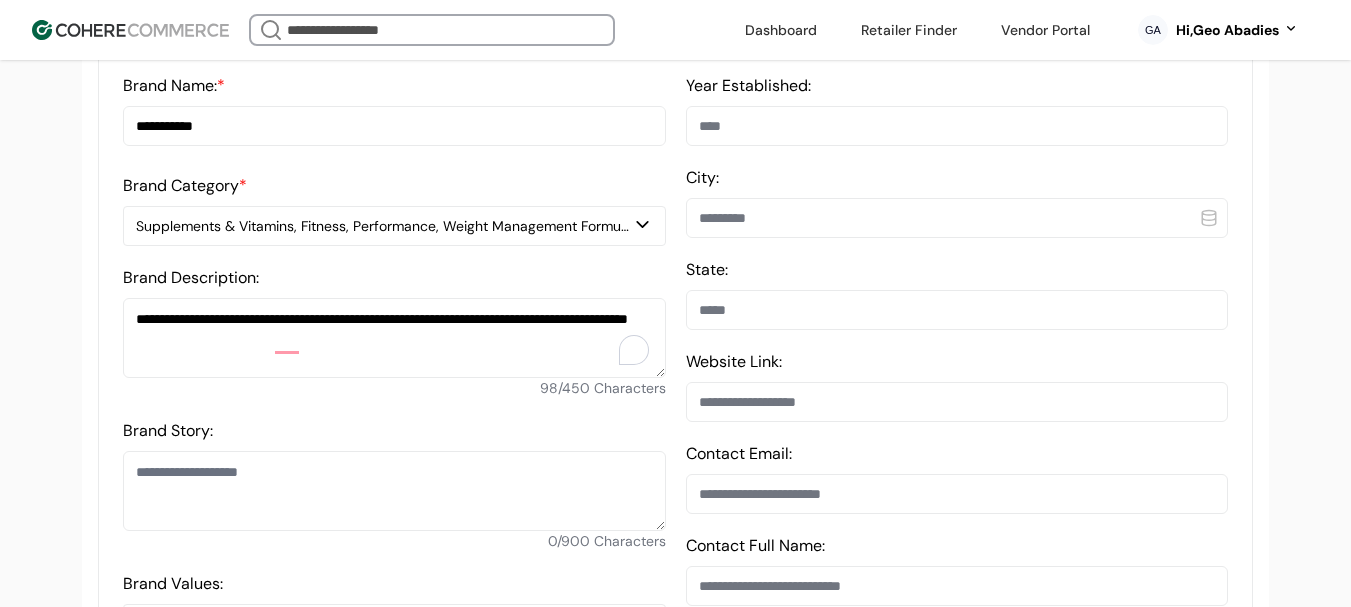 click on "Brand Story:" at bounding box center (394, 491) 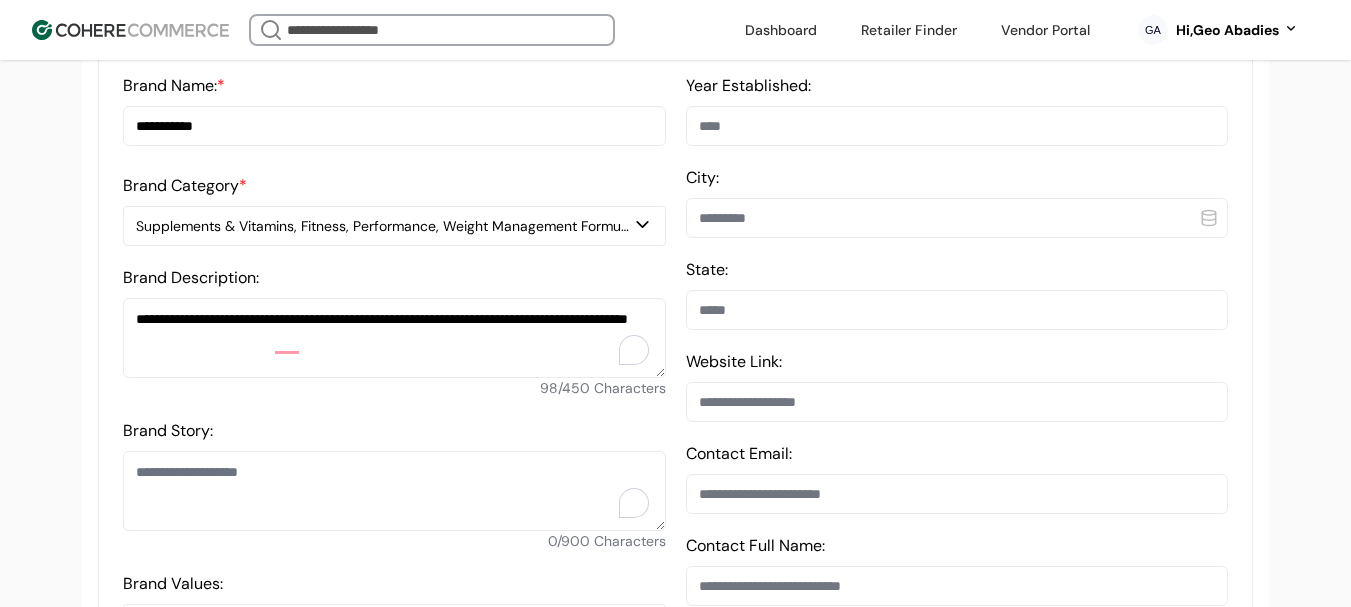 paste 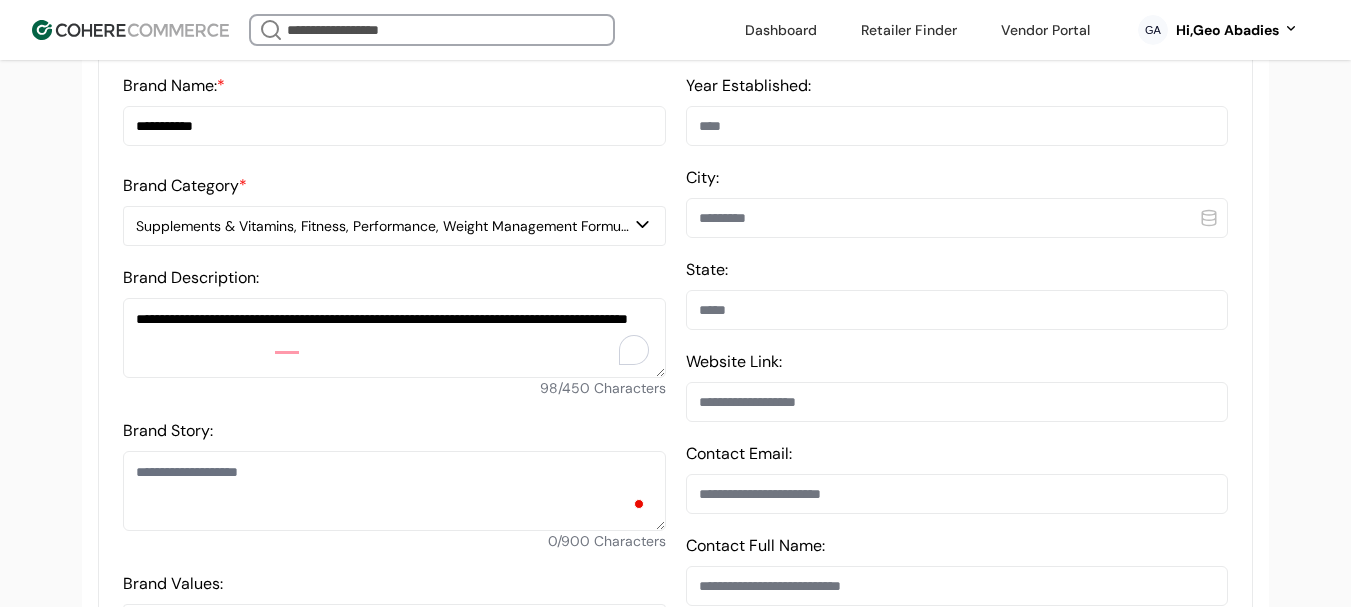 paste 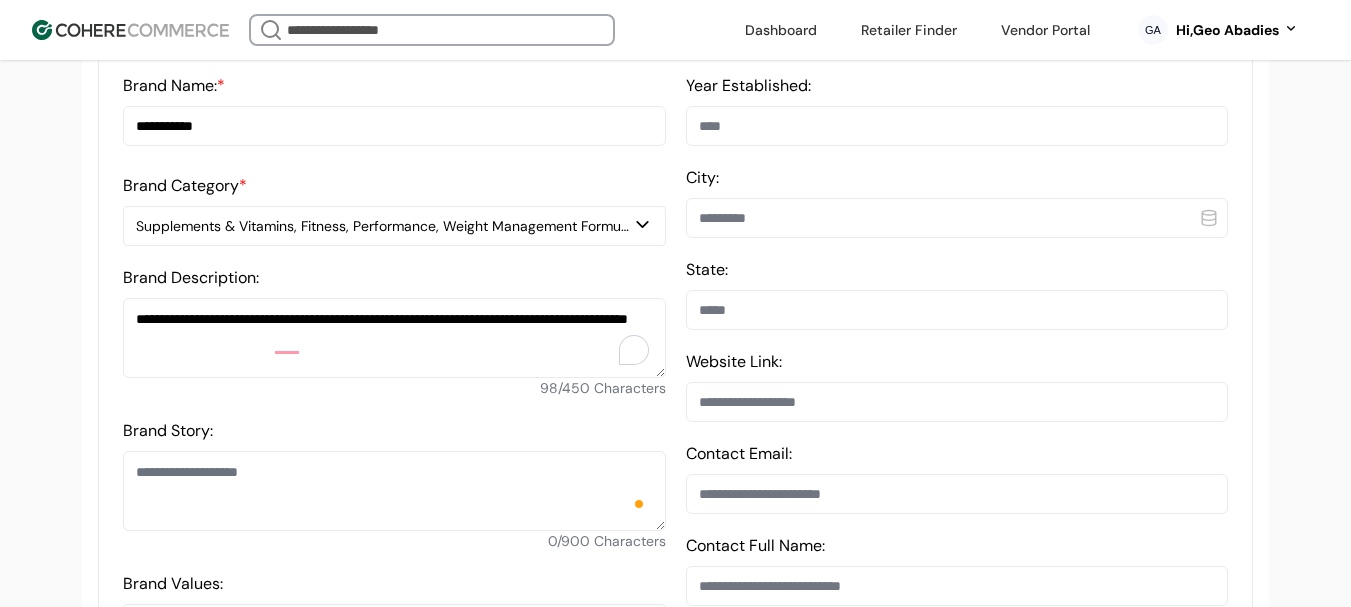 click on "Brand Story:" at bounding box center [394, 491] 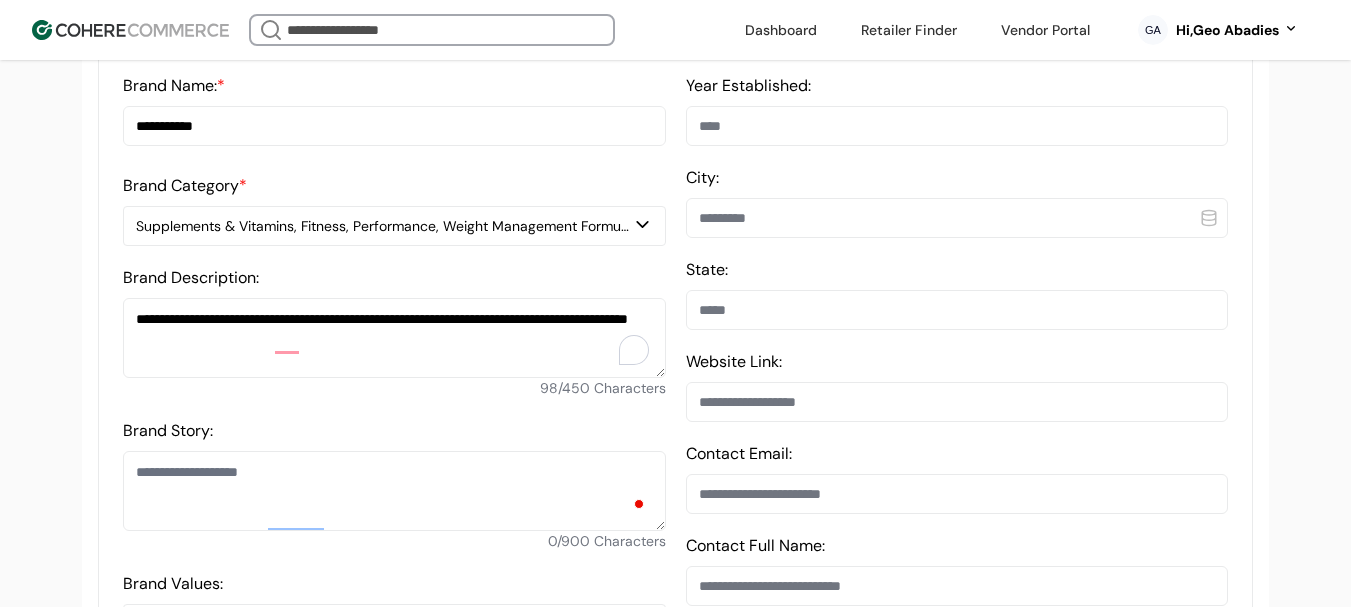 paste 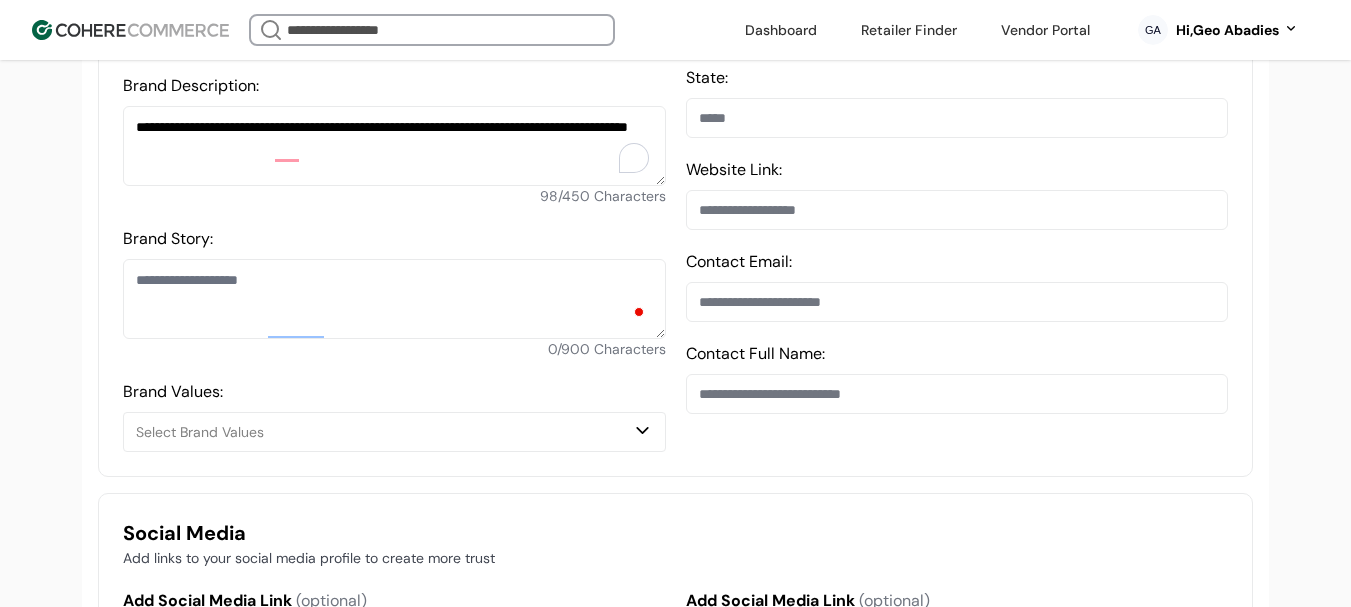 scroll, scrollTop: 774, scrollLeft: 0, axis: vertical 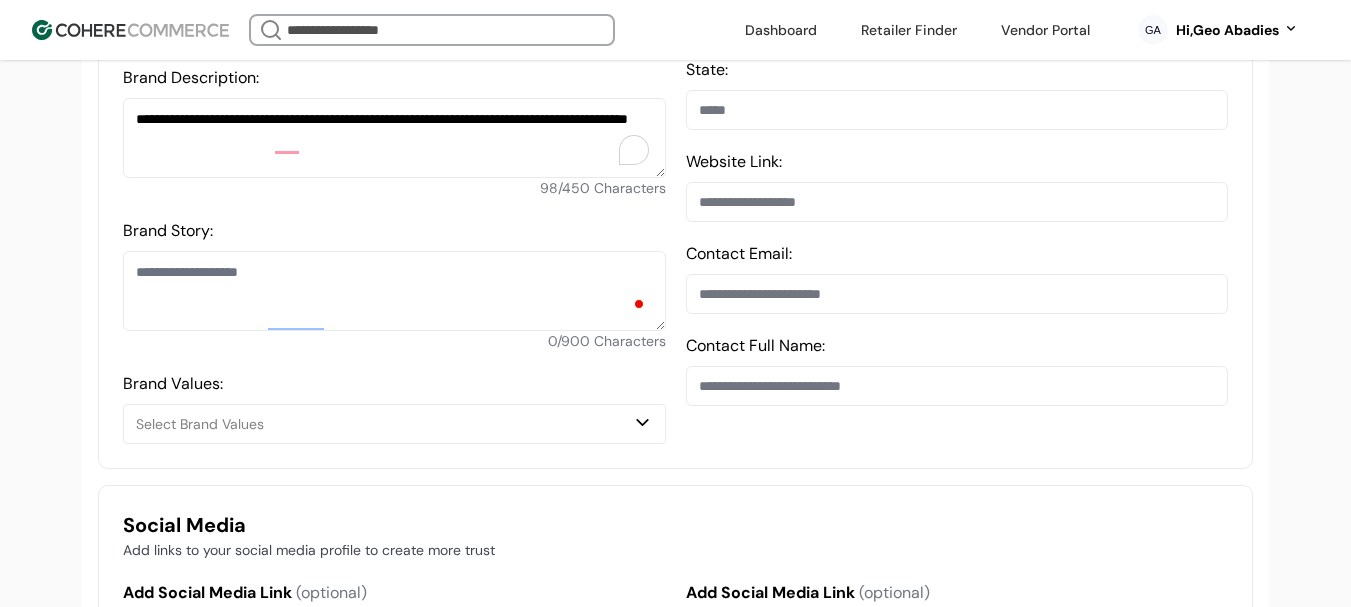paste on "**********" 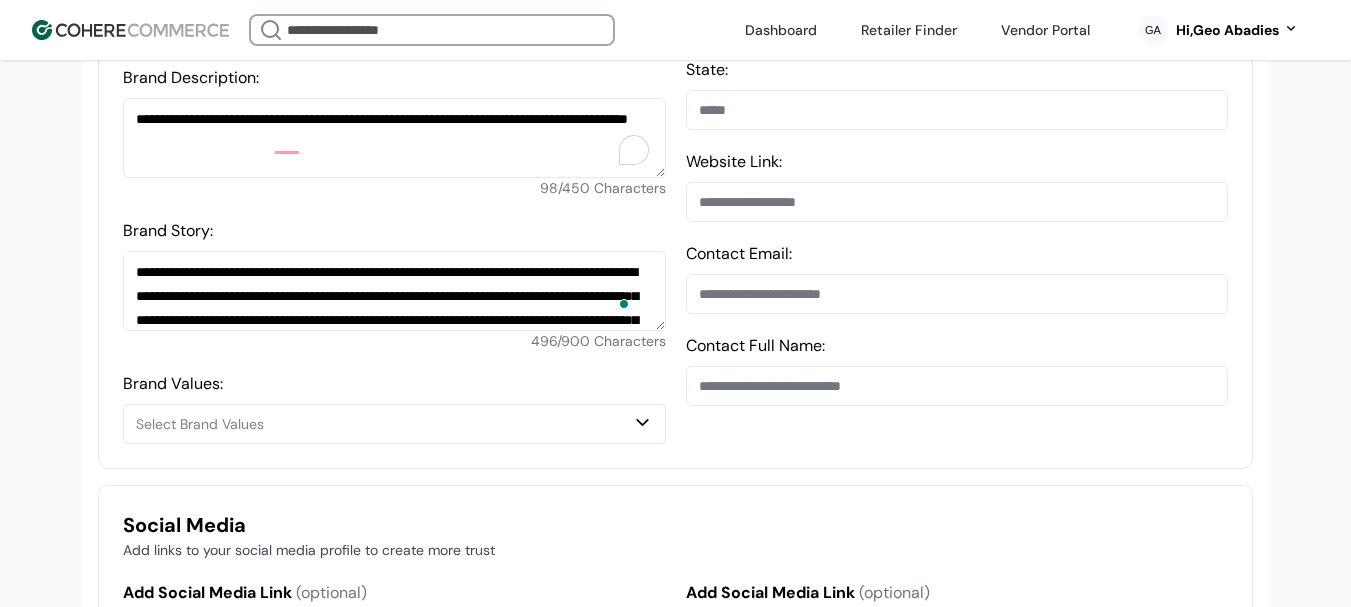 scroll, scrollTop: 95, scrollLeft: 0, axis: vertical 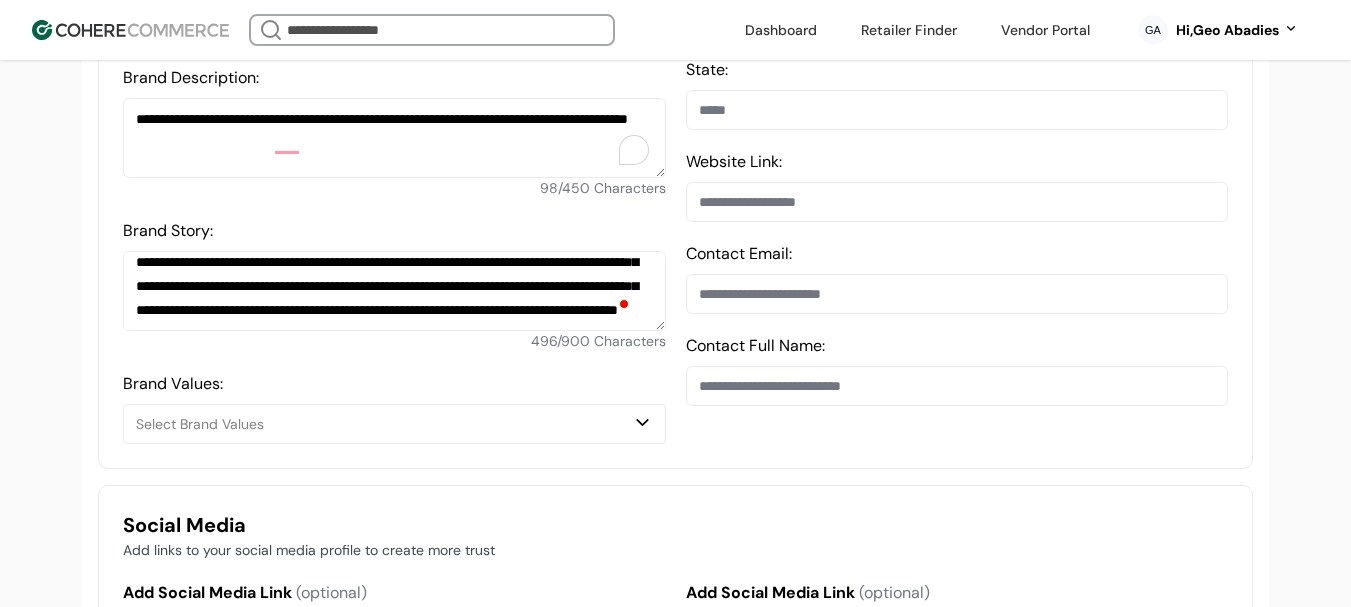 type on "**********" 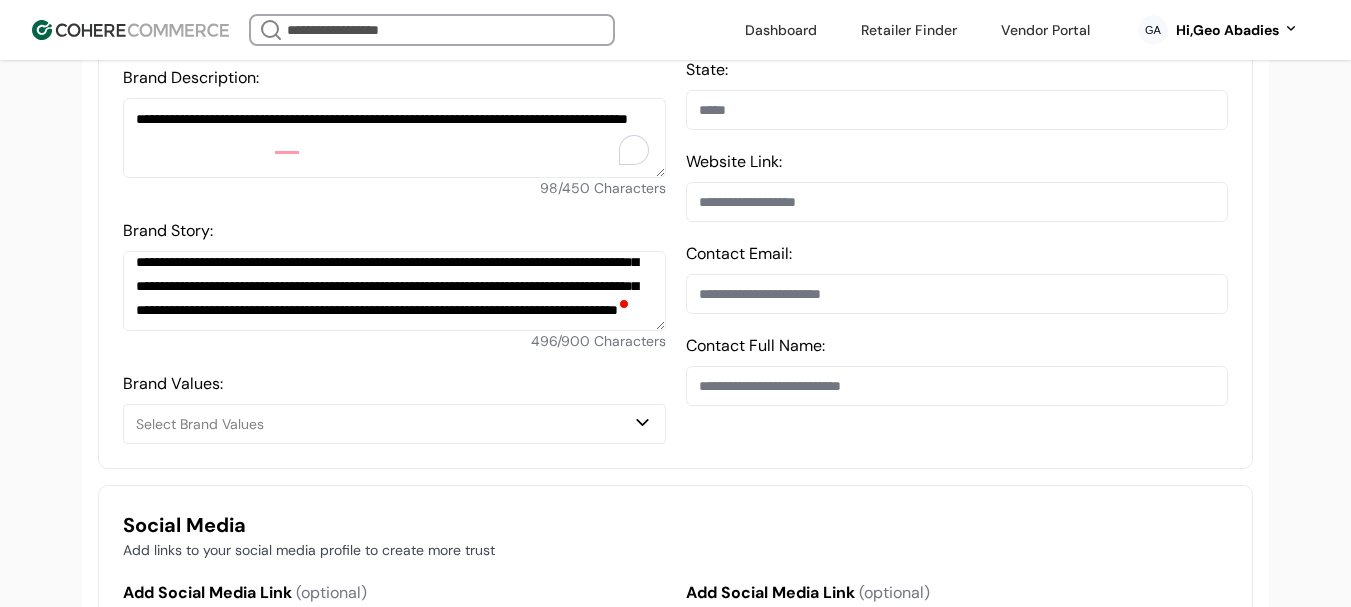 click on "Select Brand Values" at bounding box center [384, 424] 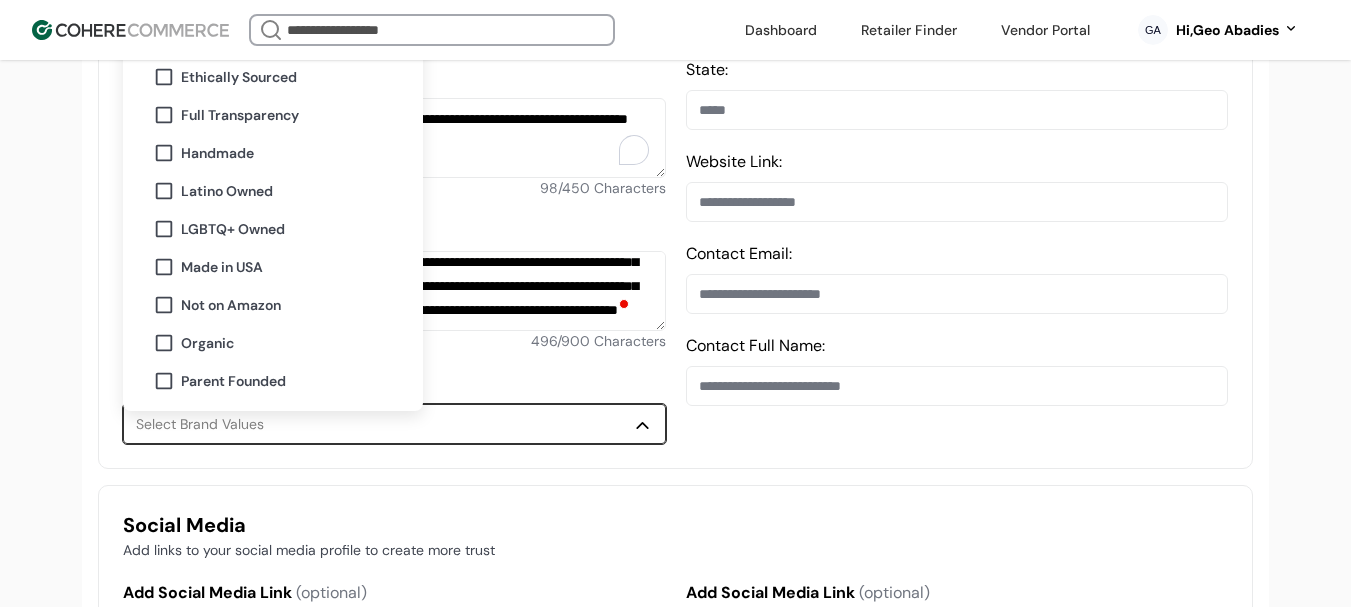 scroll, scrollTop: 297, scrollLeft: 0, axis: vertical 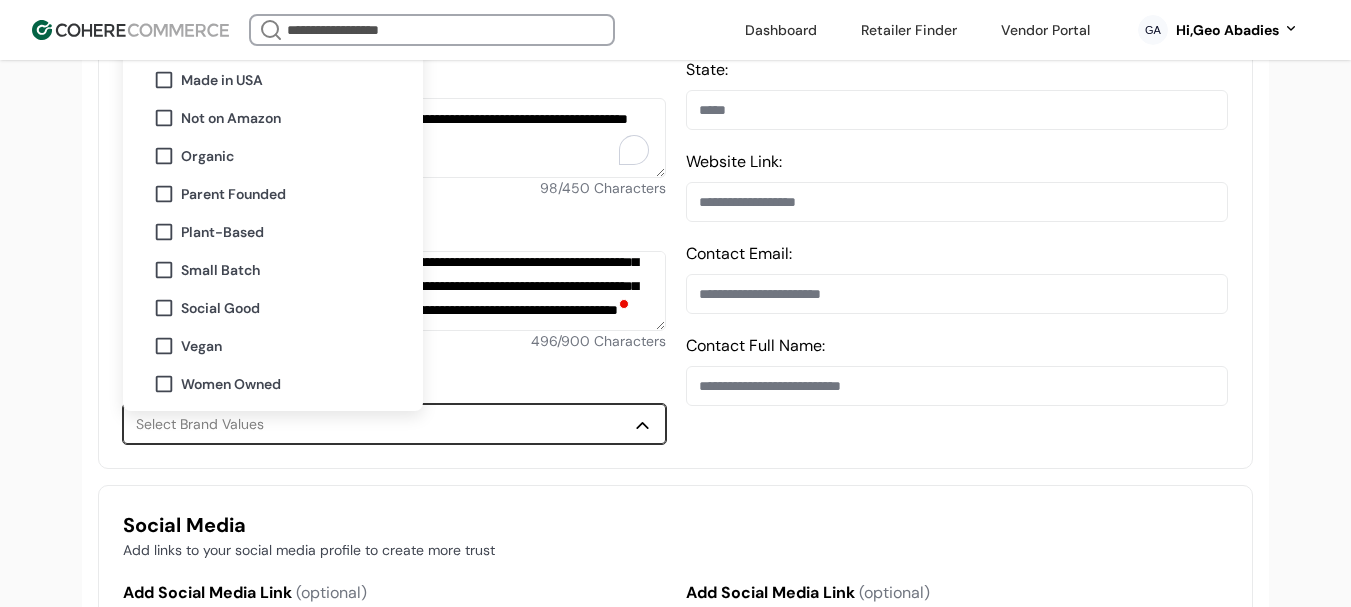 click on "Vegan" at bounding box center [201, 346] 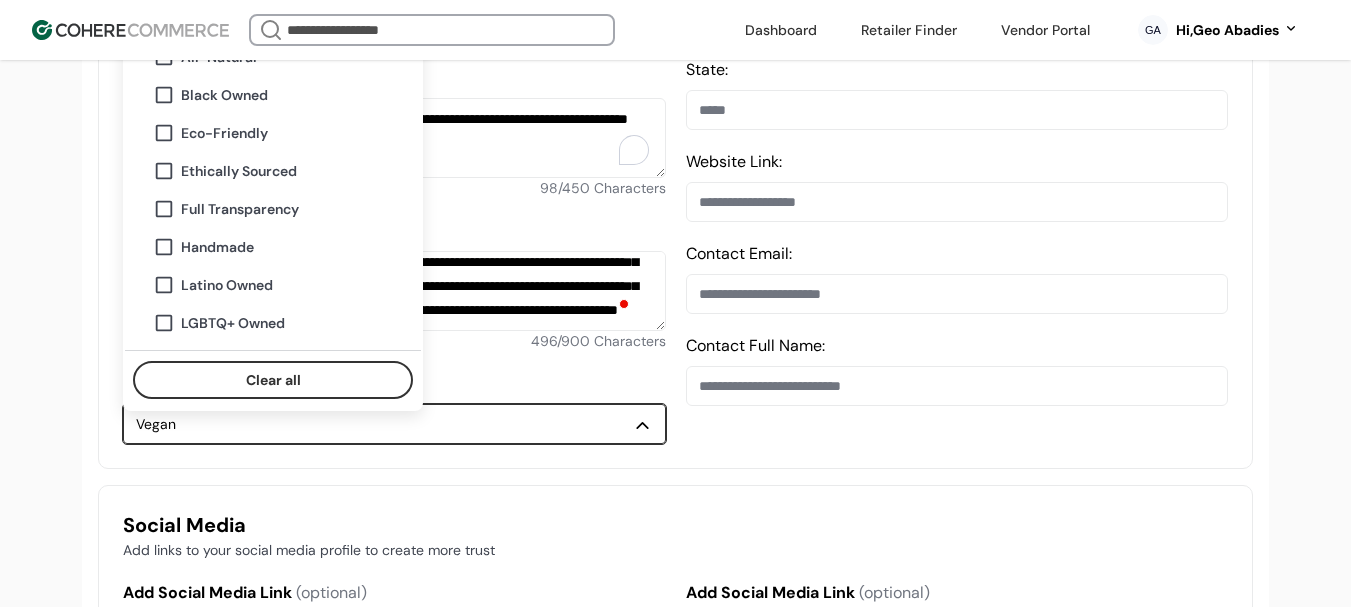 scroll, scrollTop: 350, scrollLeft: 0, axis: vertical 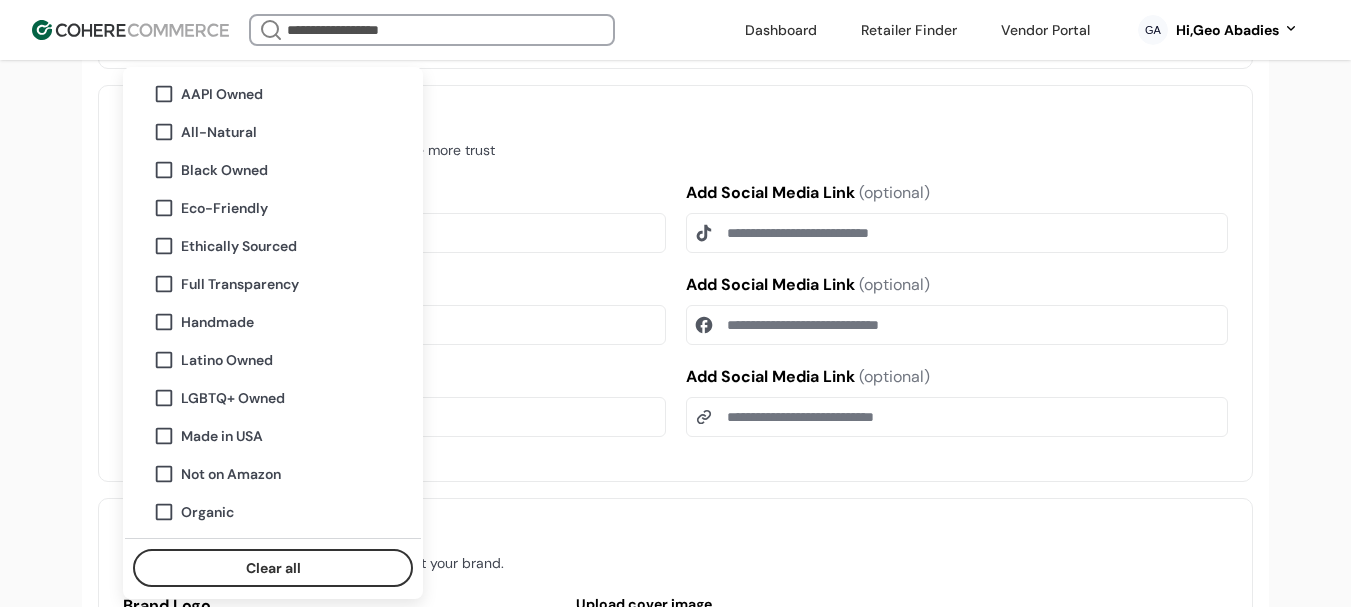 click on "Organic" at bounding box center (207, 512) 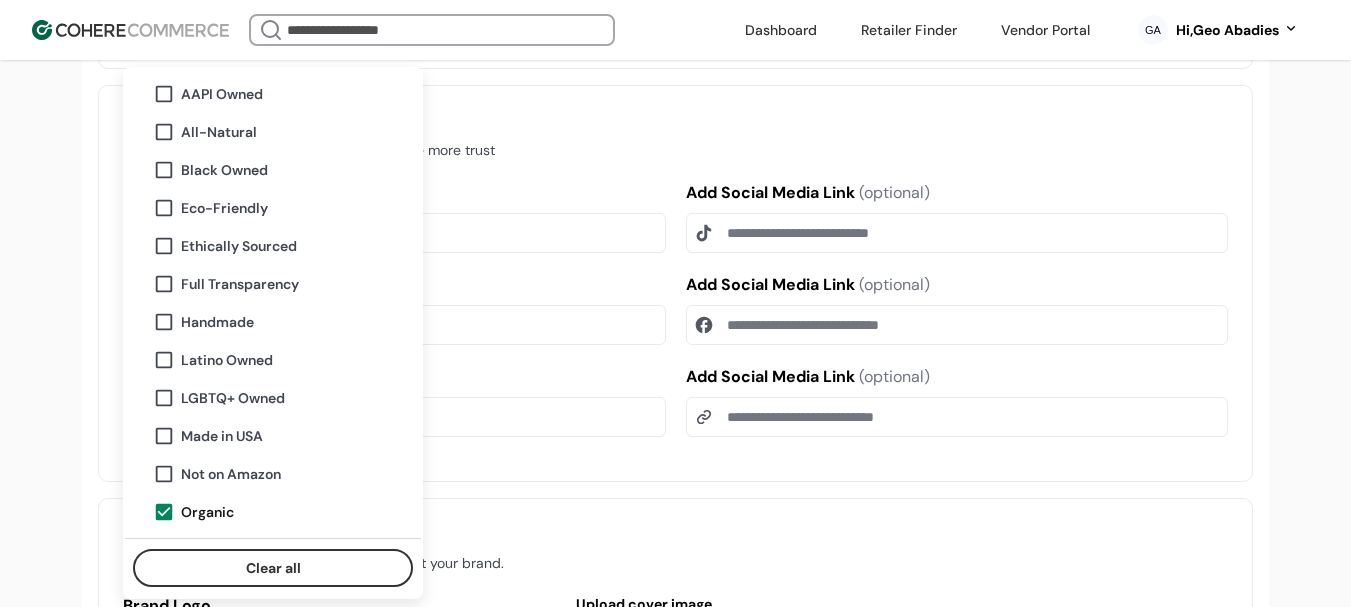 click on "Add Social Media Link (optional)" at bounding box center [394, 417] 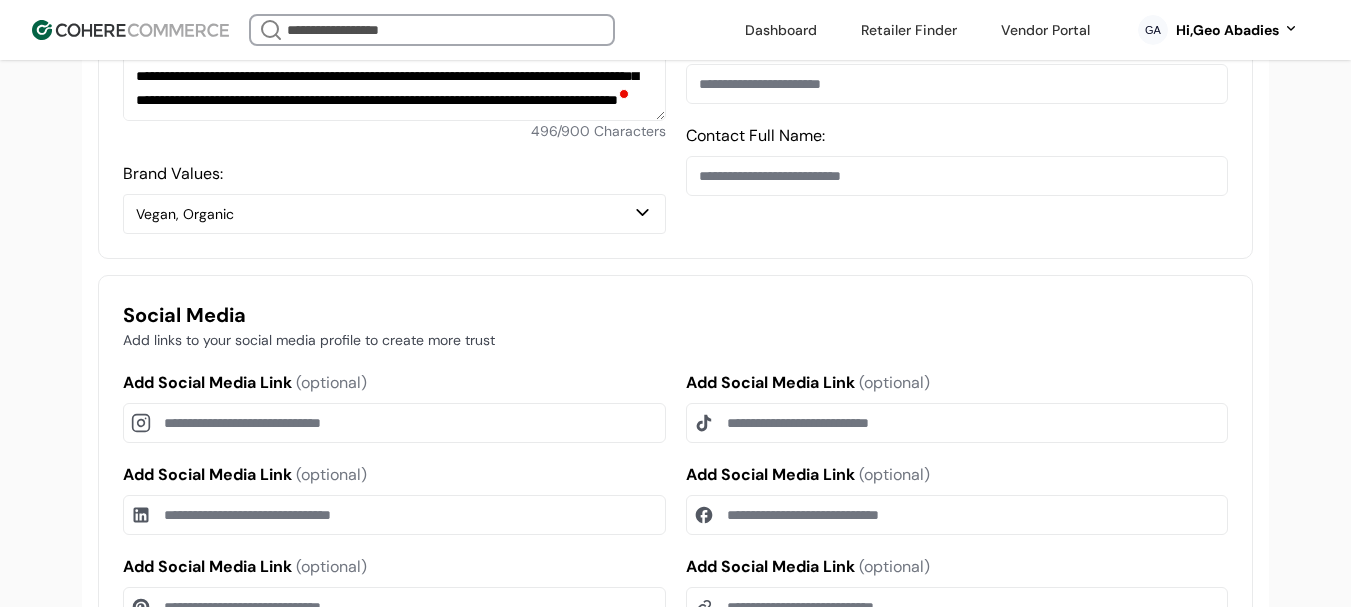 scroll, scrollTop: 874, scrollLeft: 0, axis: vertical 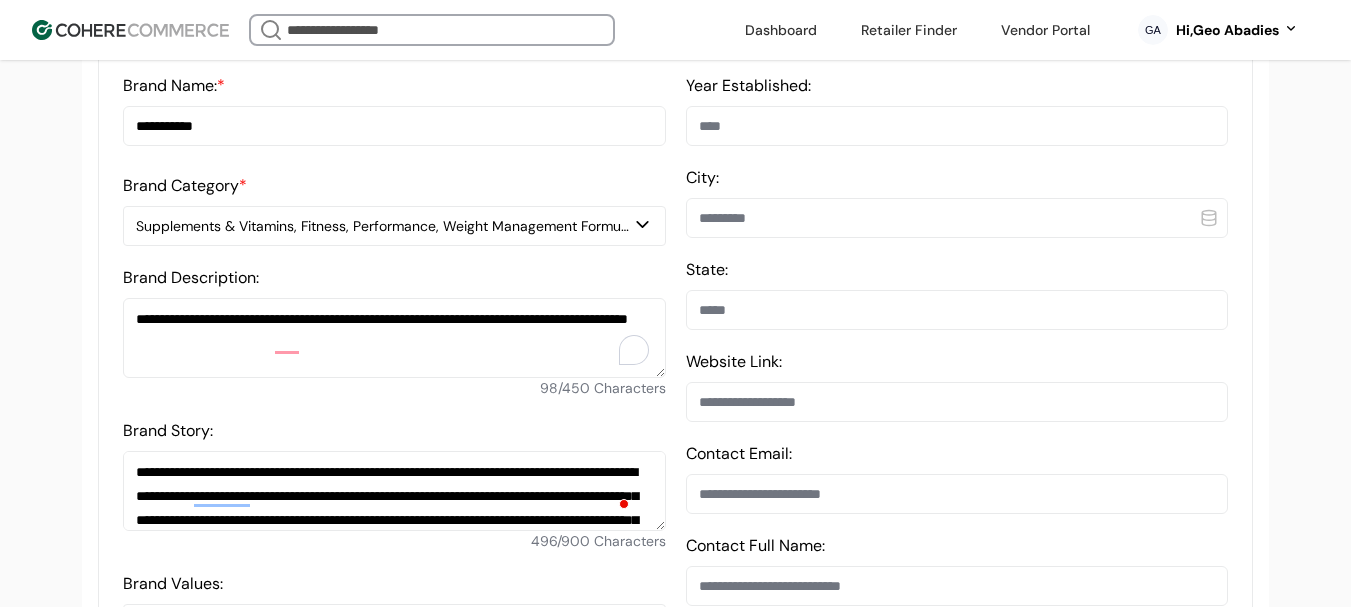 click on "Year Established:" at bounding box center [957, 126] 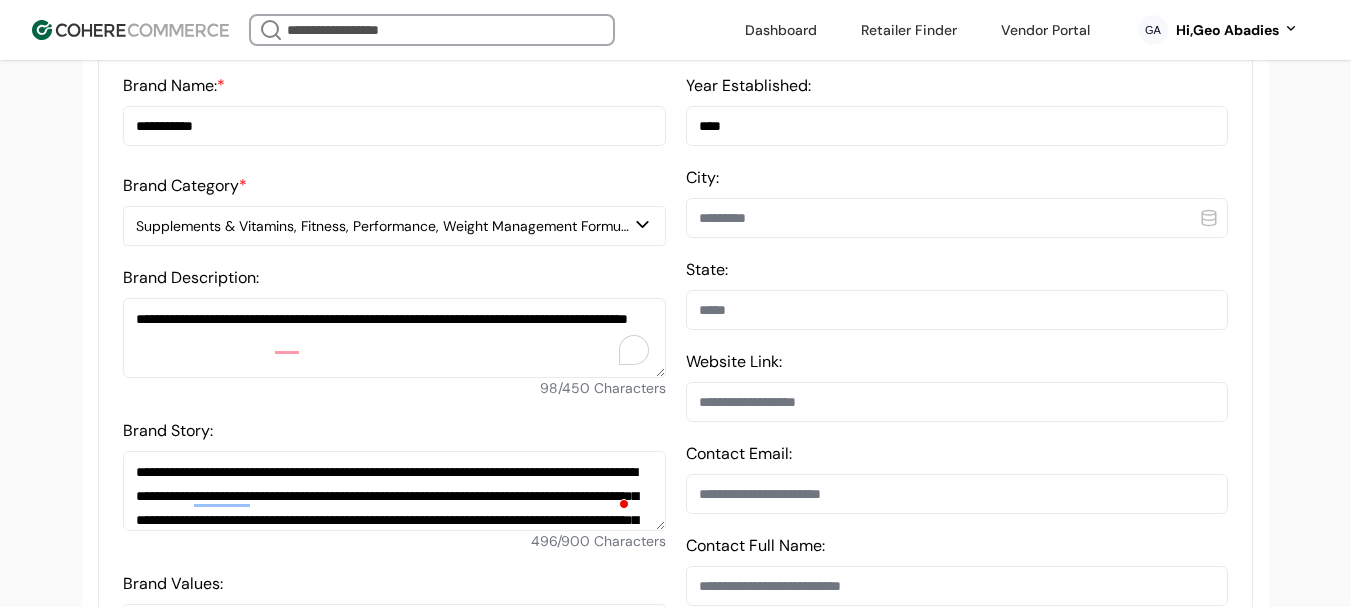 type on "****" 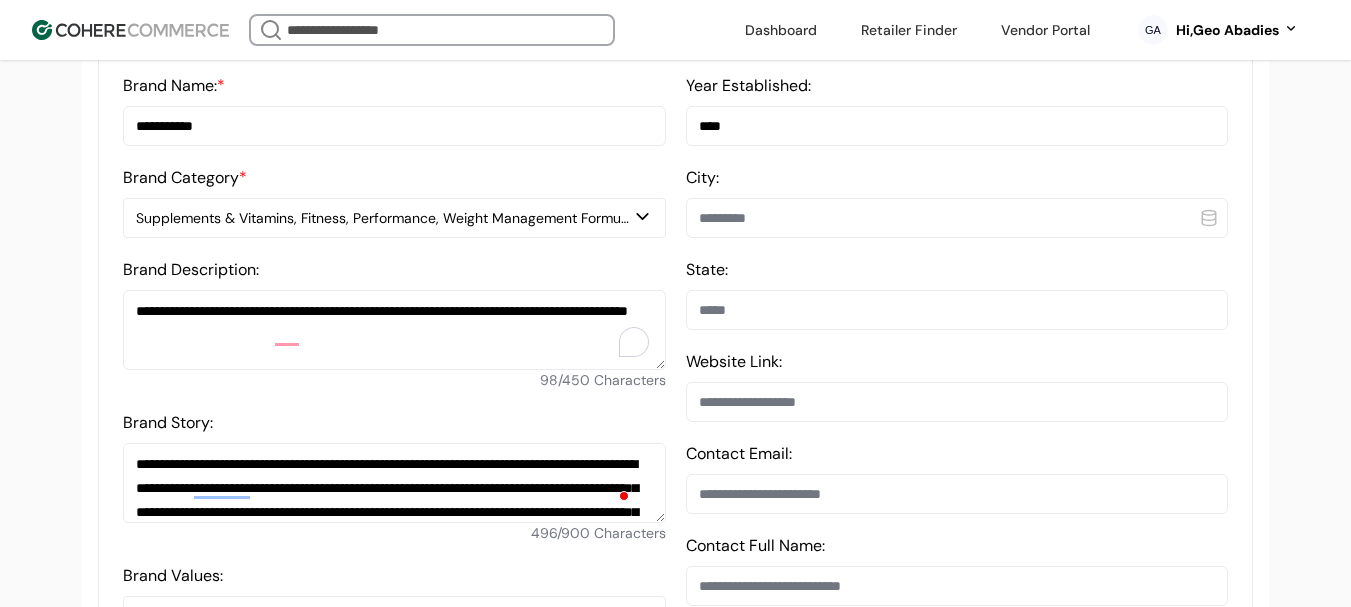 paste on "******" 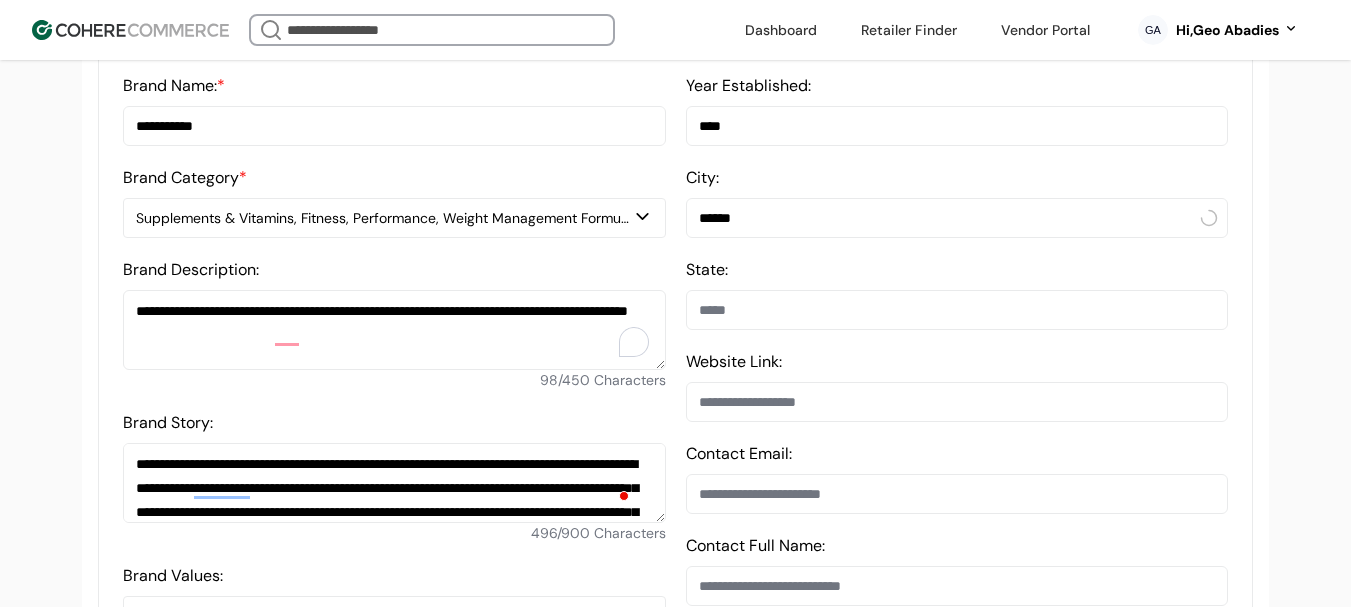 click on "******" at bounding box center [957, 218] 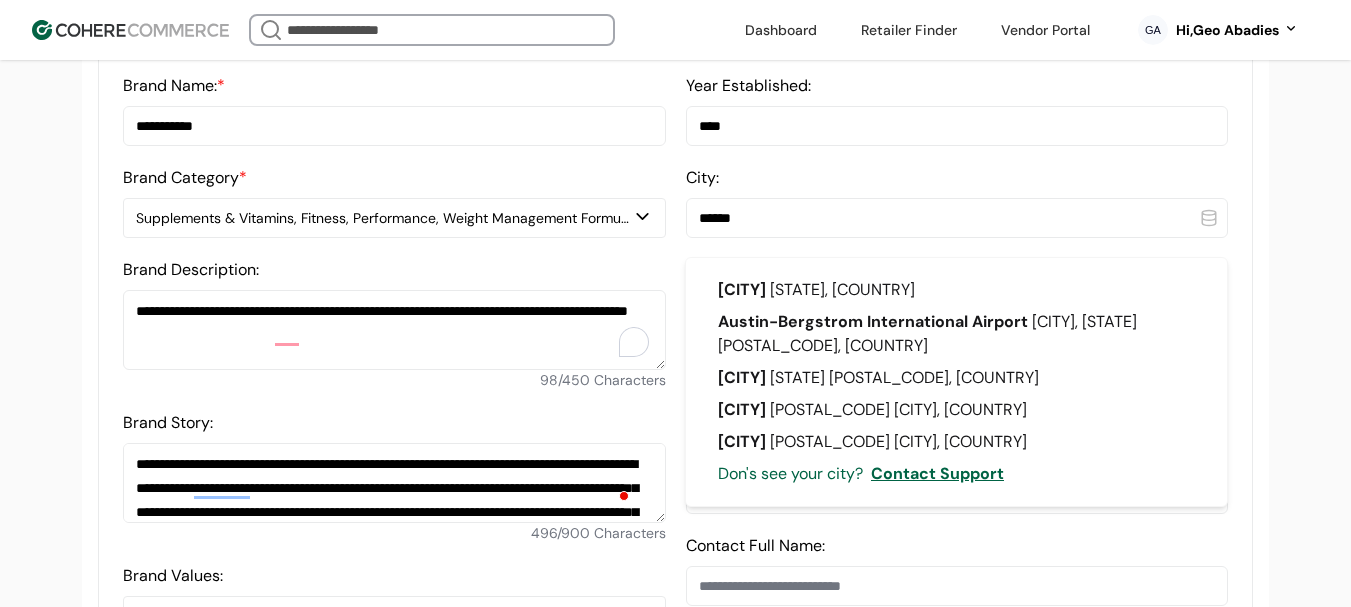 type on "******" 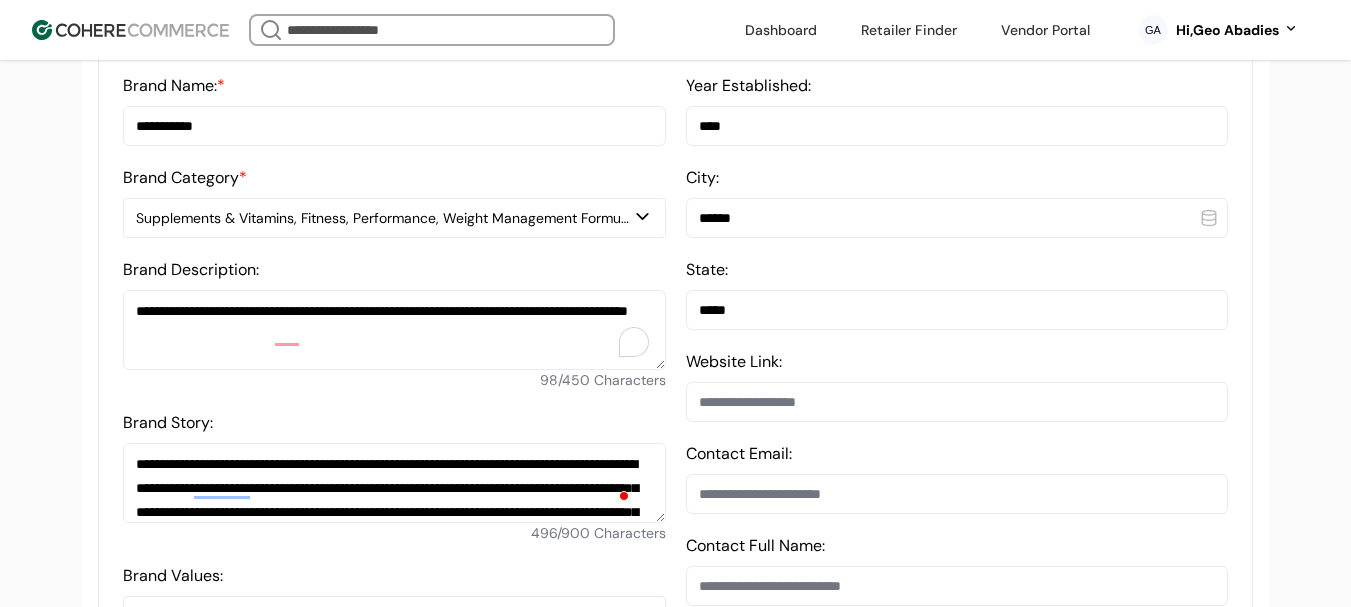 drag, startPoint x: 785, startPoint y: 421, endPoint x: 790, endPoint y: 403, distance: 18.681541 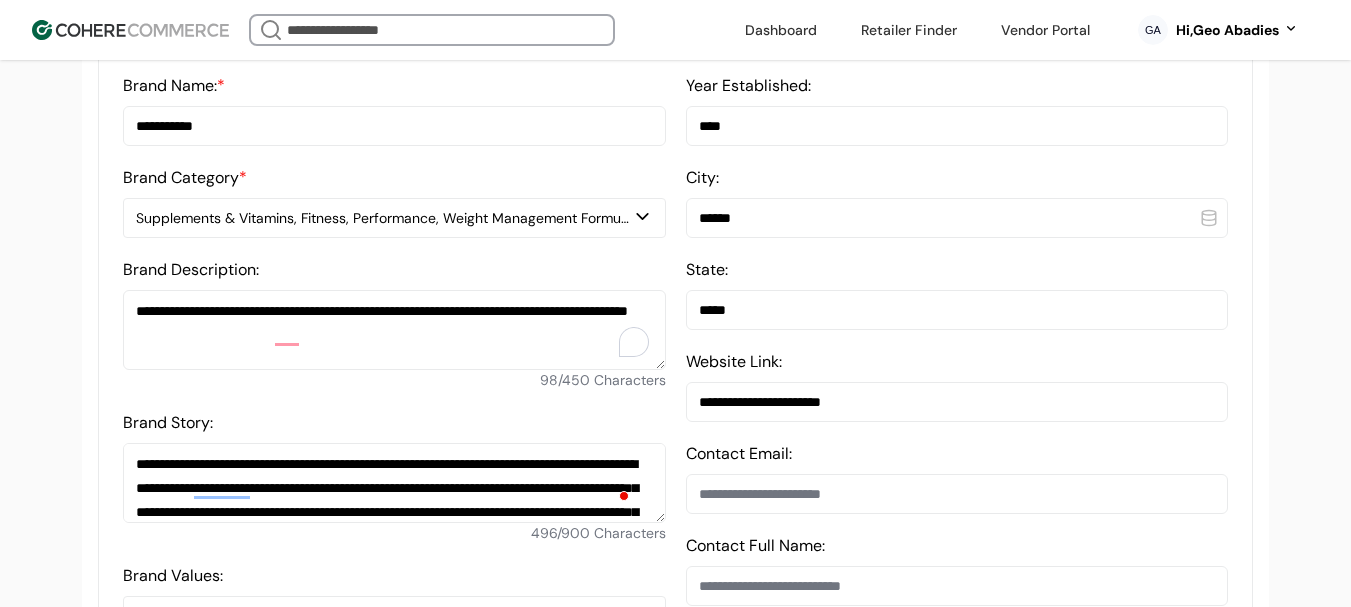 type on "**********" 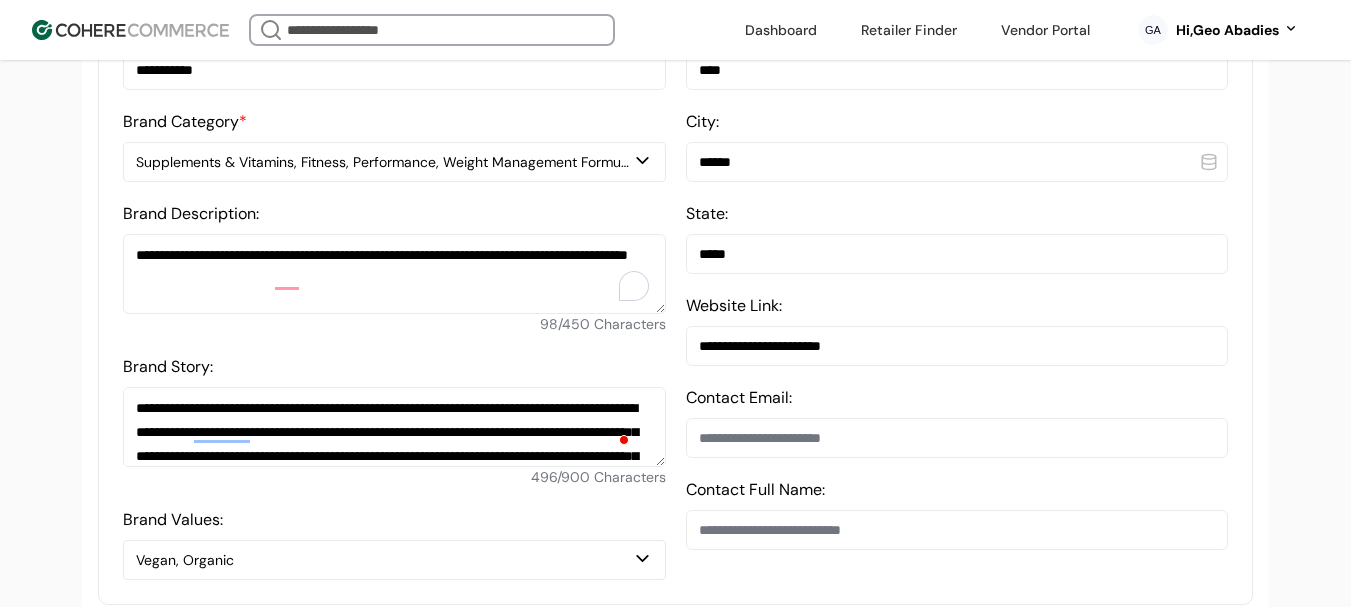scroll, scrollTop: 674, scrollLeft: 0, axis: vertical 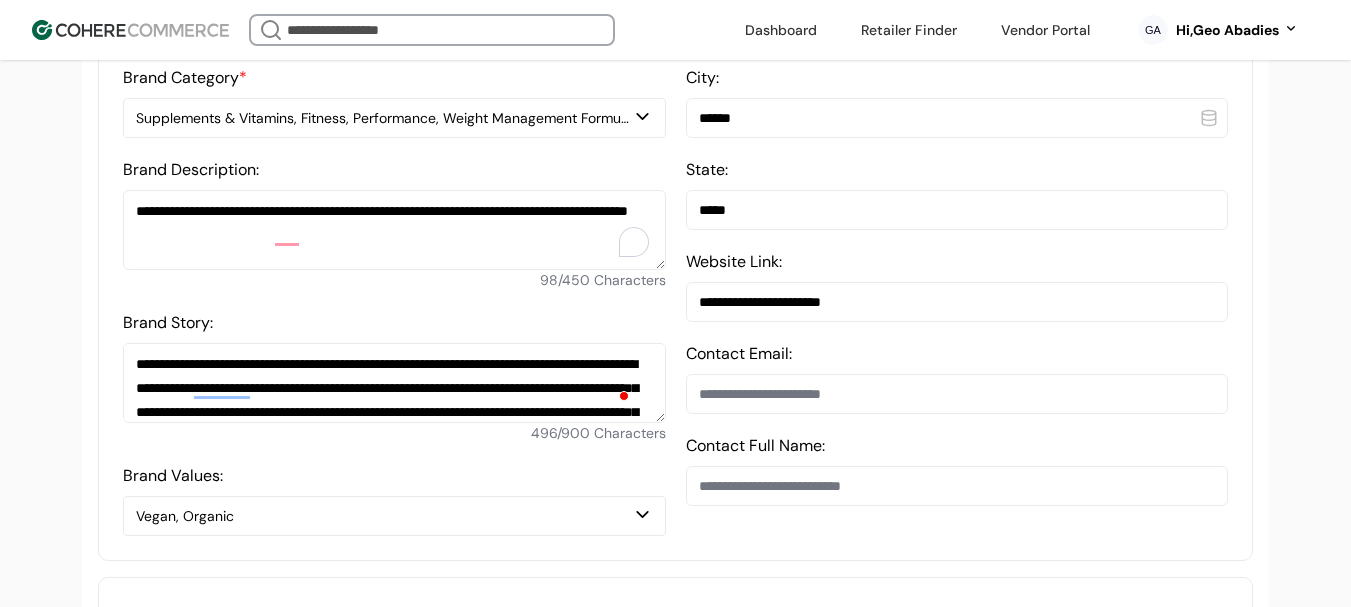click on "Contact Full Name:" at bounding box center [957, 486] 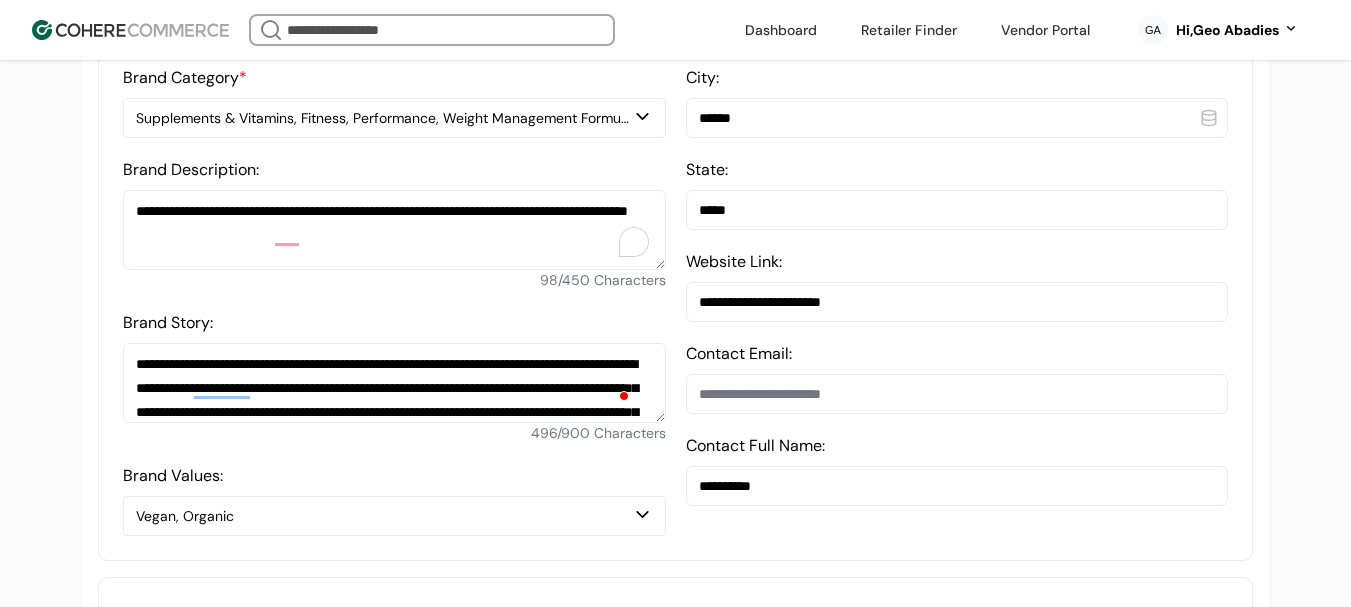 type on "**********" 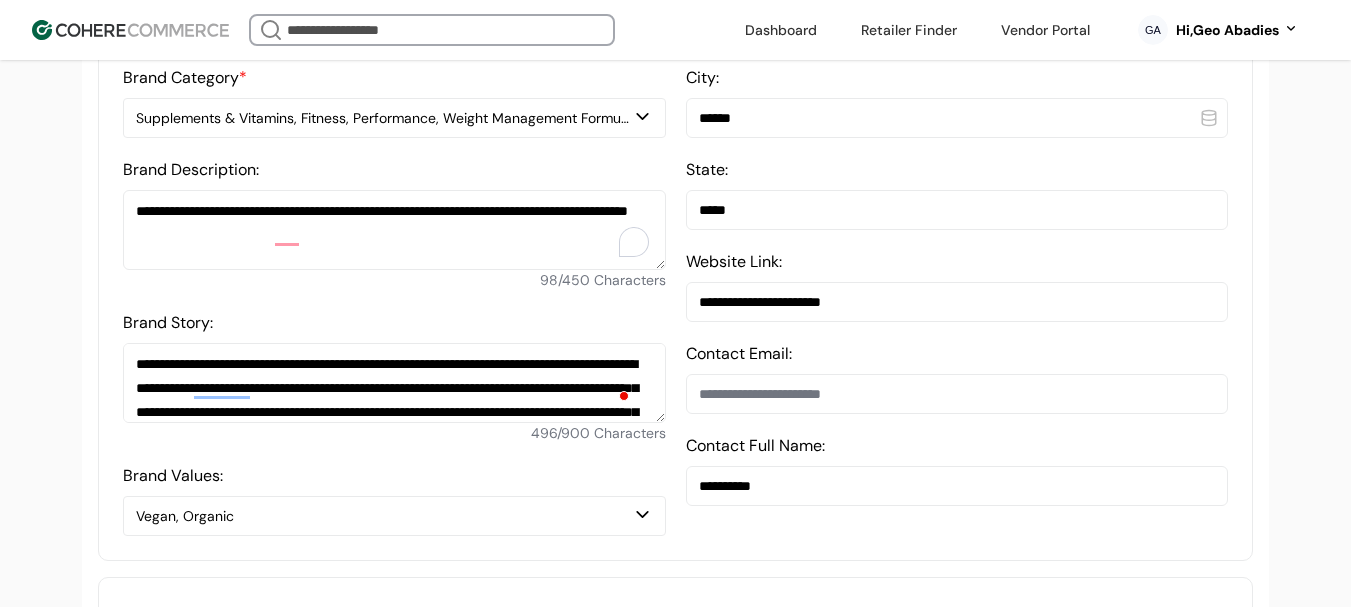 click on "Contact Email:" at bounding box center [957, 394] 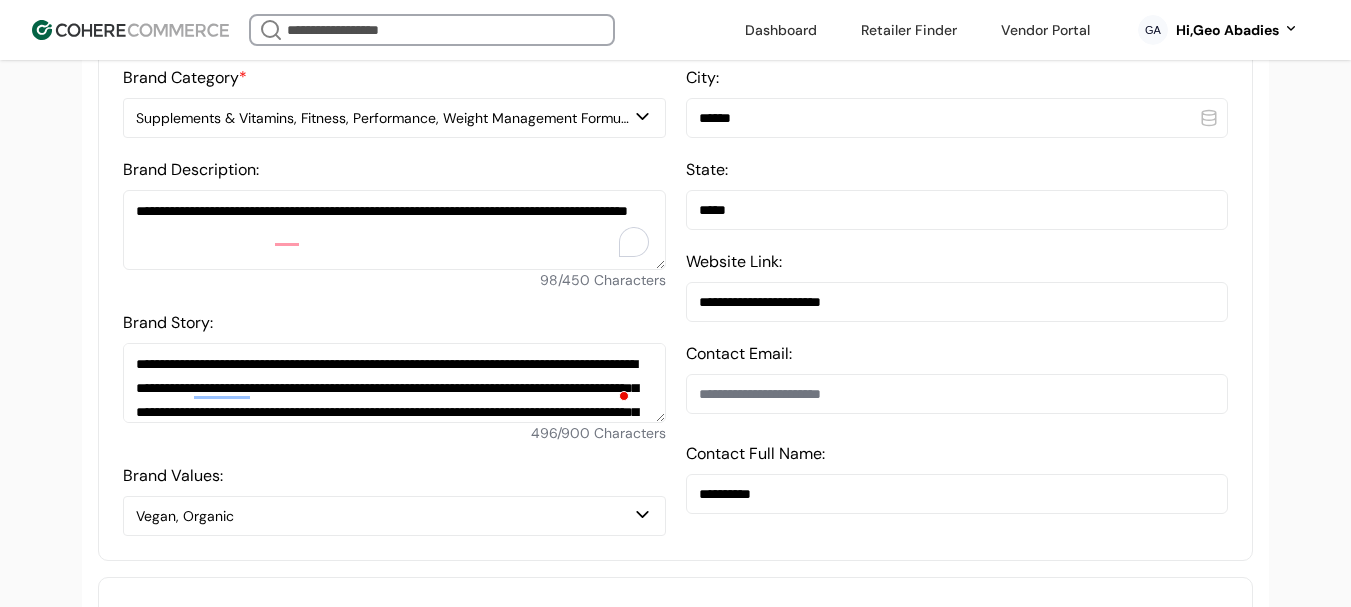 paste on "**********" 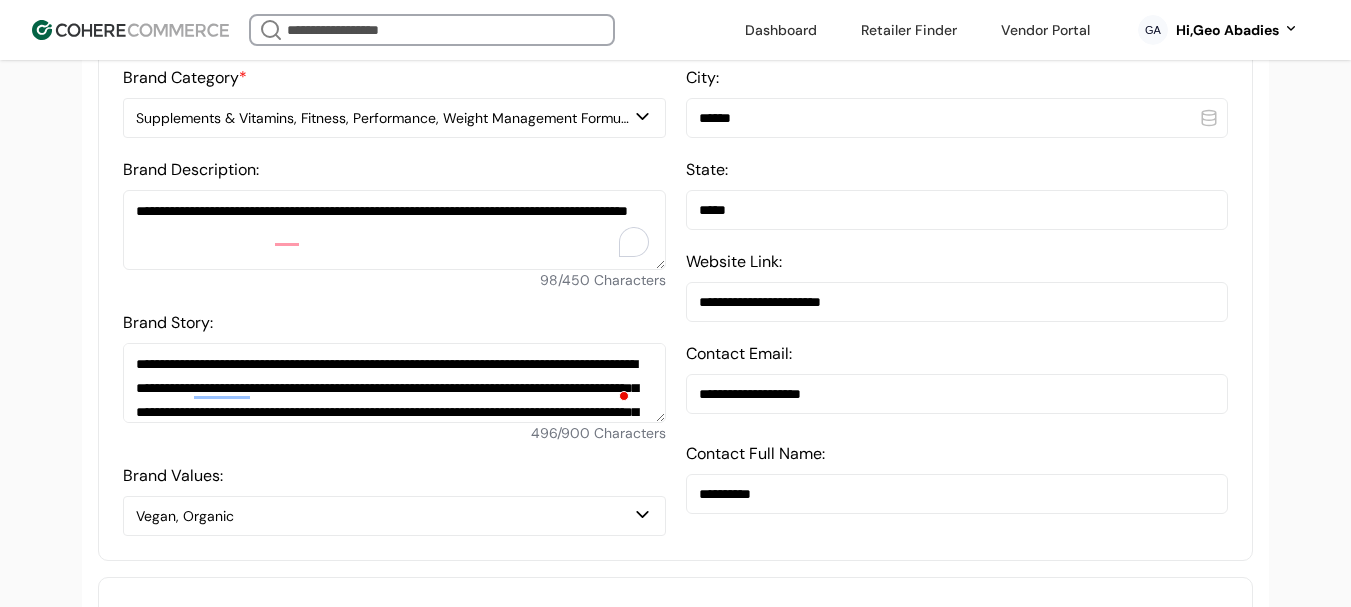type on "**********" 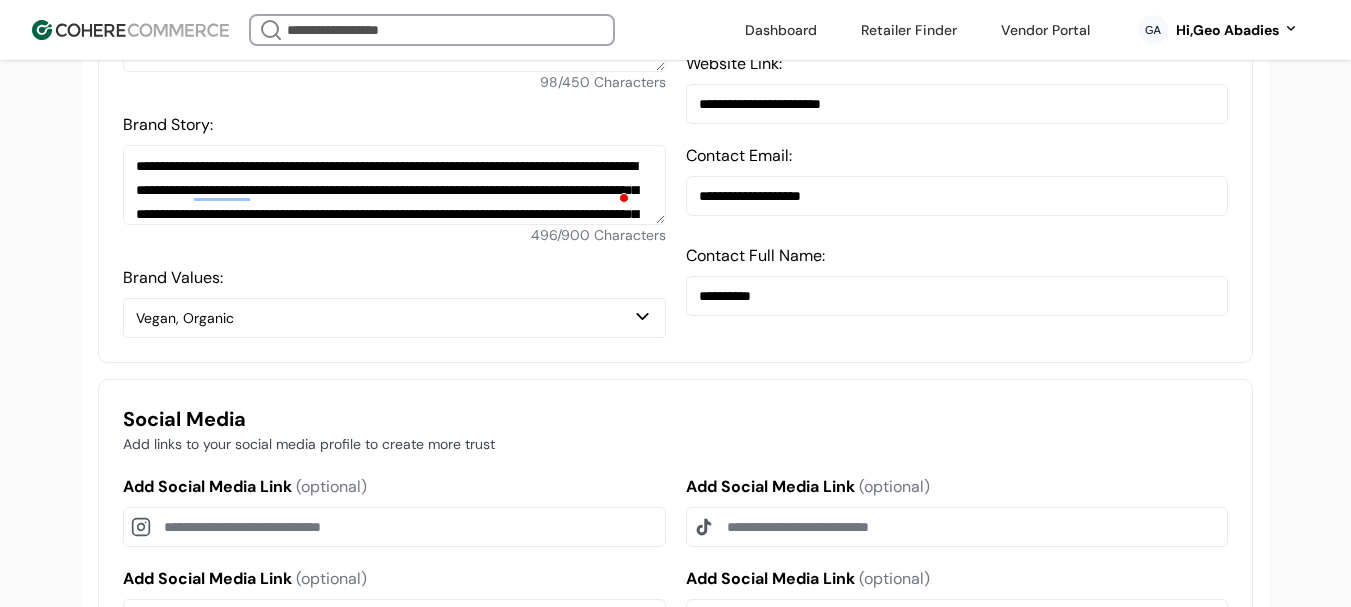 scroll, scrollTop: 1074, scrollLeft: 0, axis: vertical 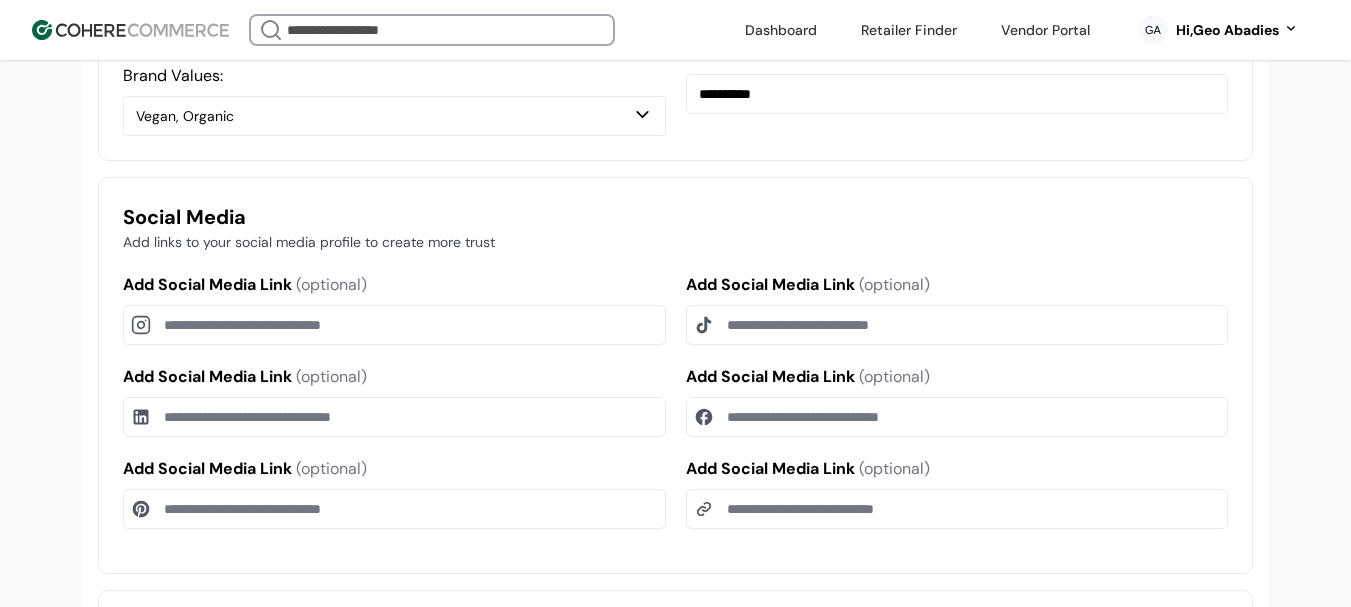 drag, startPoint x: 270, startPoint y: 350, endPoint x: 281, endPoint y: 342, distance: 13.601471 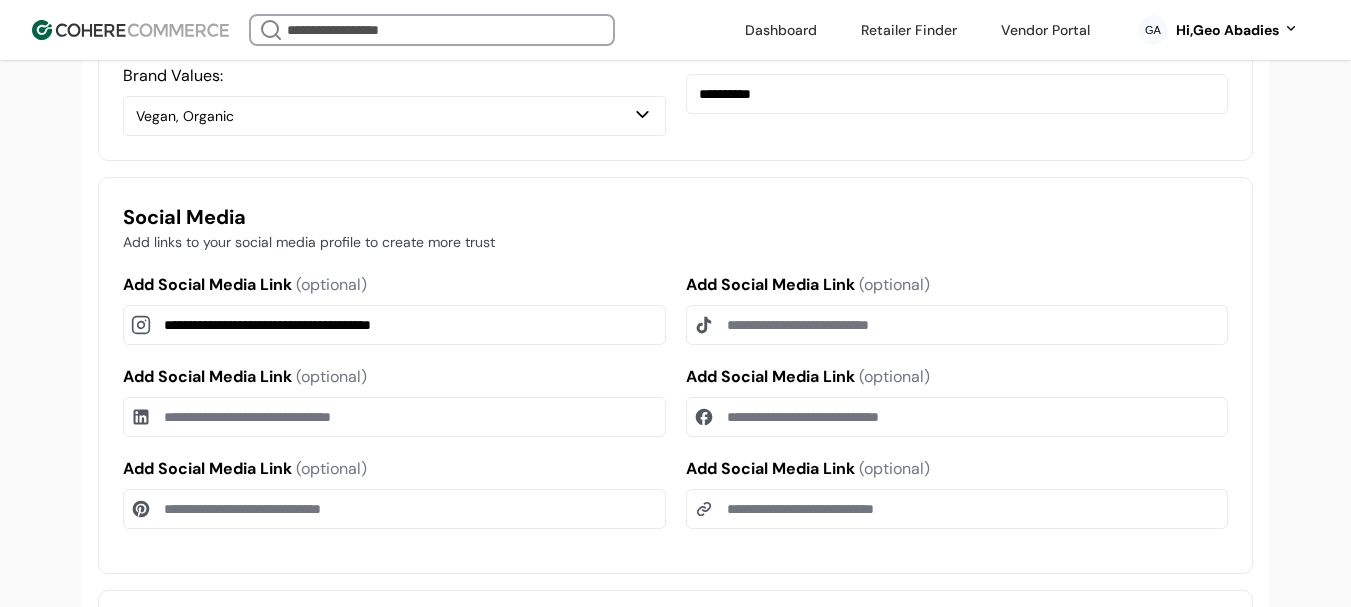type on "**********" 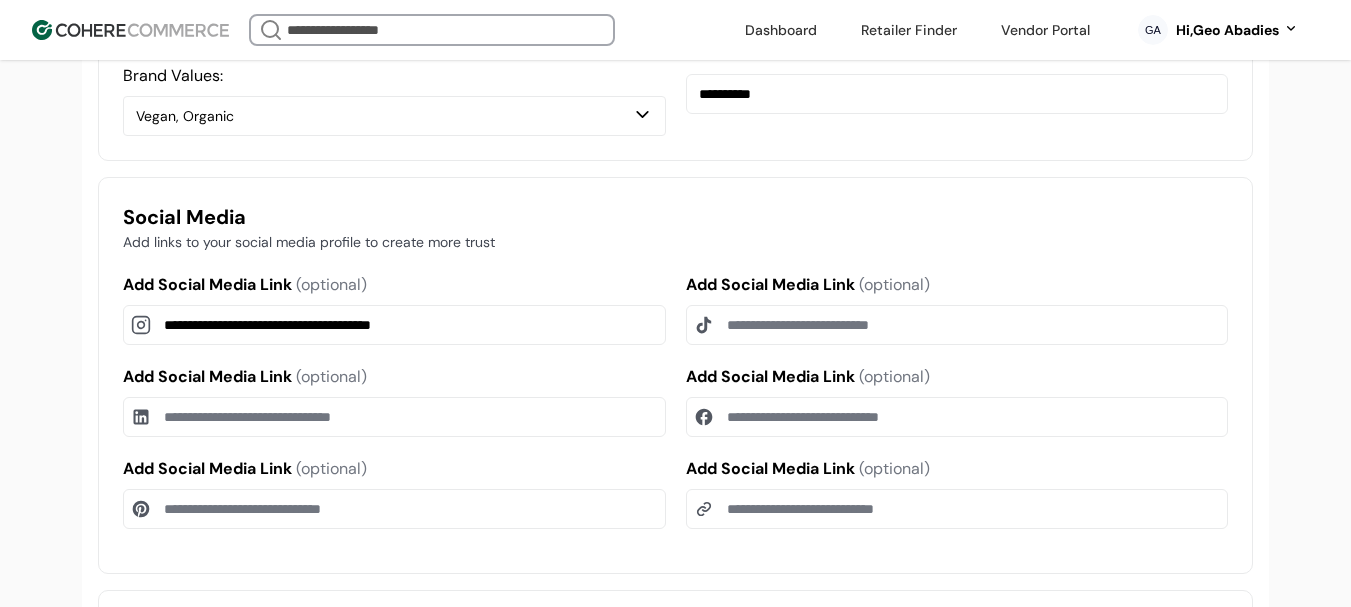 click on "Add Social Media Link (optional)" at bounding box center [957, 325] 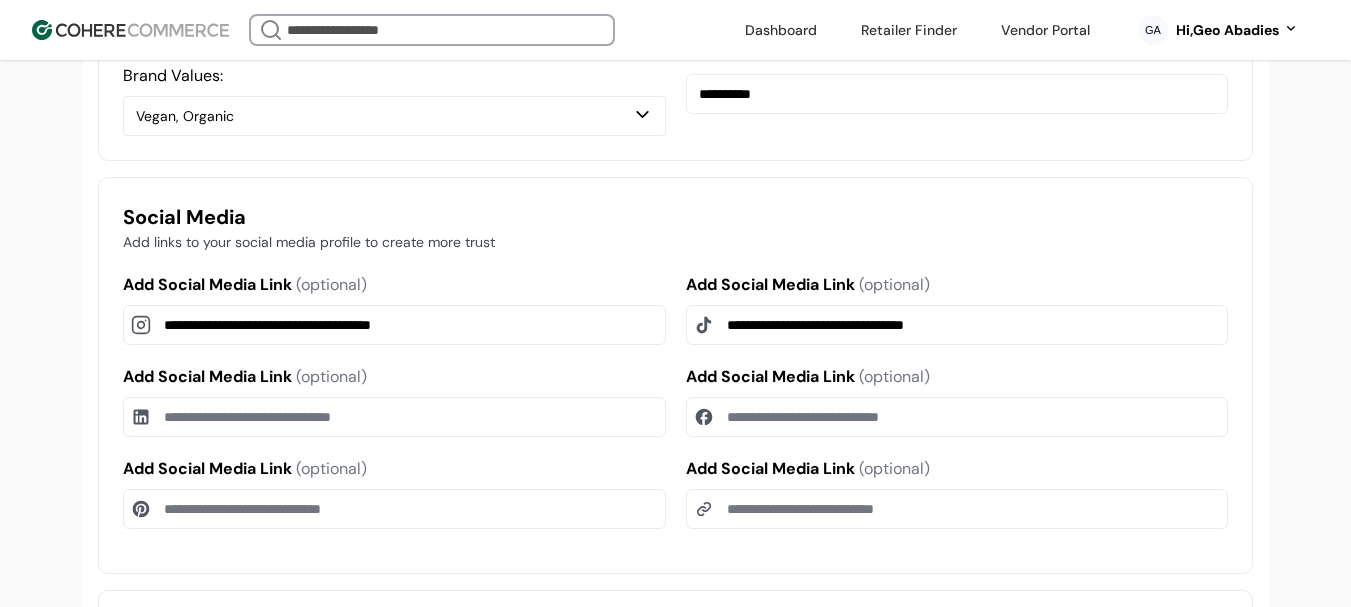 type on "**********" 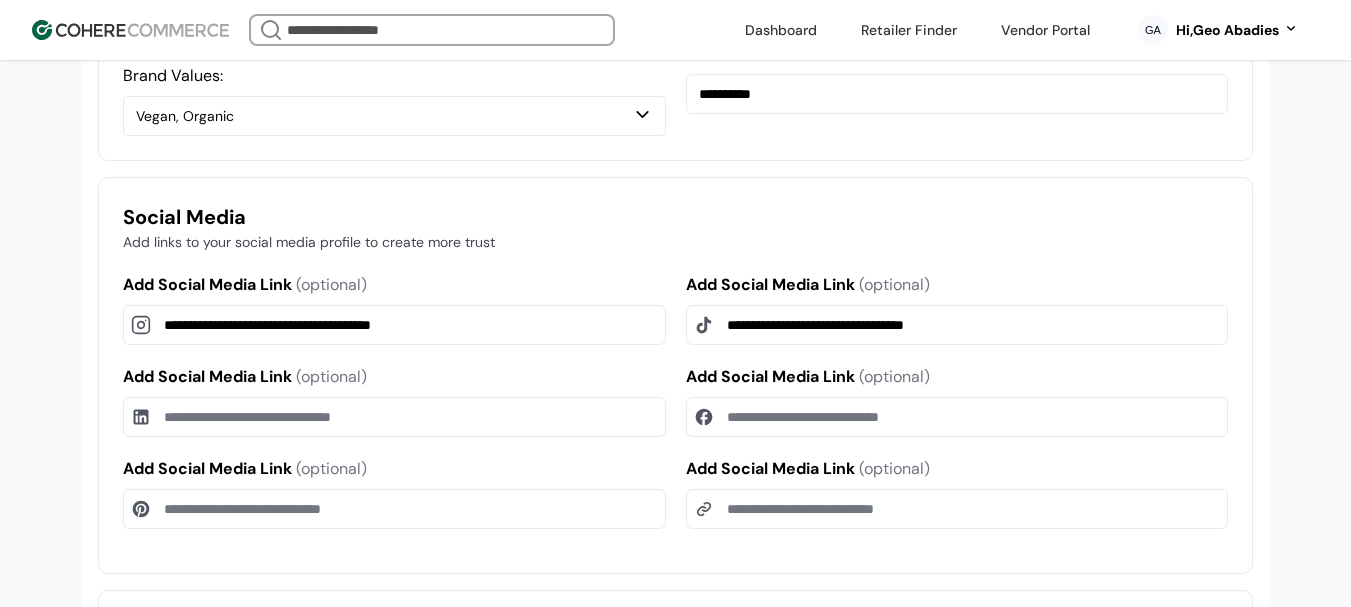 click on "Add Social Media Link (optional)" at bounding box center (394, 417) 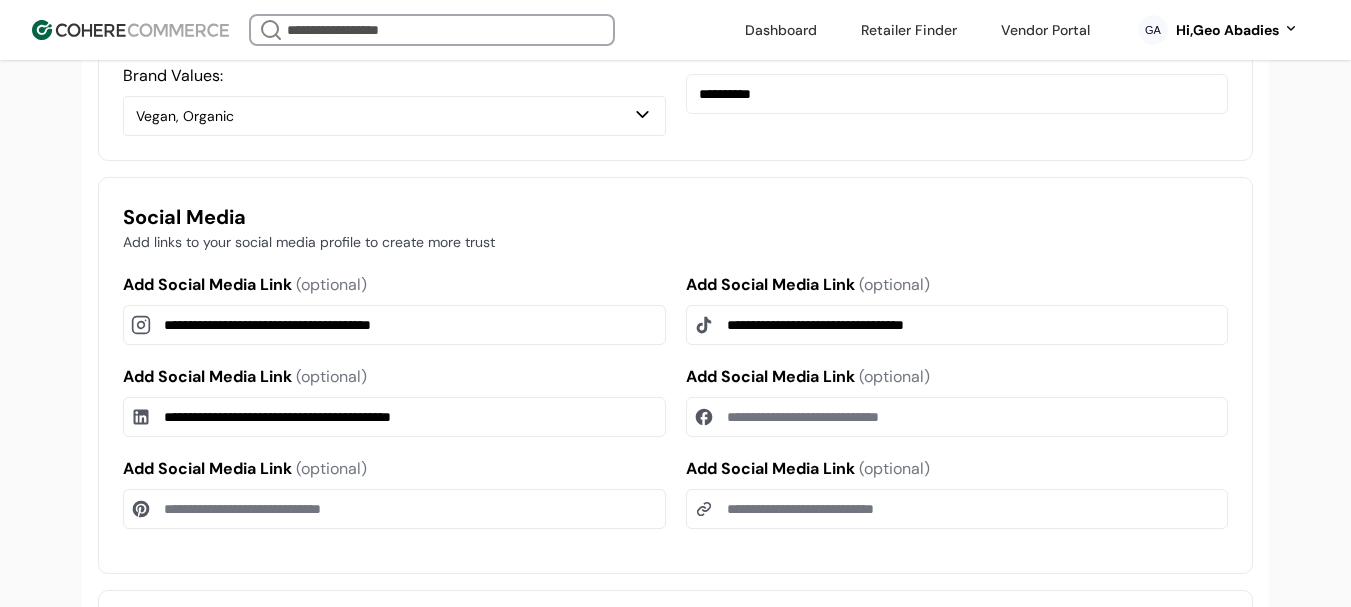 type on "**********" 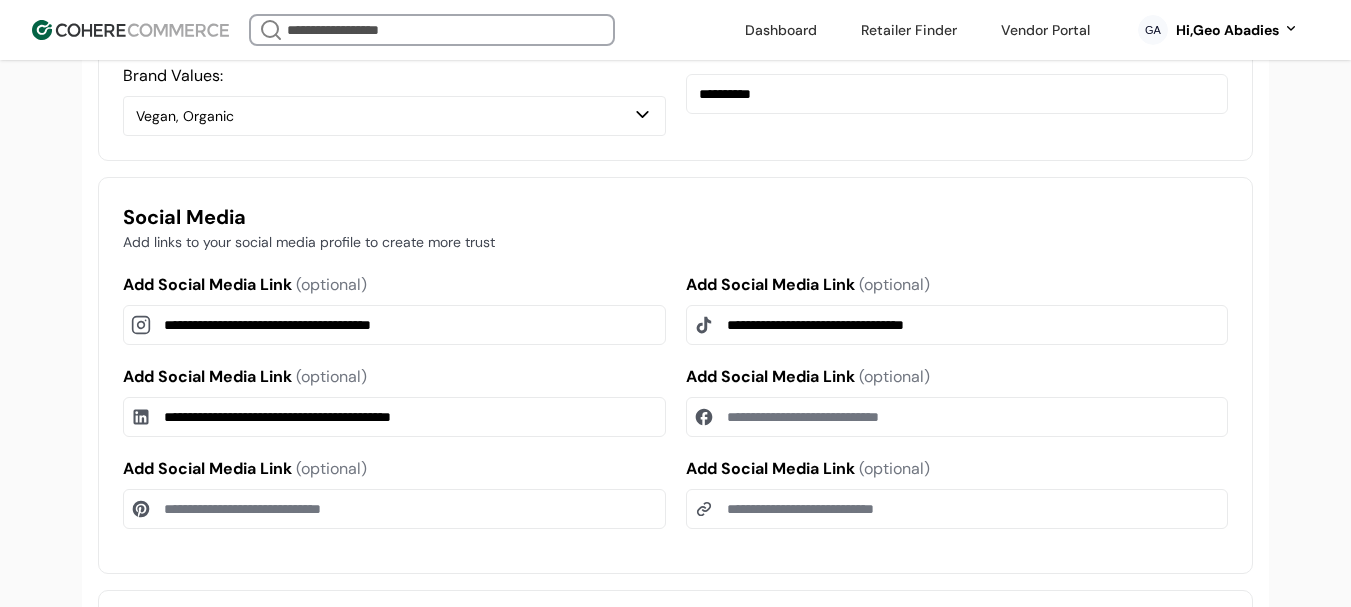drag, startPoint x: 803, startPoint y: 436, endPoint x: 729, endPoint y: 451, distance: 75.50497 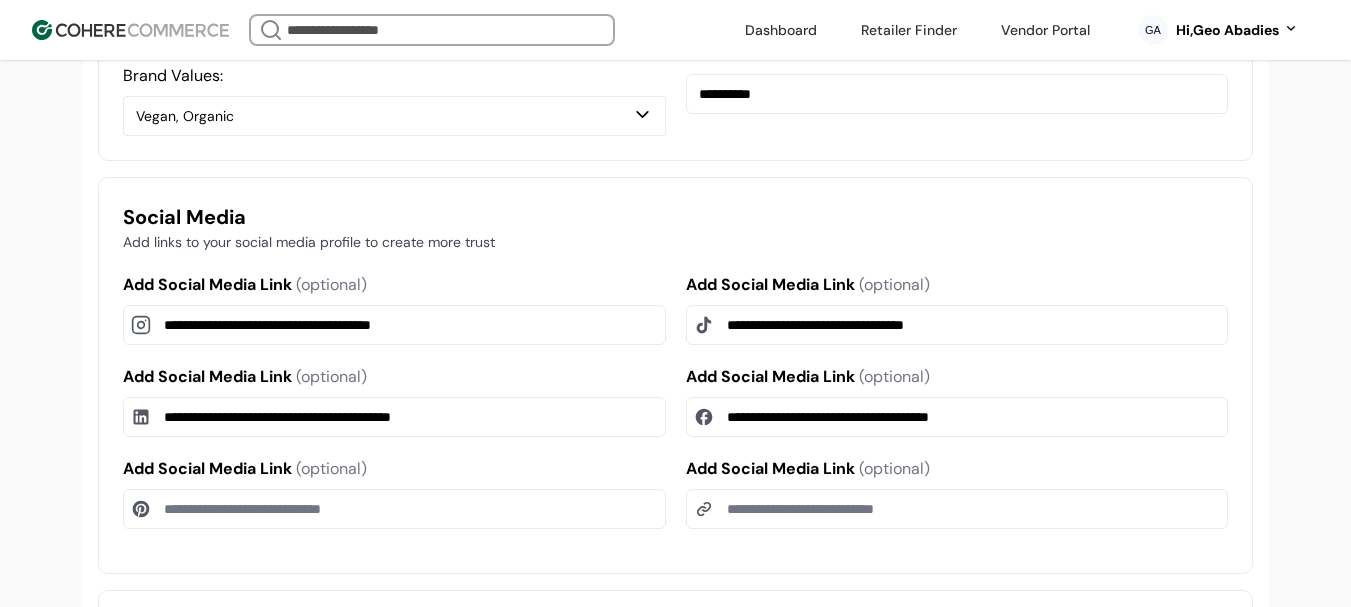 type on "**********" 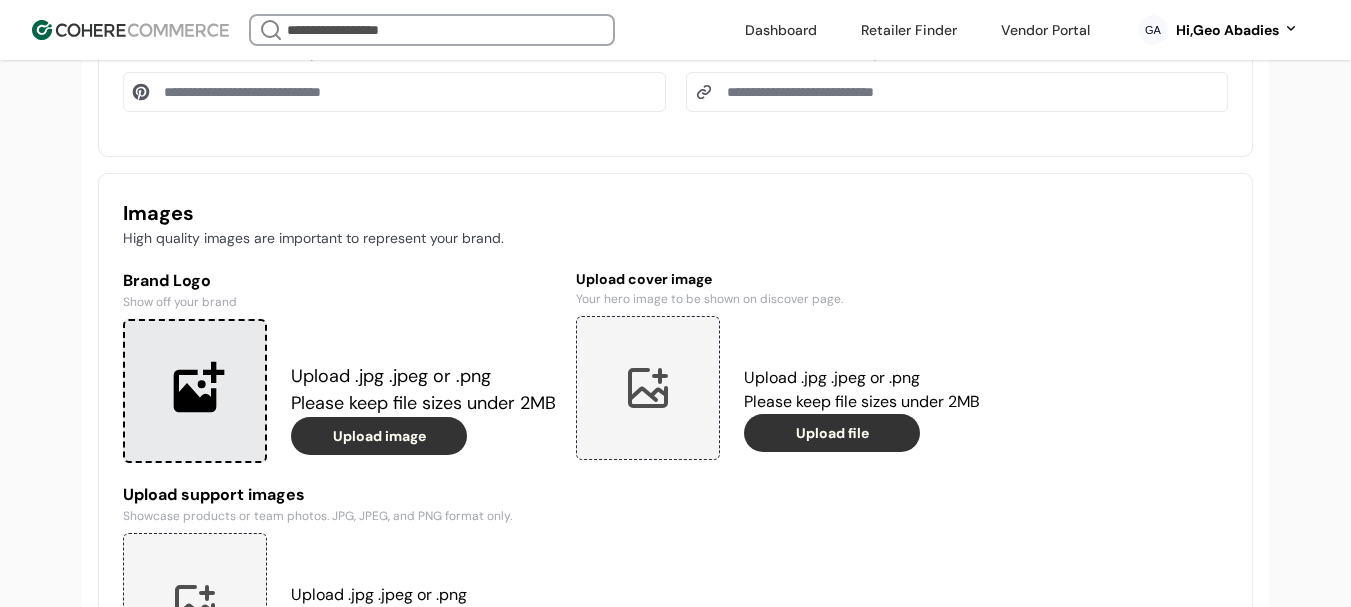 scroll, scrollTop: 1574, scrollLeft: 0, axis: vertical 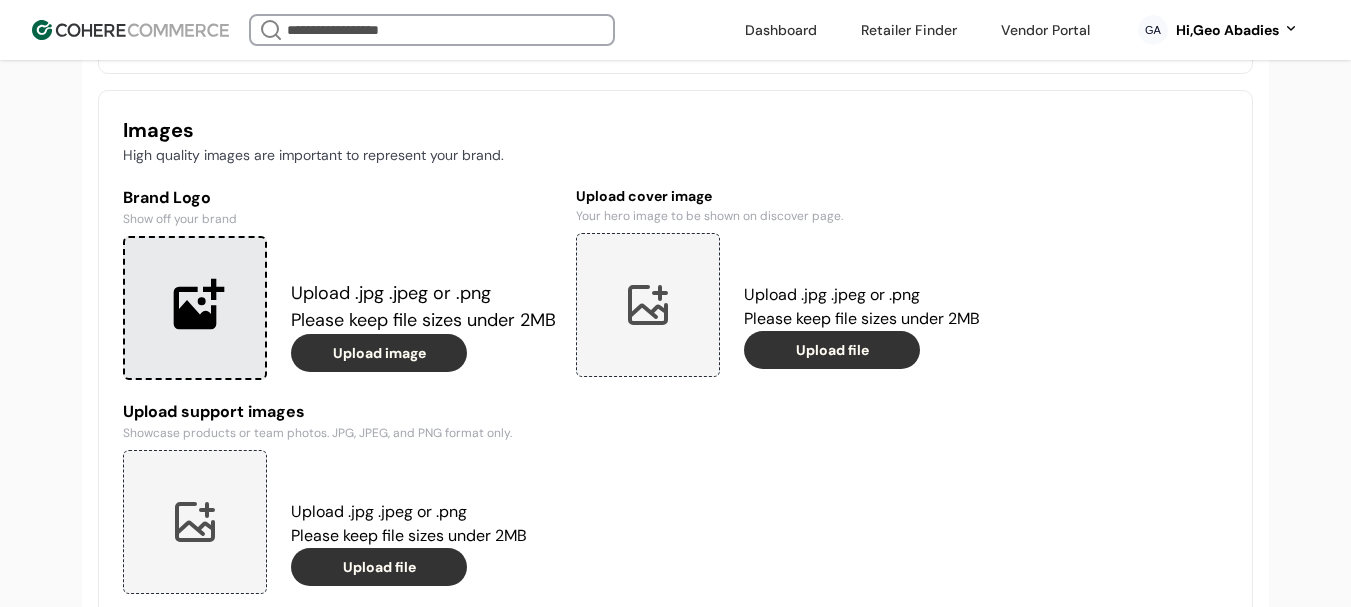 click at bounding box center (195, 308) 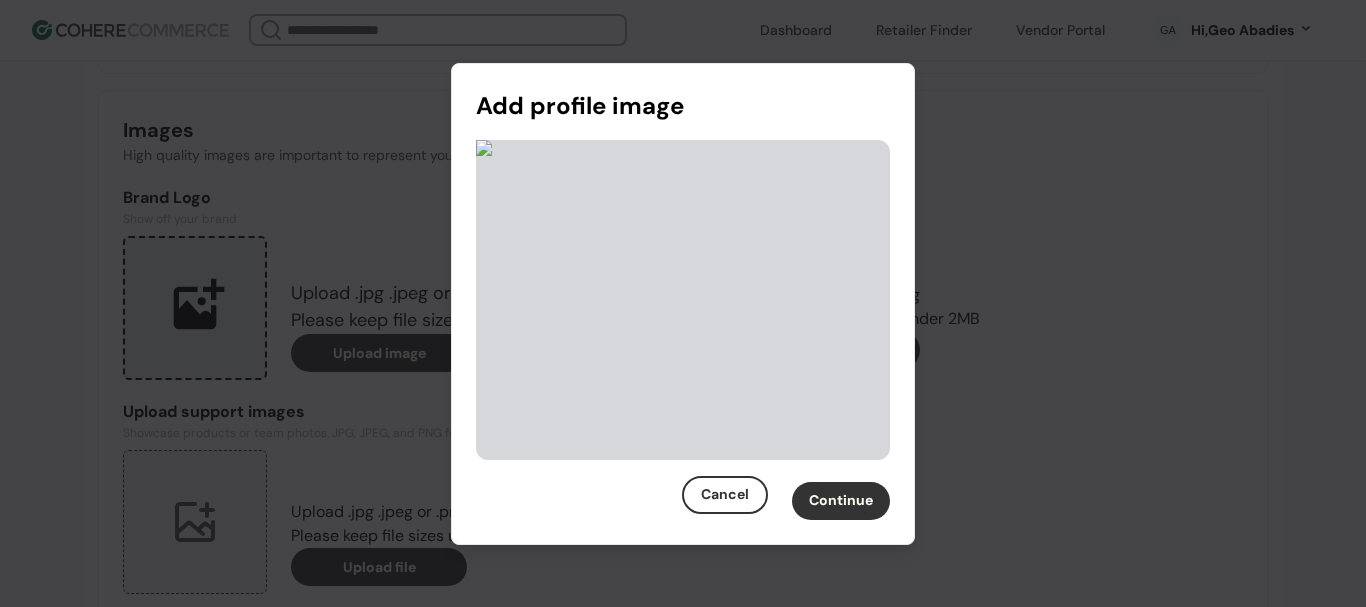 click on "Continue" at bounding box center [841, 501] 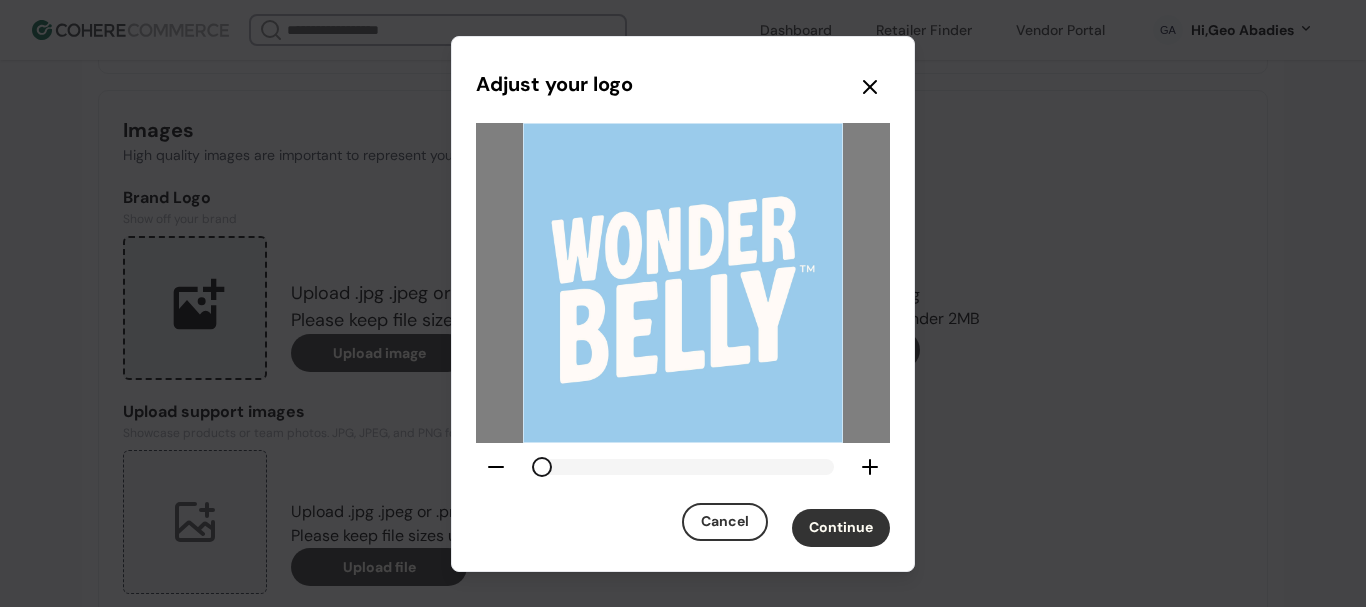click on "Continue" at bounding box center [841, 528] 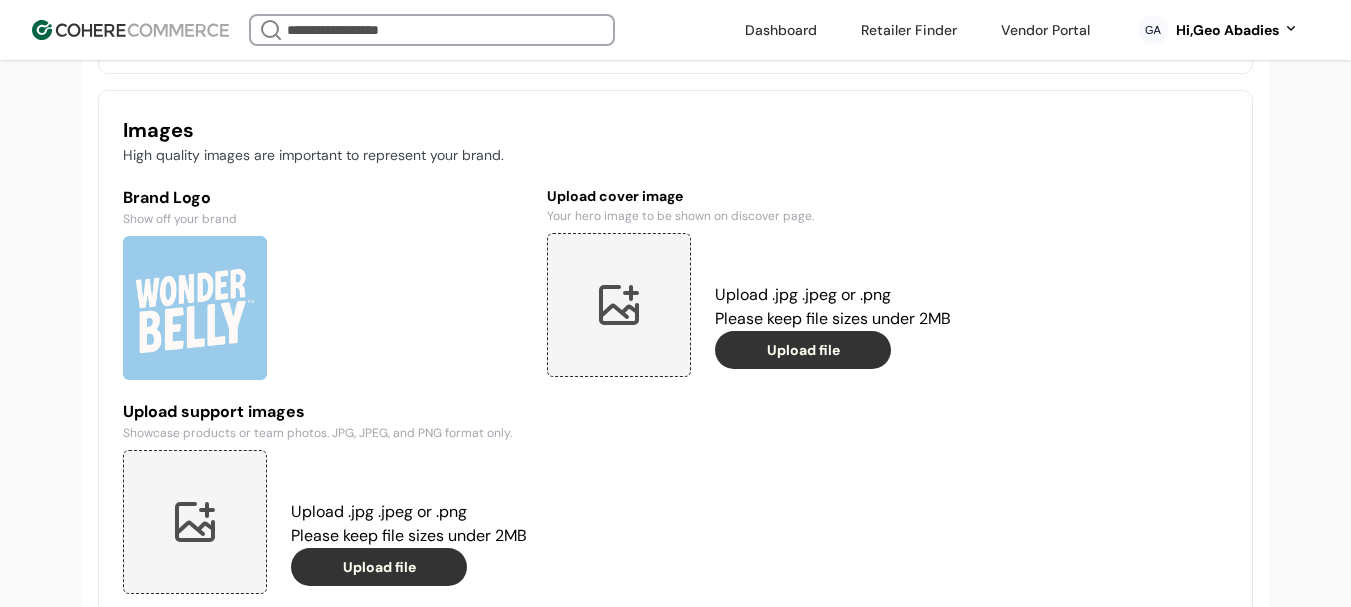 click at bounding box center [619, 305] 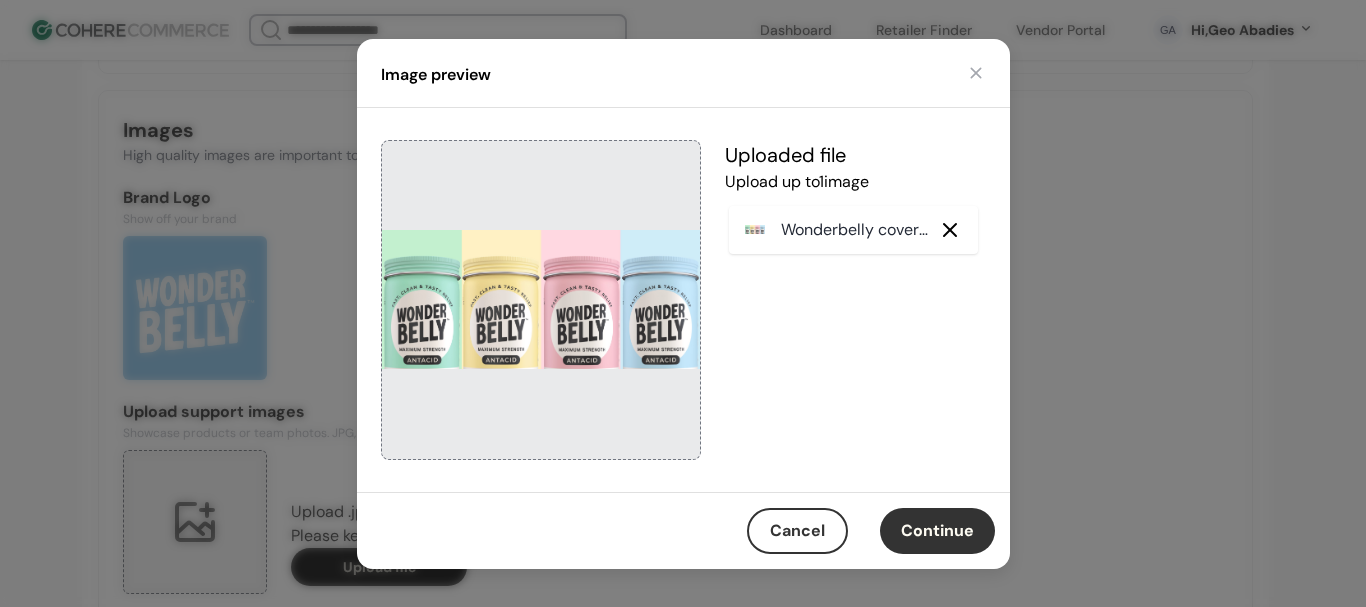 click on "Continue" at bounding box center (937, 531) 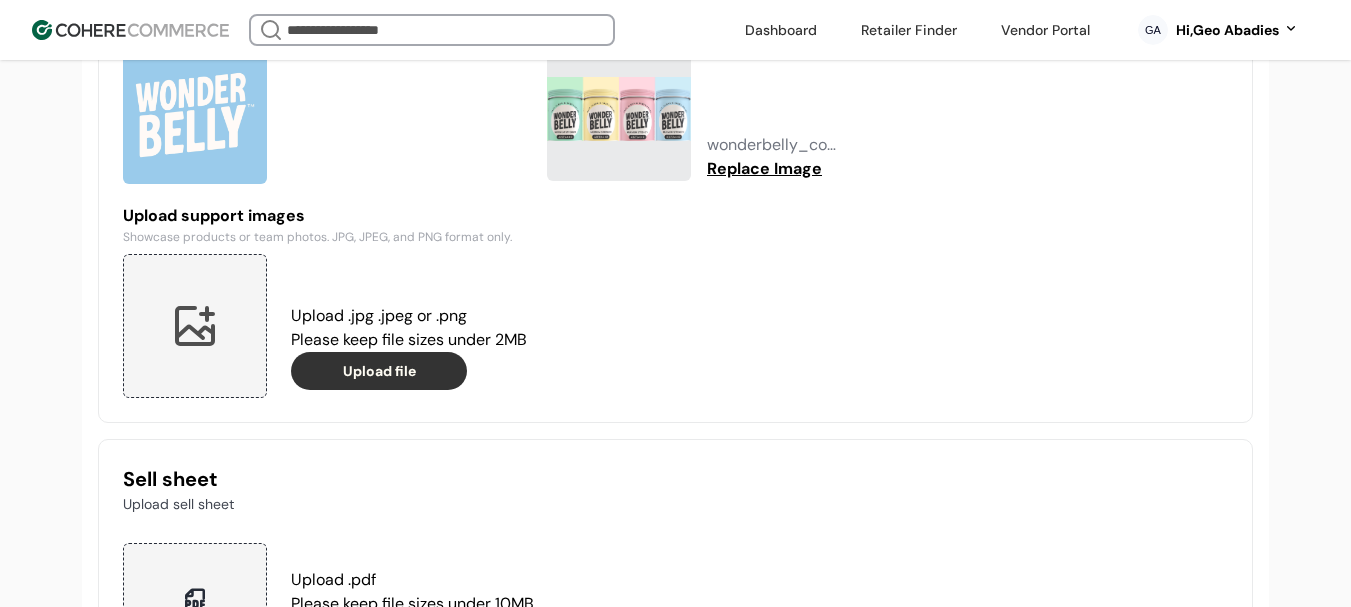 scroll, scrollTop: 1774, scrollLeft: 0, axis: vertical 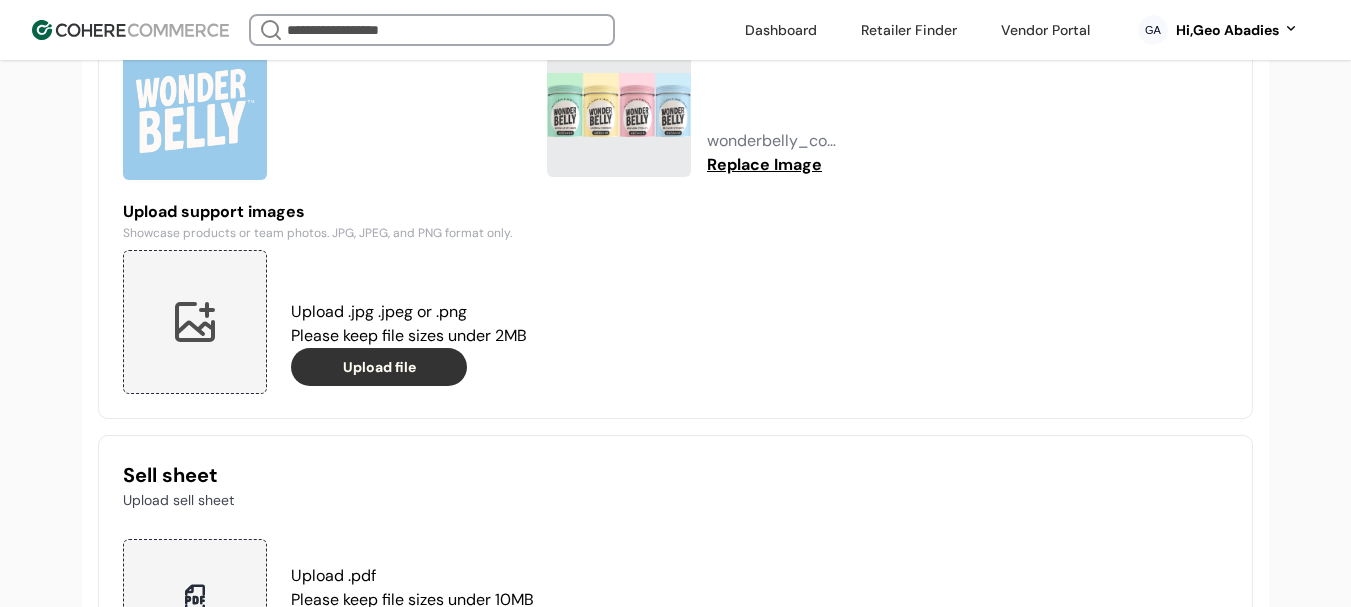 click at bounding box center [195, 322] 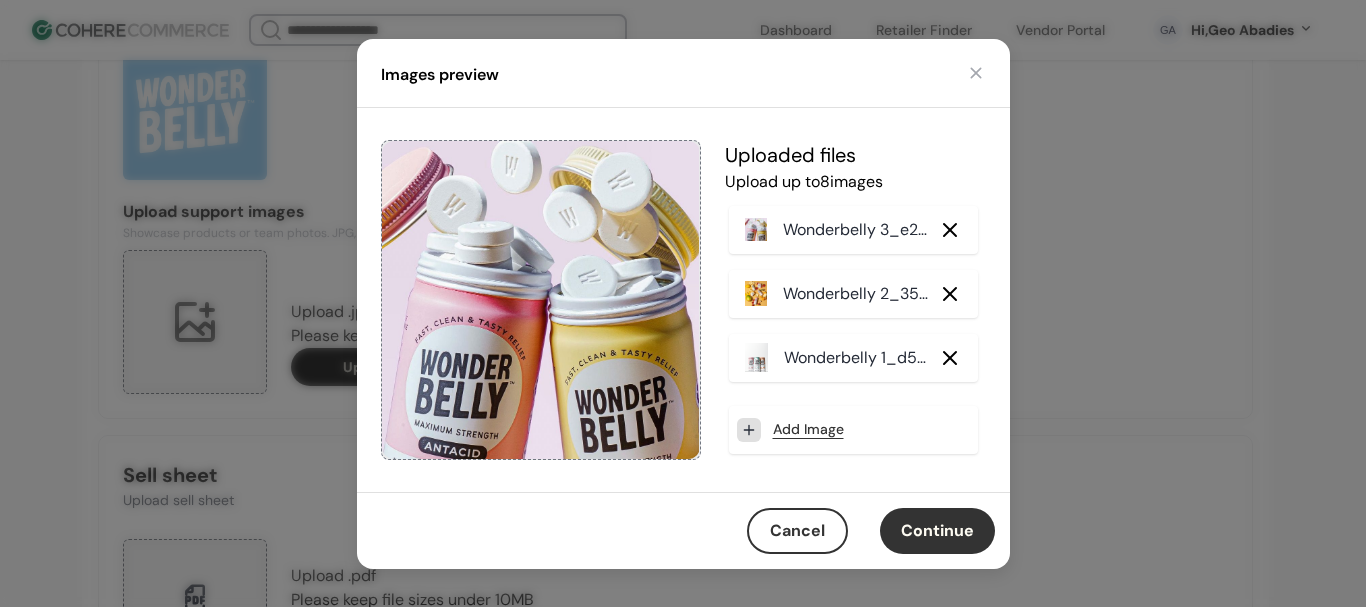 click on "Continue" at bounding box center (937, 531) 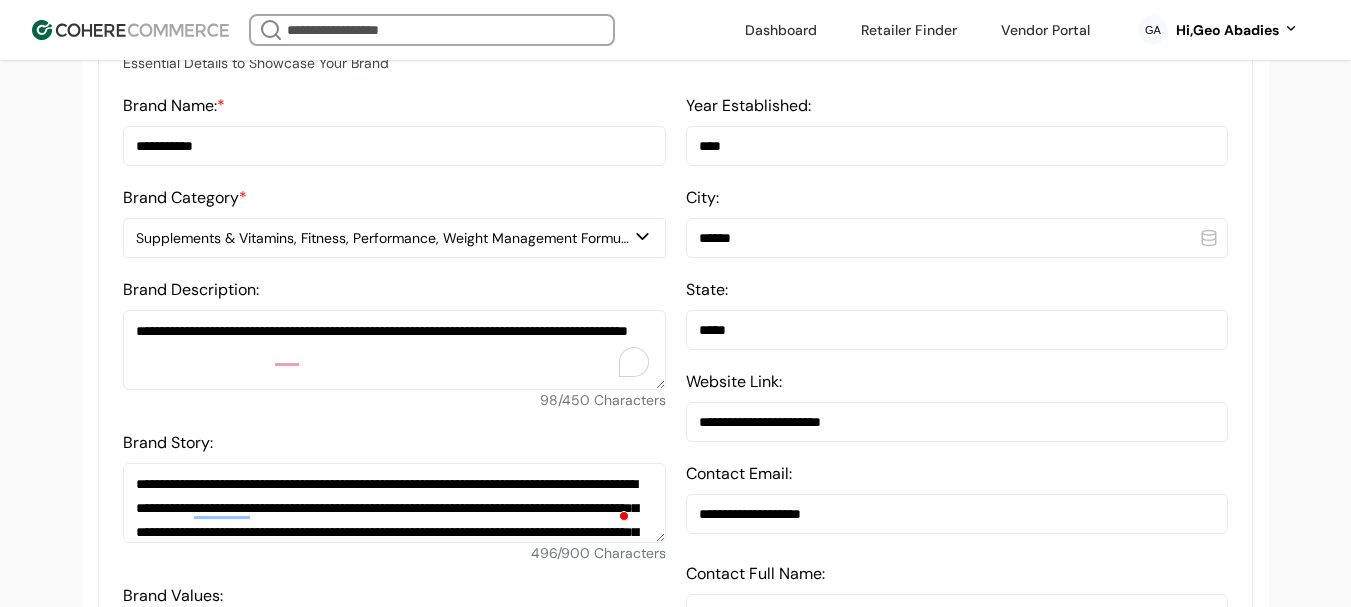 scroll, scrollTop: 374, scrollLeft: 0, axis: vertical 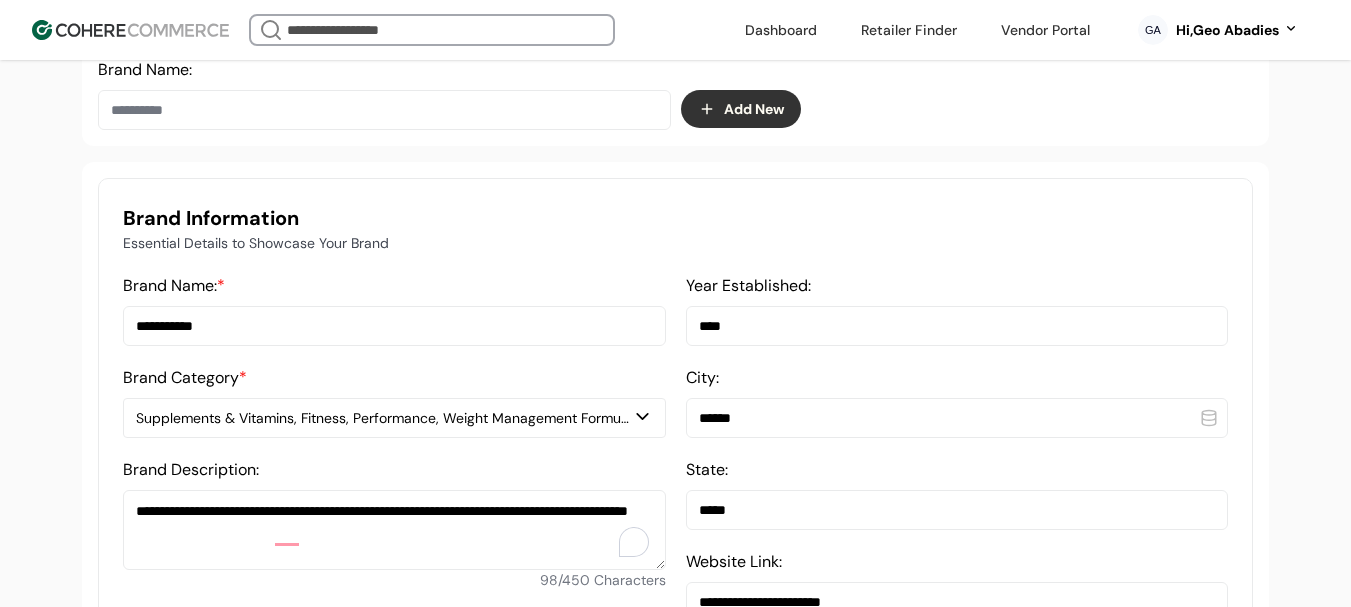 click on "**********" at bounding box center [394, 326] 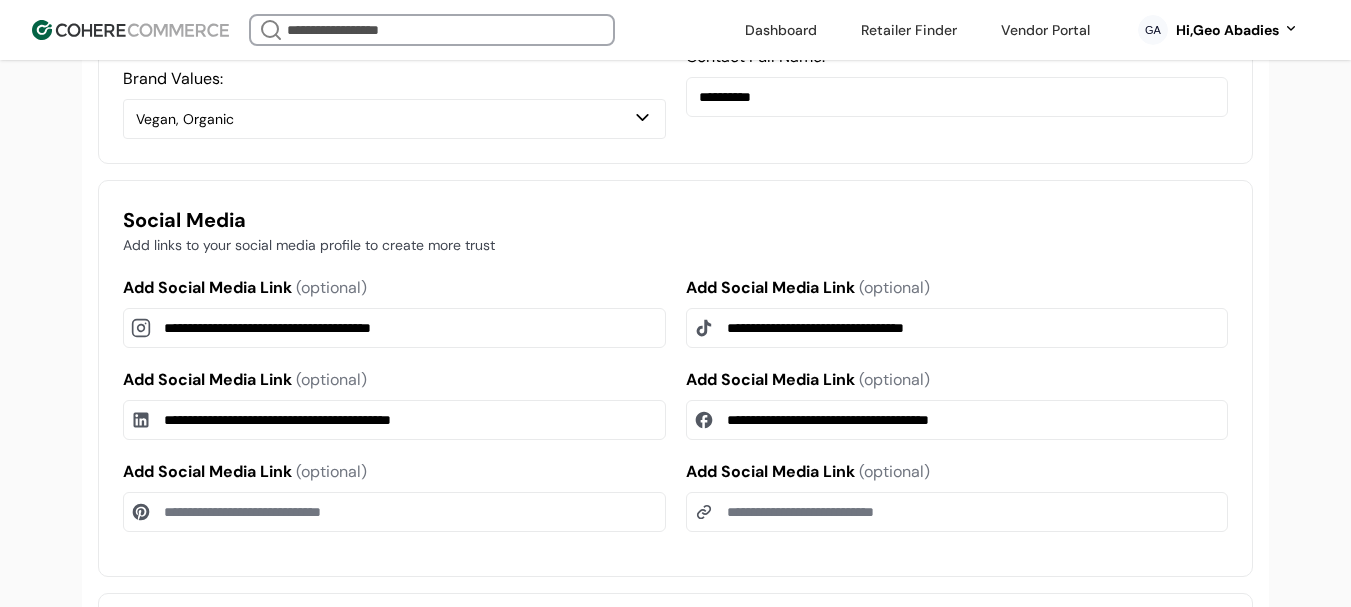 scroll, scrollTop: 974, scrollLeft: 0, axis: vertical 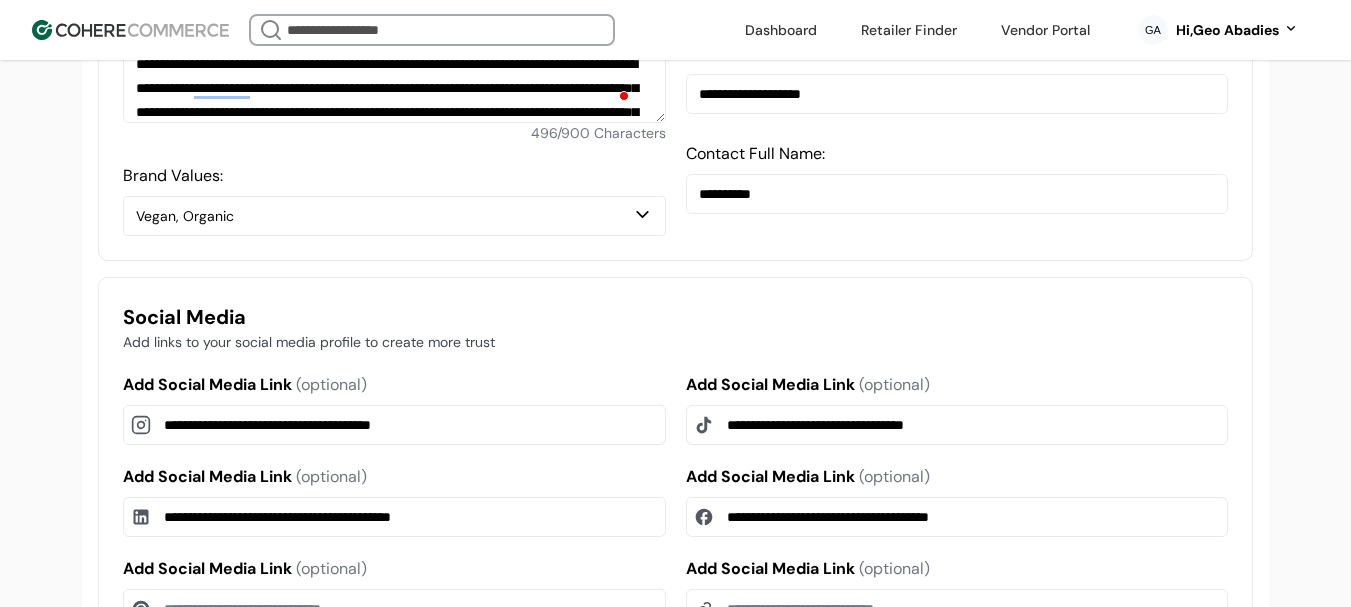 click on "**********" at bounding box center [957, 94] 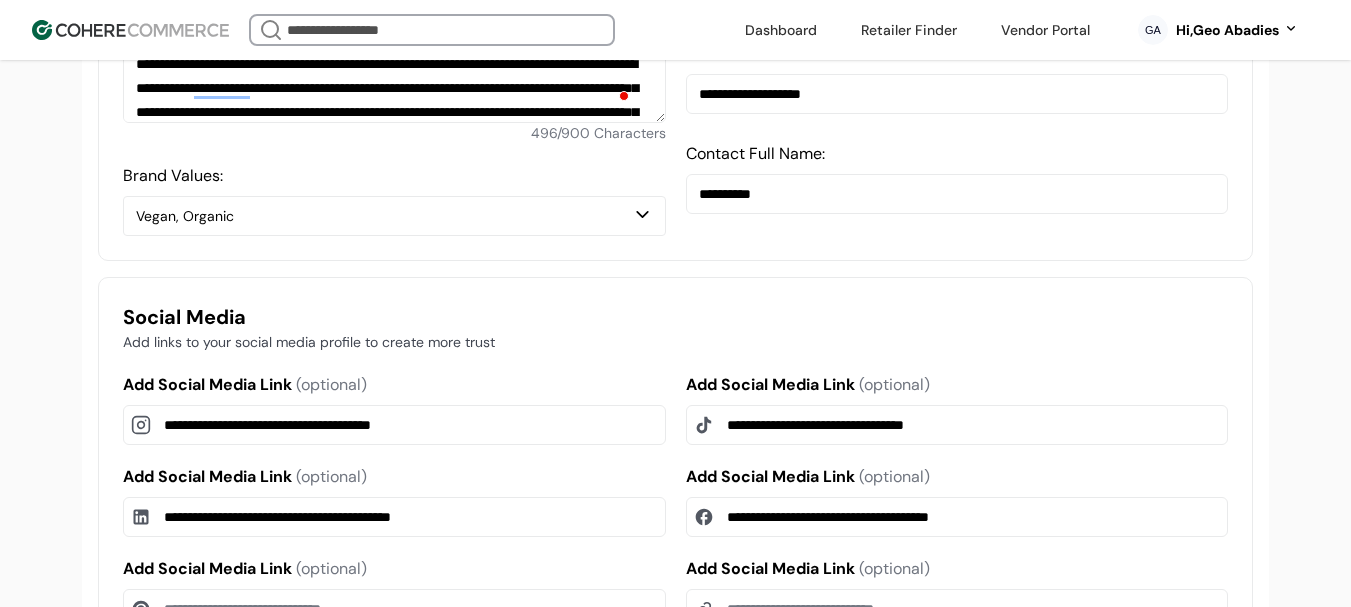 click on "**********" at bounding box center [675, 723] 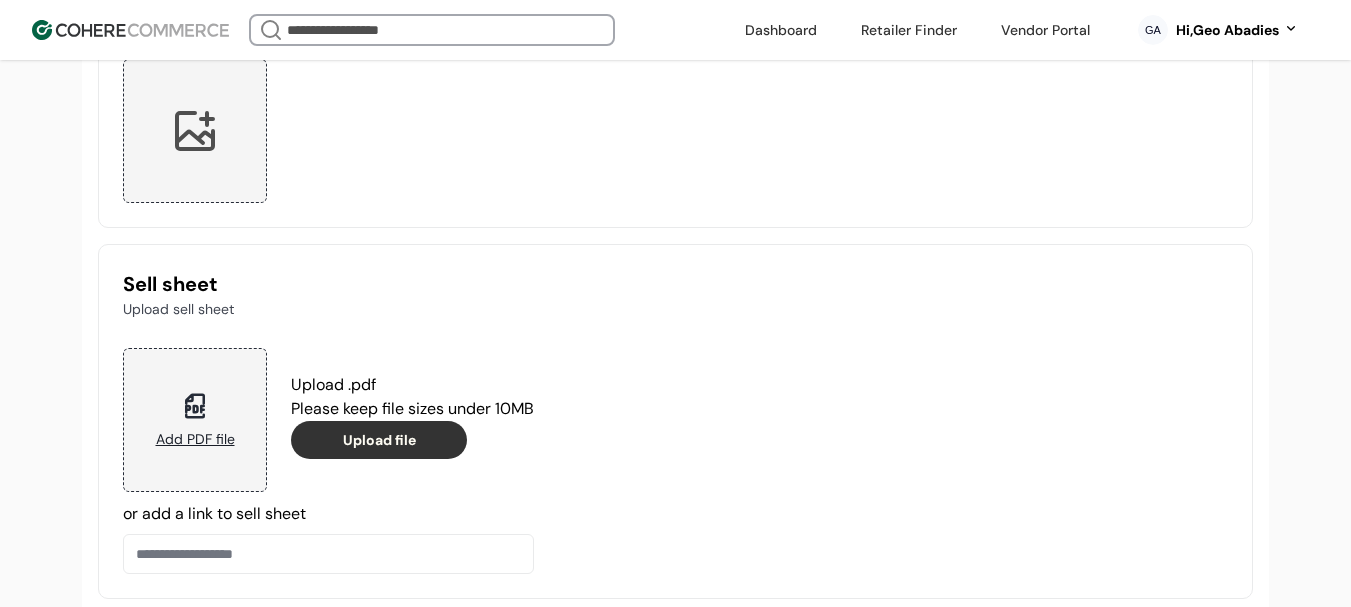 scroll, scrollTop: 2296, scrollLeft: 0, axis: vertical 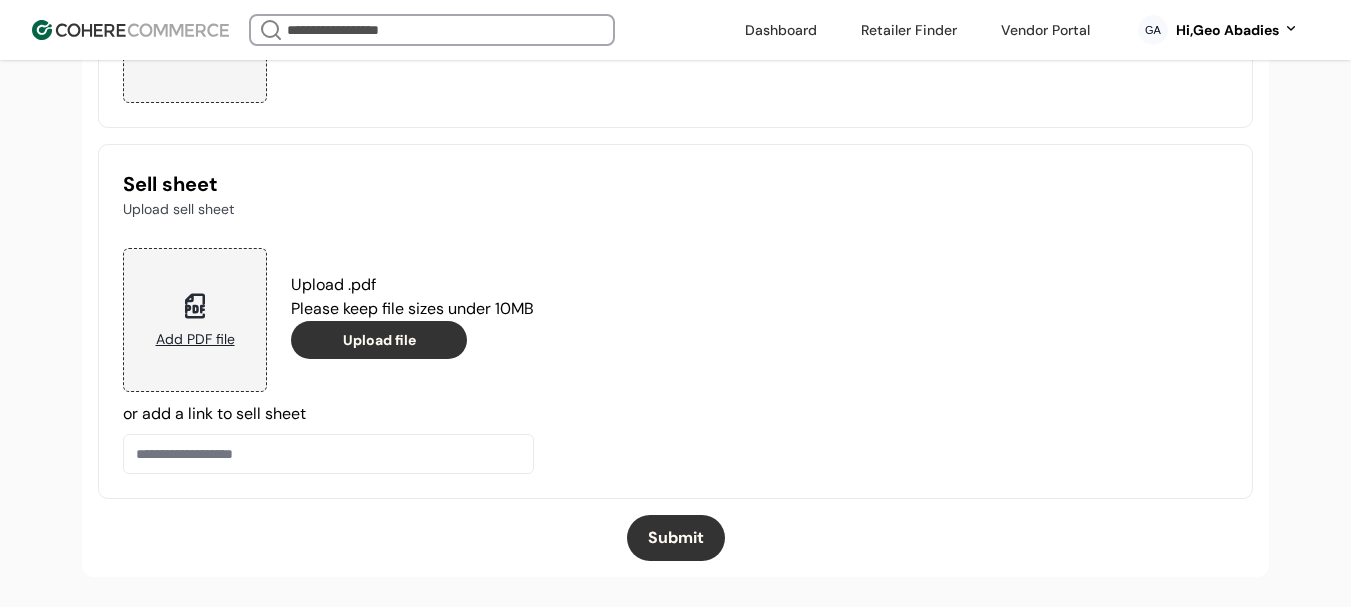 click on "Submit" at bounding box center (676, 538) 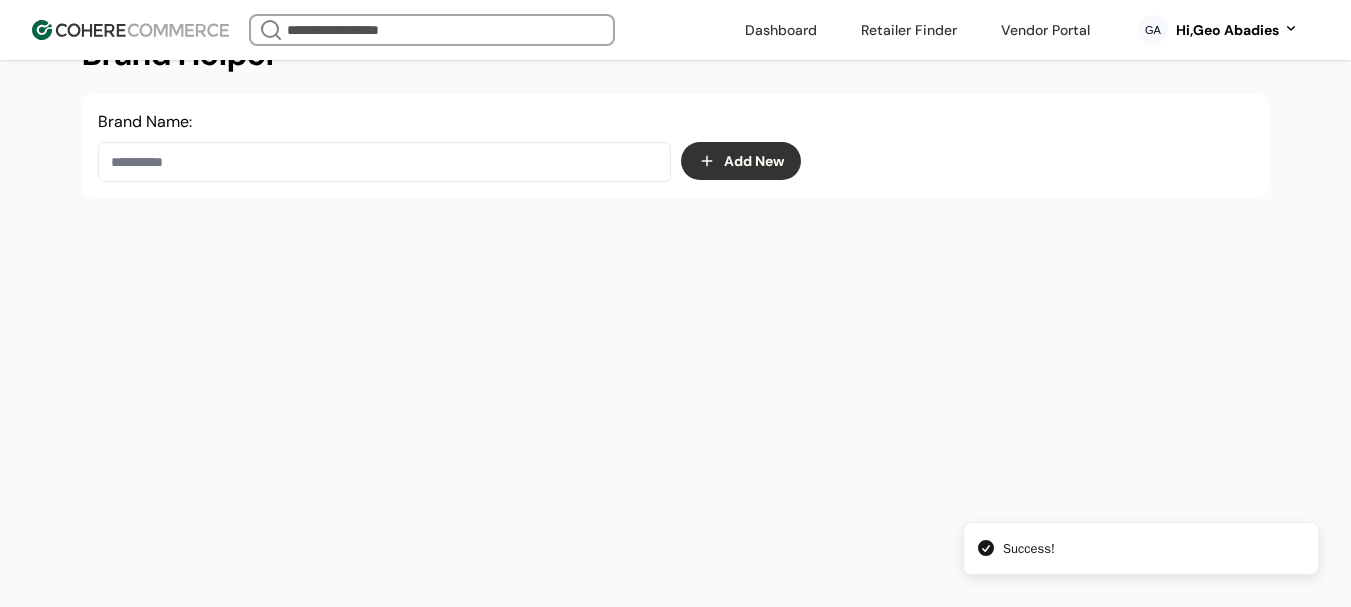 scroll, scrollTop: 337, scrollLeft: 0, axis: vertical 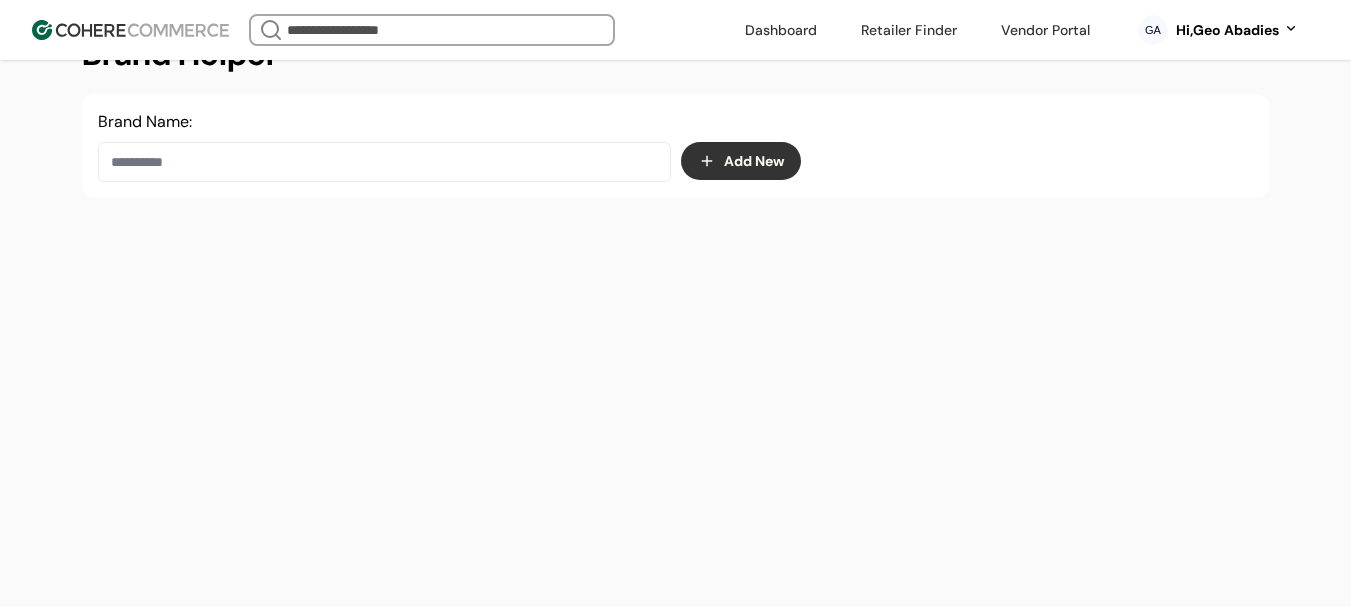 click at bounding box center (384, 162) 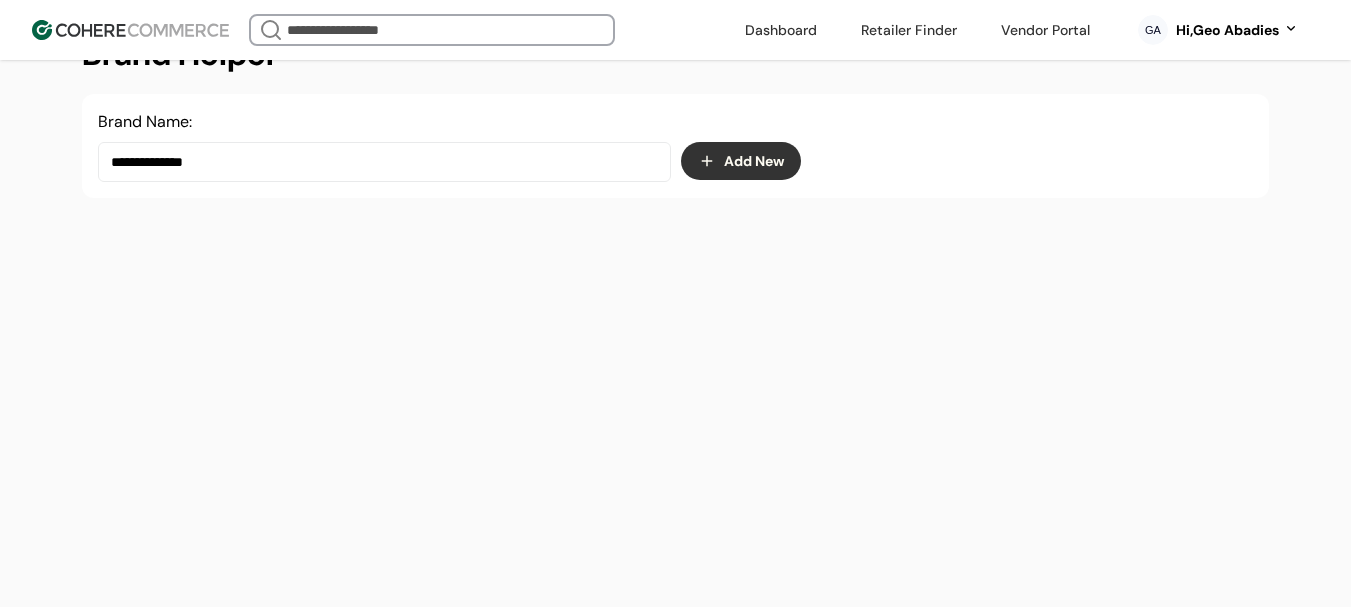 type on "**********" 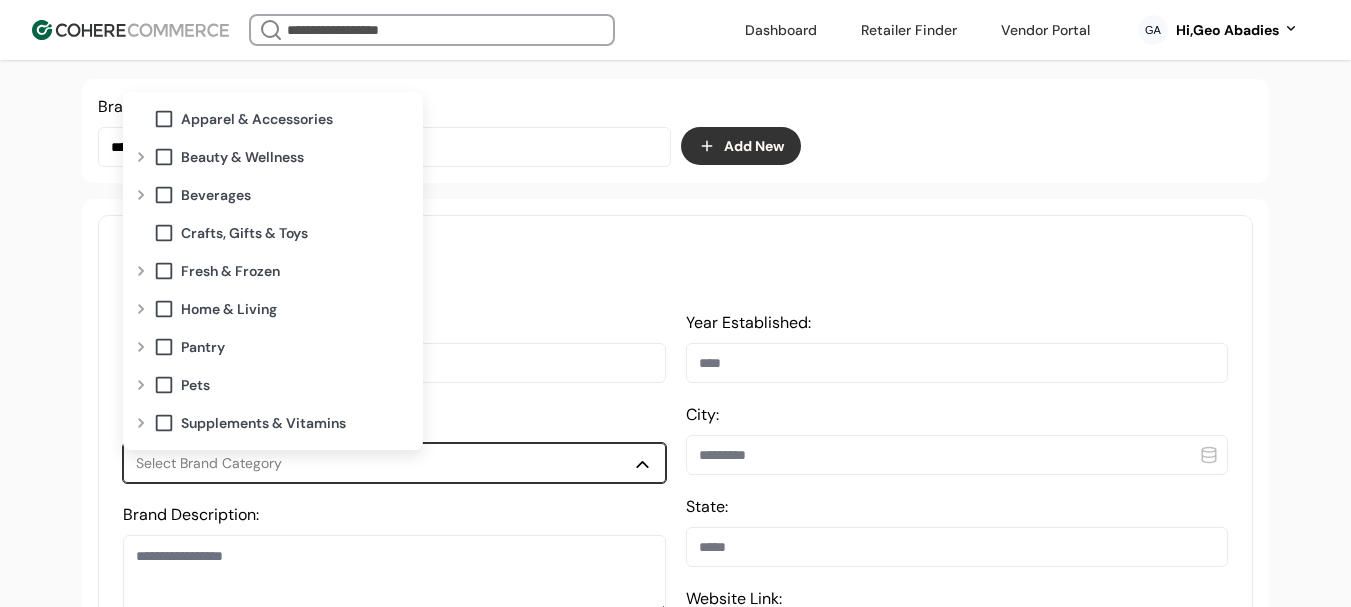 drag, startPoint x: 257, startPoint y: 478, endPoint x: 318, endPoint y: 430, distance: 77.62087 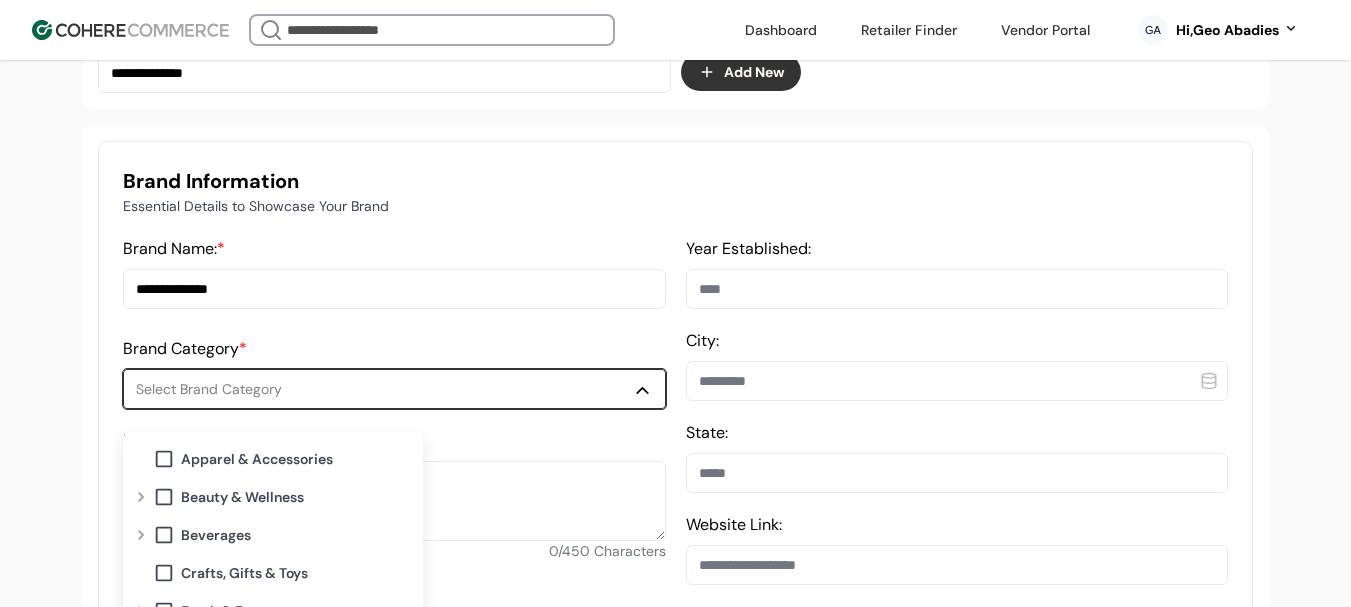 scroll, scrollTop: 537, scrollLeft: 0, axis: vertical 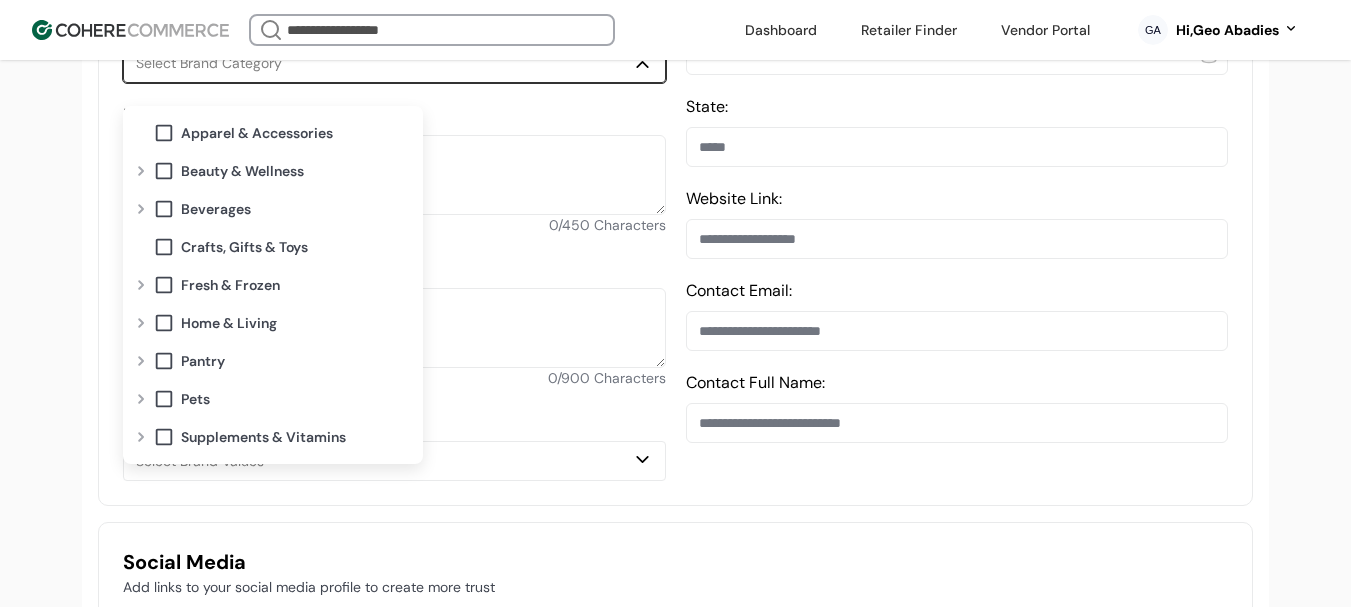 click at bounding box center (141, 437) 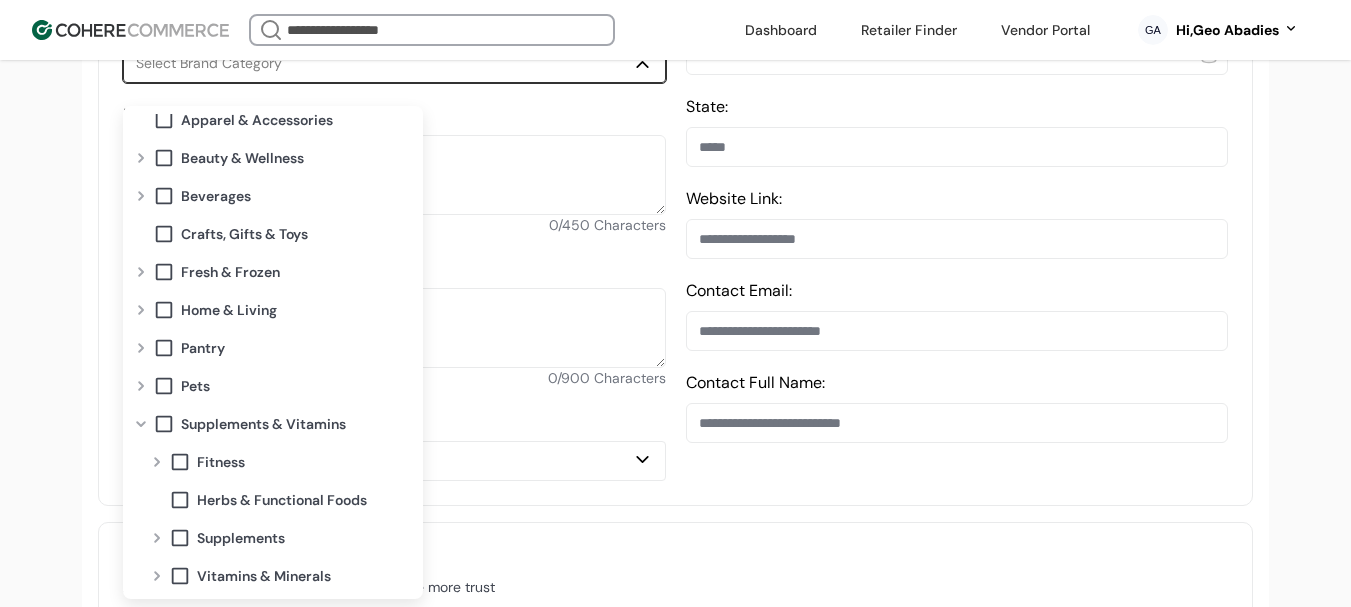 scroll, scrollTop: 17, scrollLeft: 0, axis: vertical 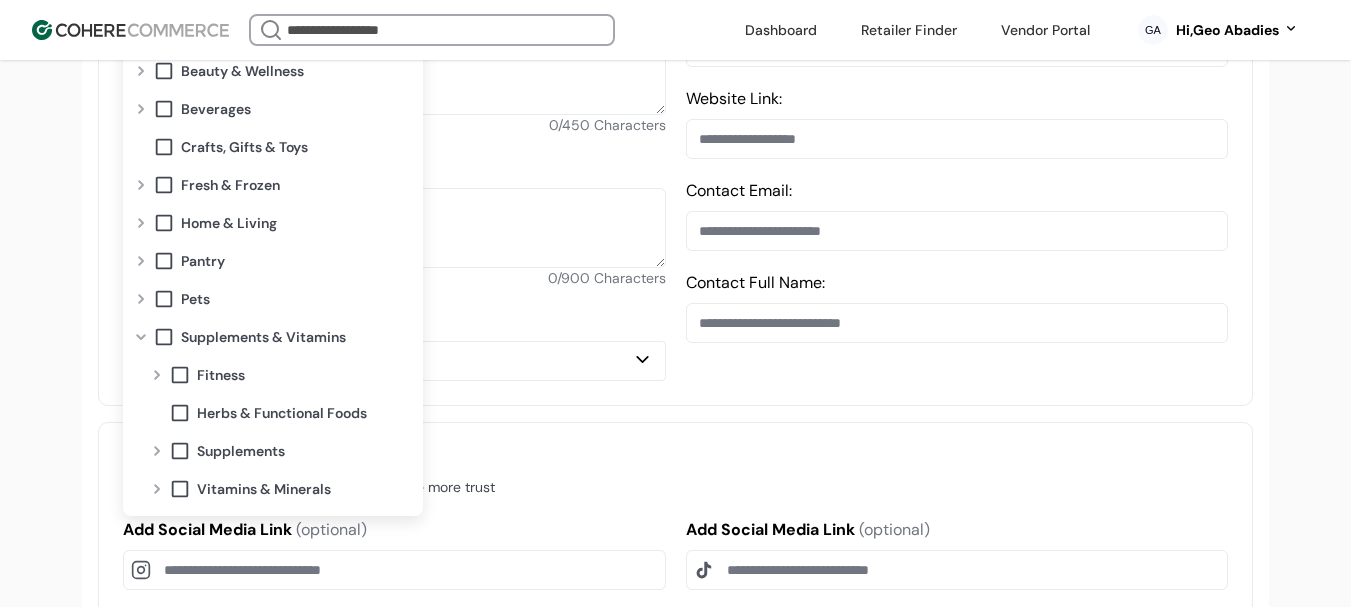 click at bounding box center (157, 451) 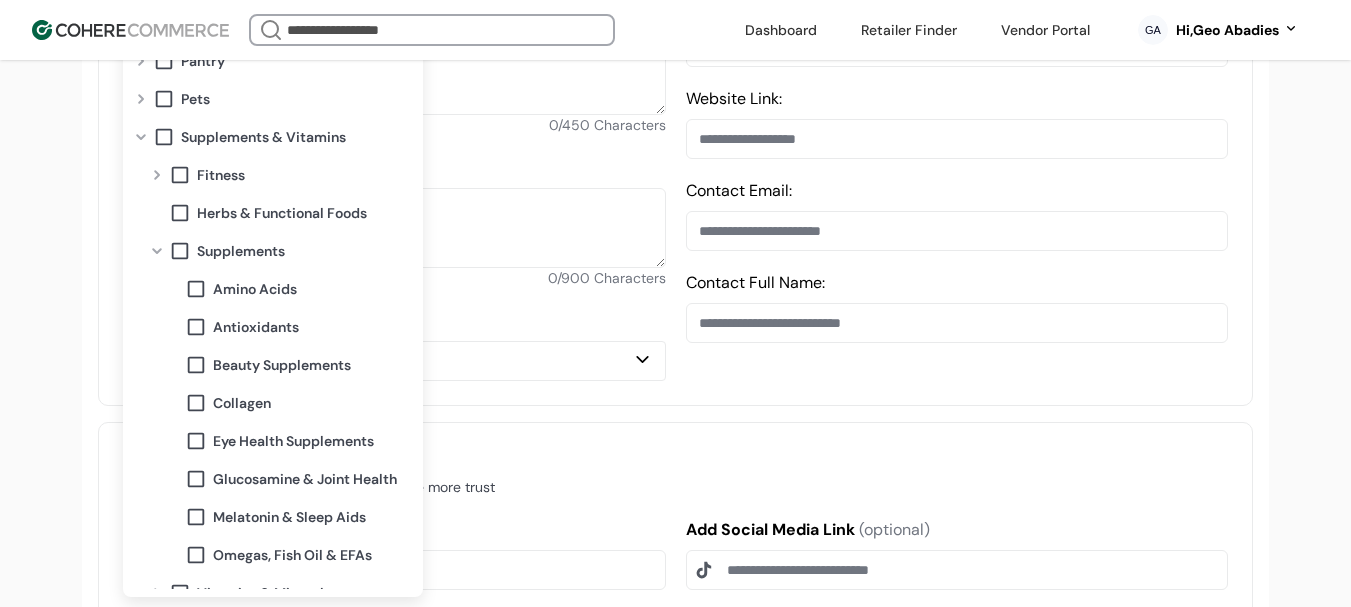 scroll, scrollTop: 223, scrollLeft: 0, axis: vertical 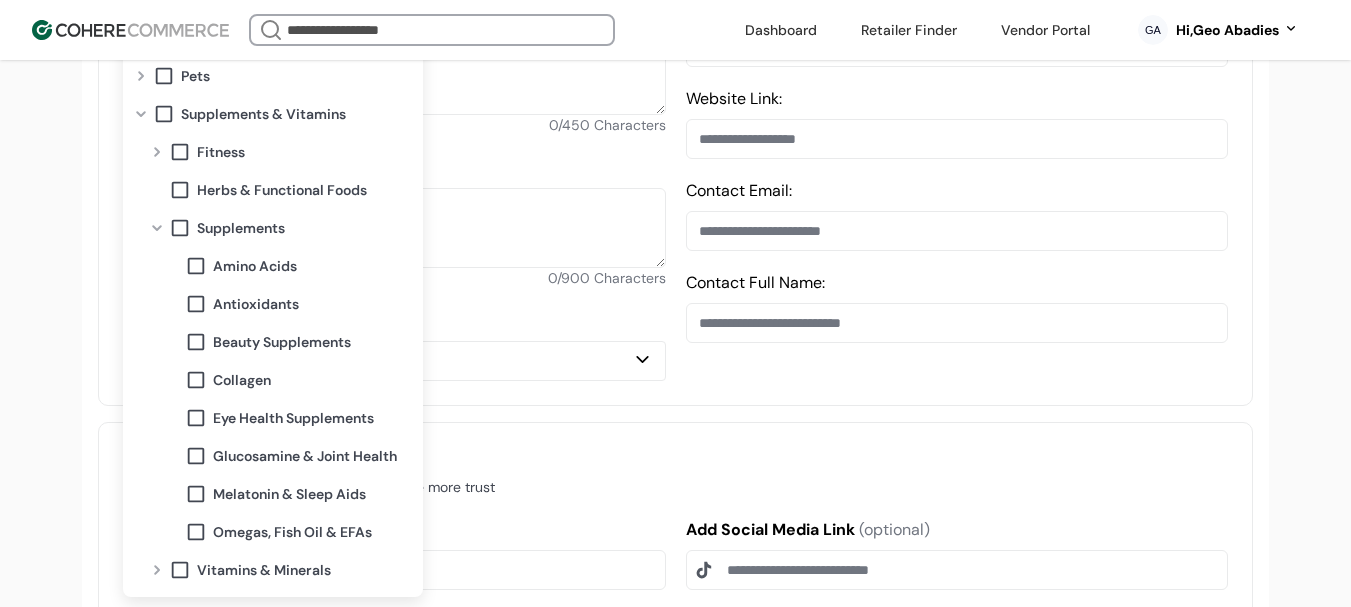 click on "Herbs & Functional Foods" at bounding box center (282, 190) 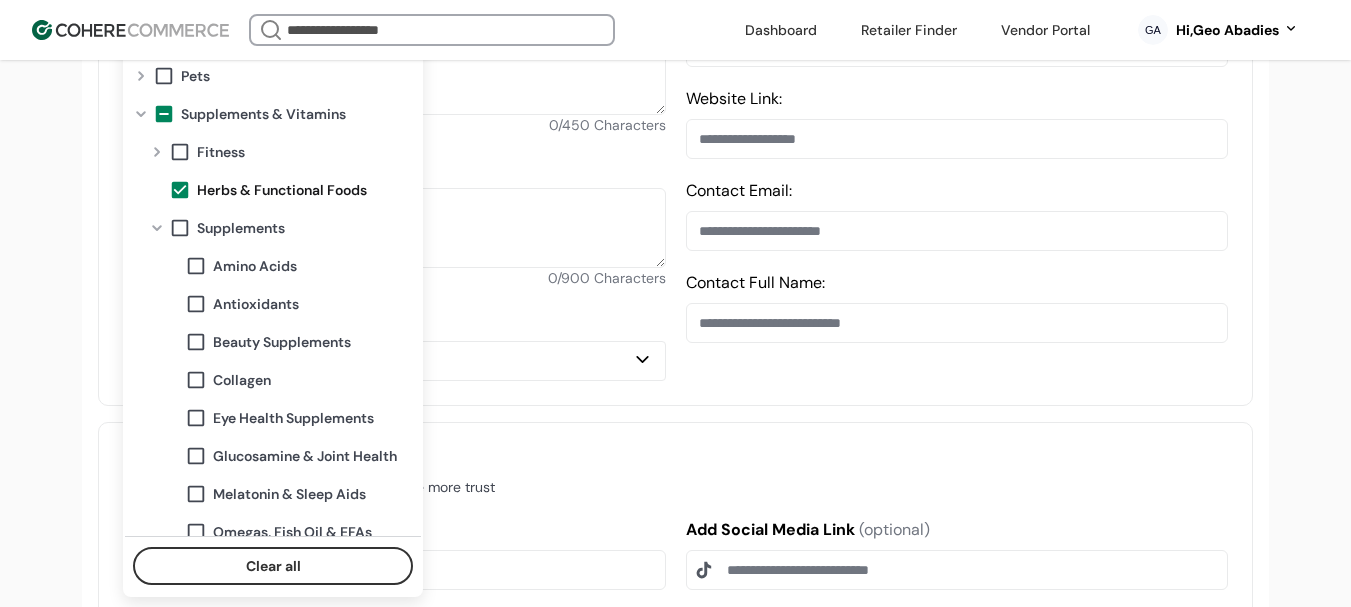 click on "Hi,  Geo Abadies" at bounding box center (1227, 30) 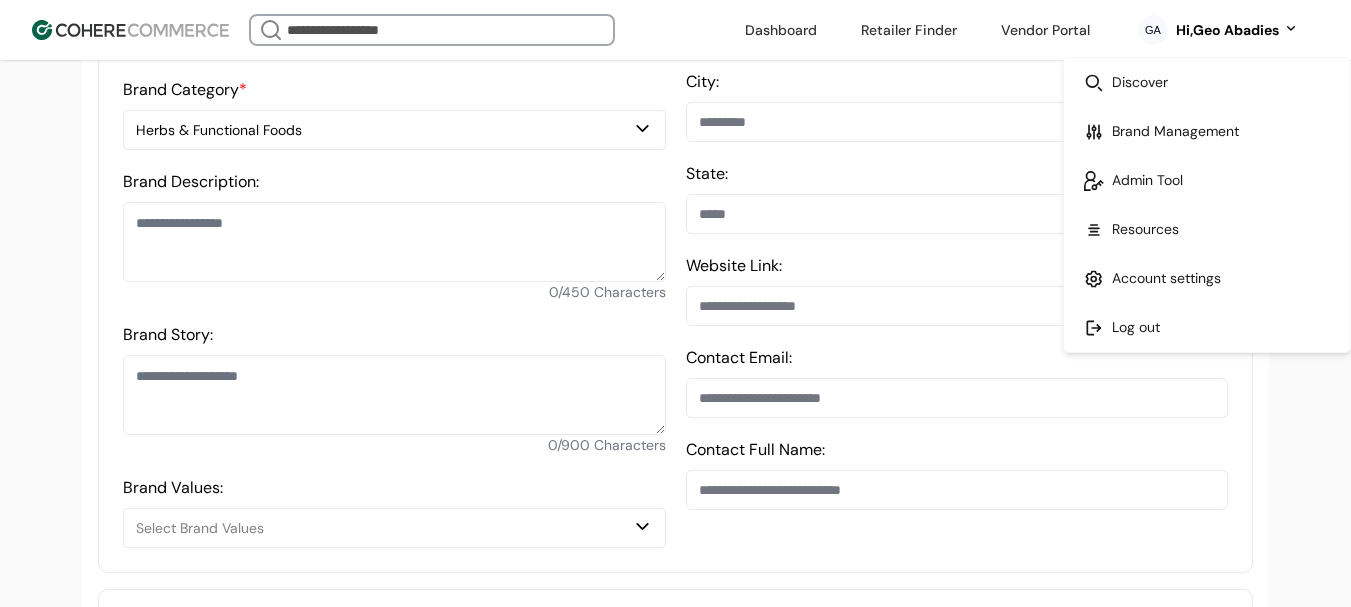 scroll, scrollTop: 637, scrollLeft: 0, axis: vertical 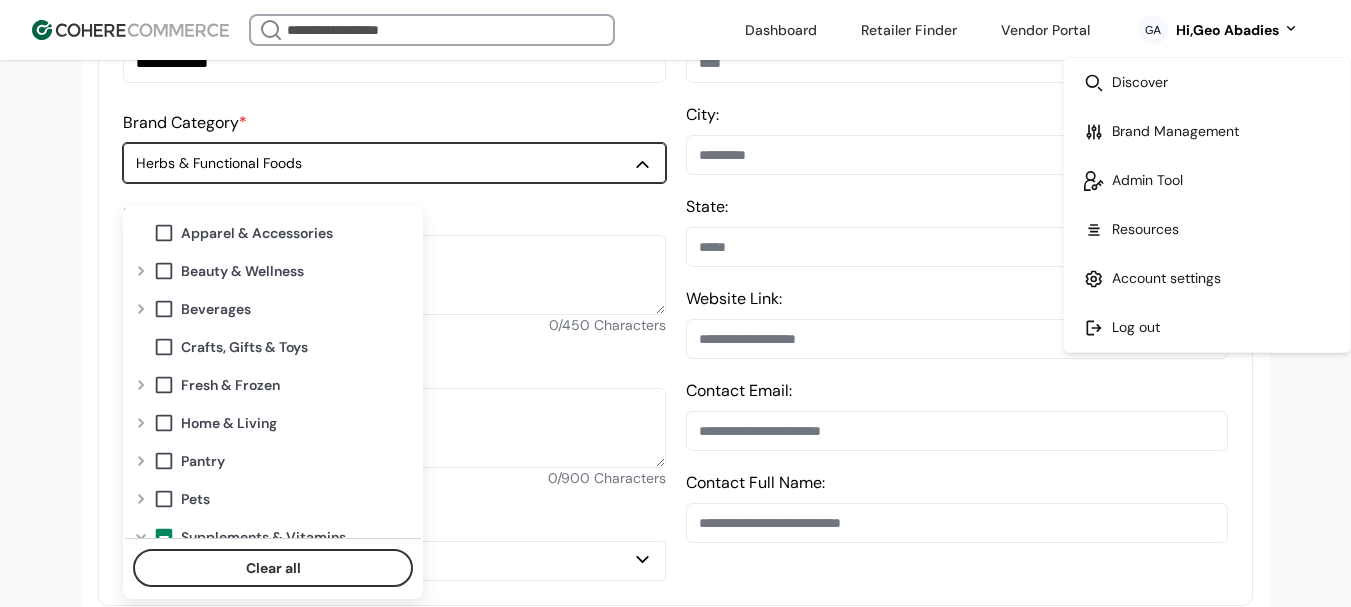 click on "Herbs & Functional Foods" at bounding box center (384, 163) 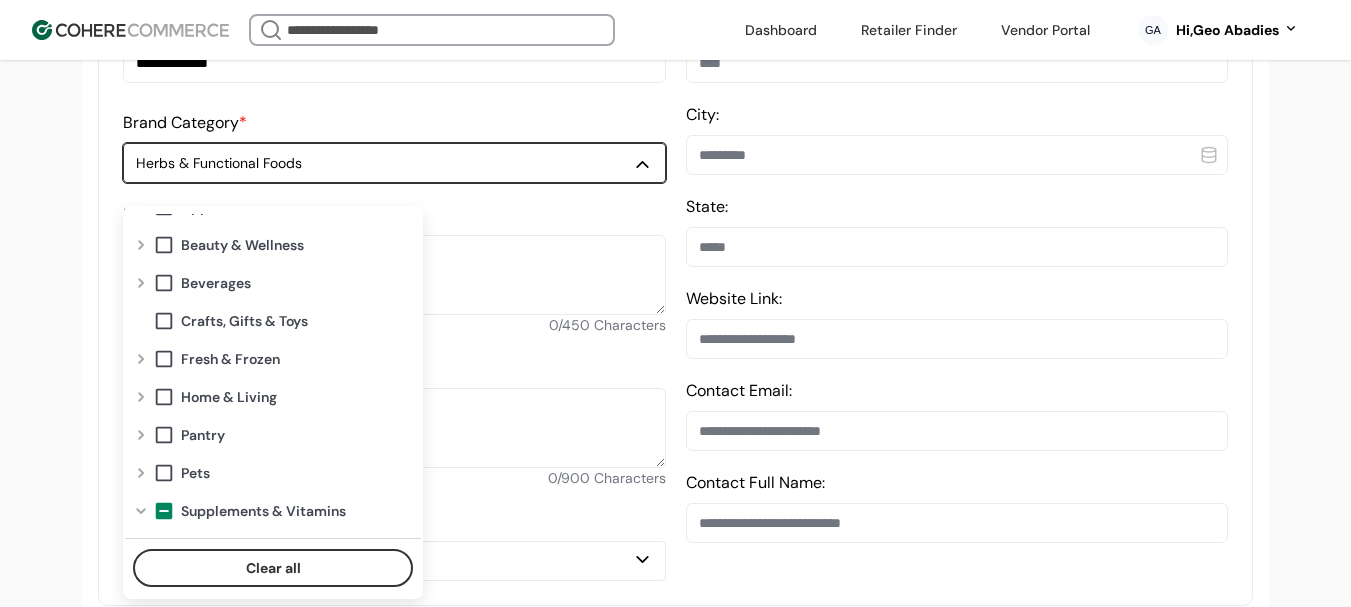 scroll, scrollTop: 0, scrollLeft: 0, axis: both 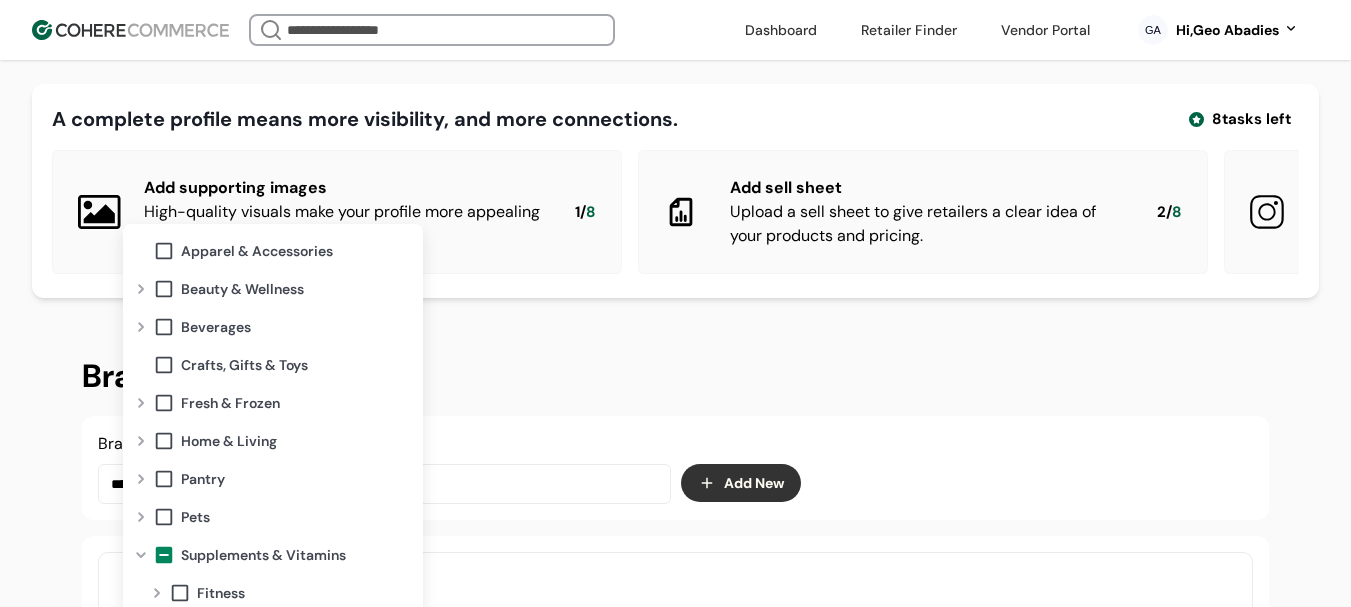 click at bounding box center [141, 289] 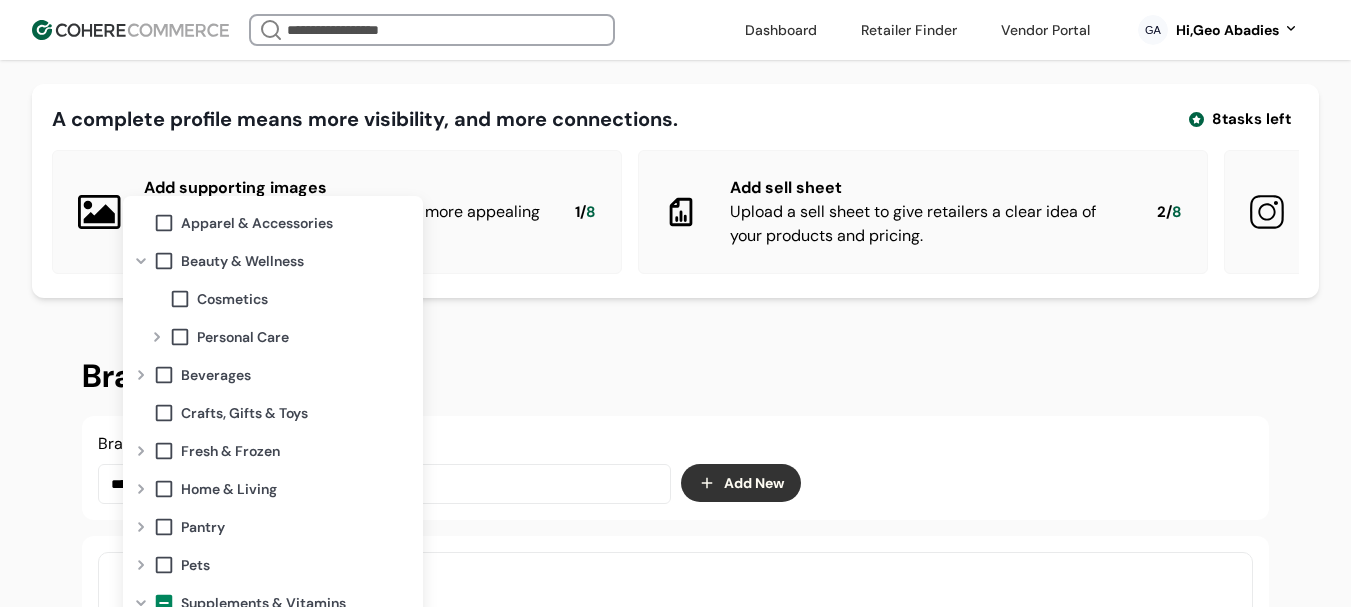 click at bounding box center [157, 337] 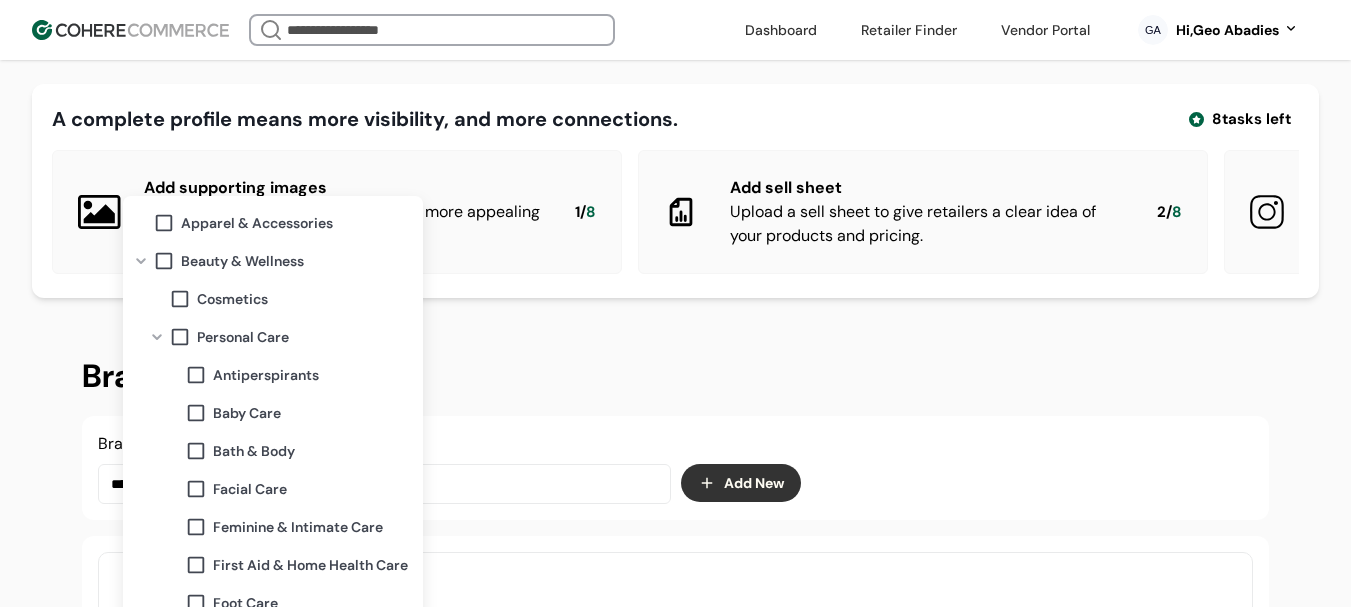 scroll, scrollTop: 100, scrollLeft: 0, axis: vertical 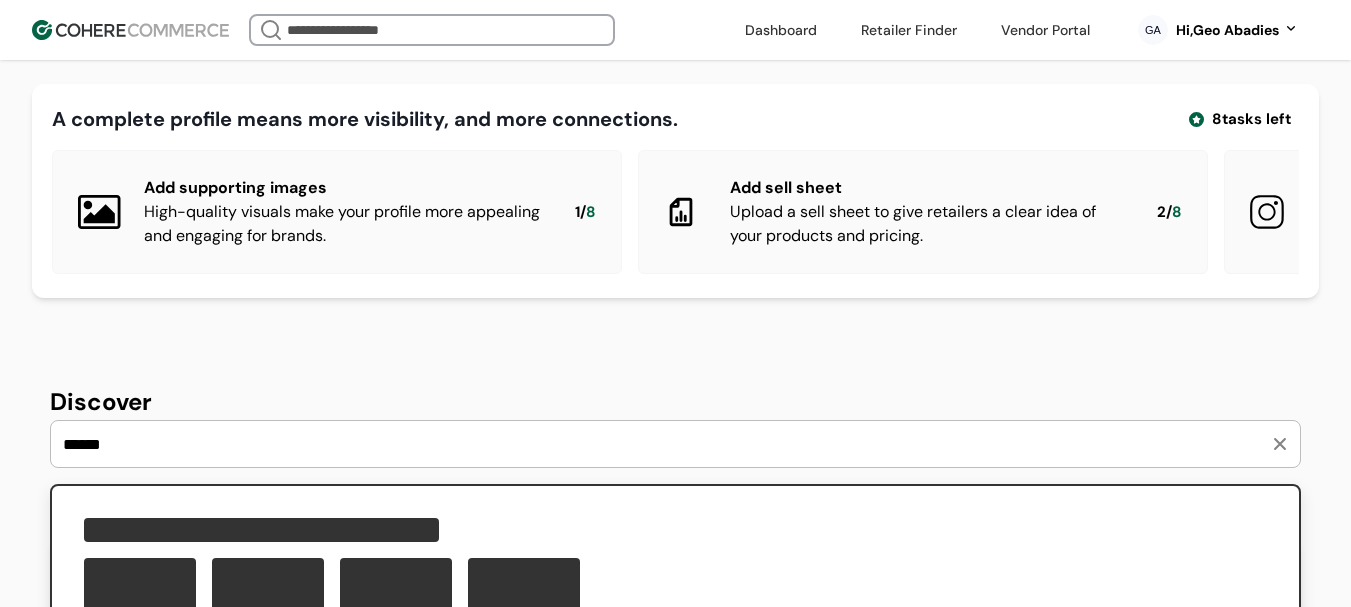 type on "******" 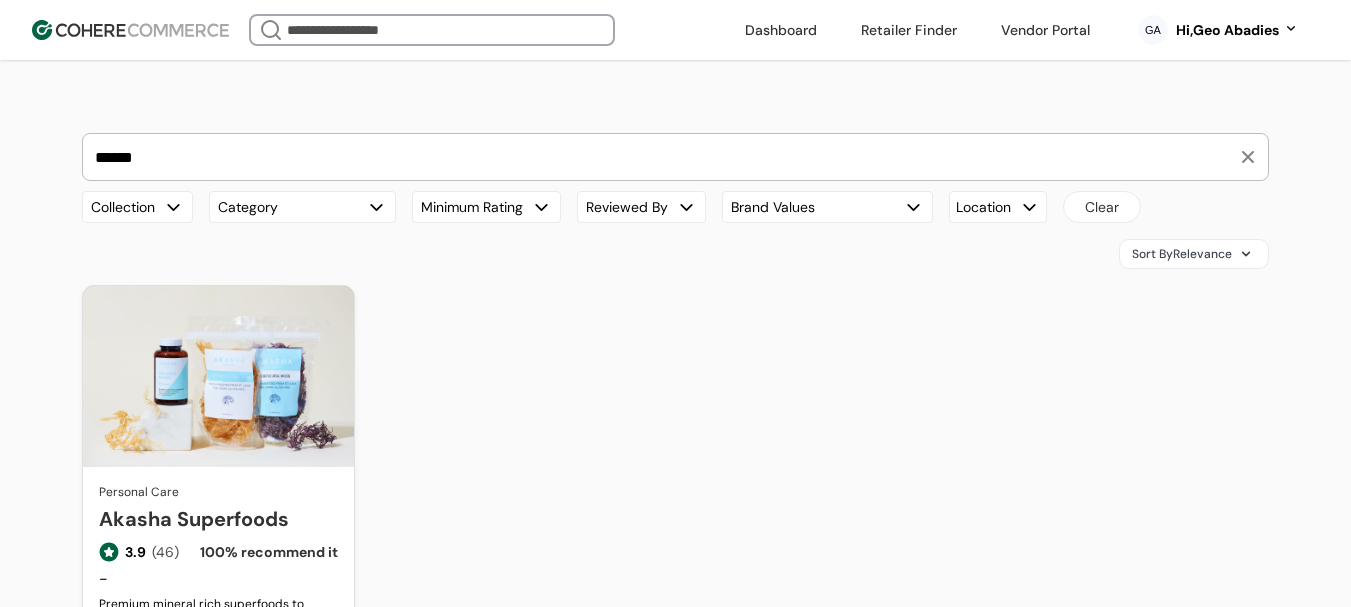scroll, scrollTop: 300, scrollLeft: 0, axis: vertical 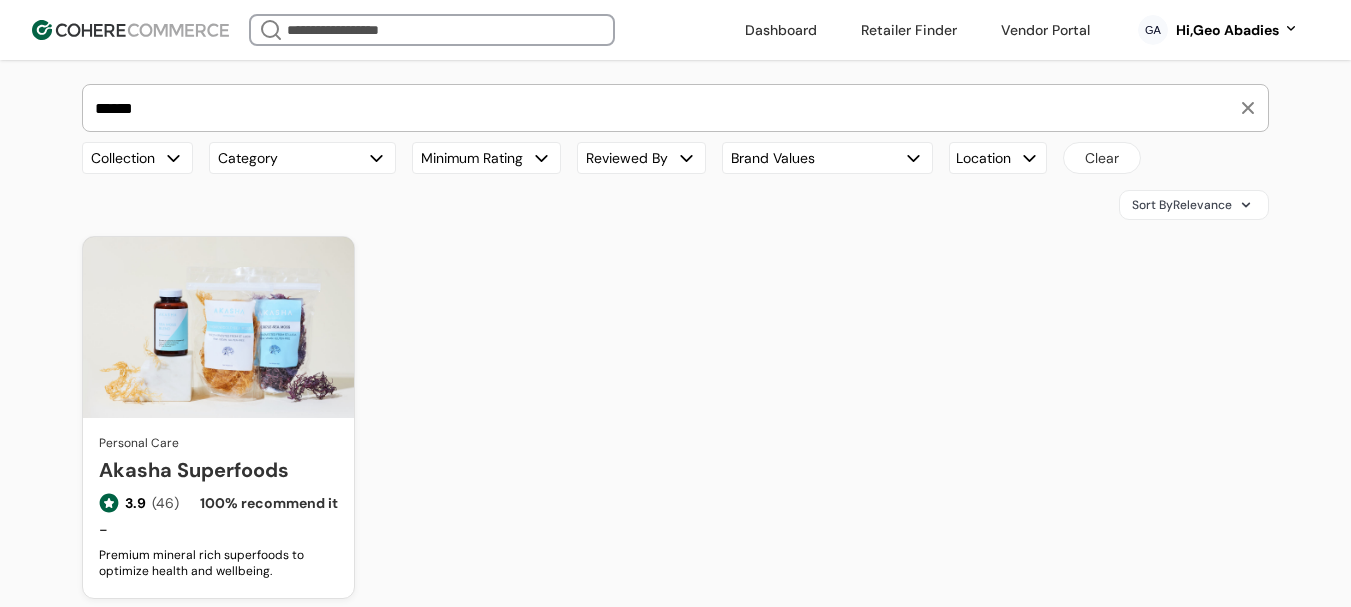click on "Akasha Superfoods" at bounding box center [218, 470] 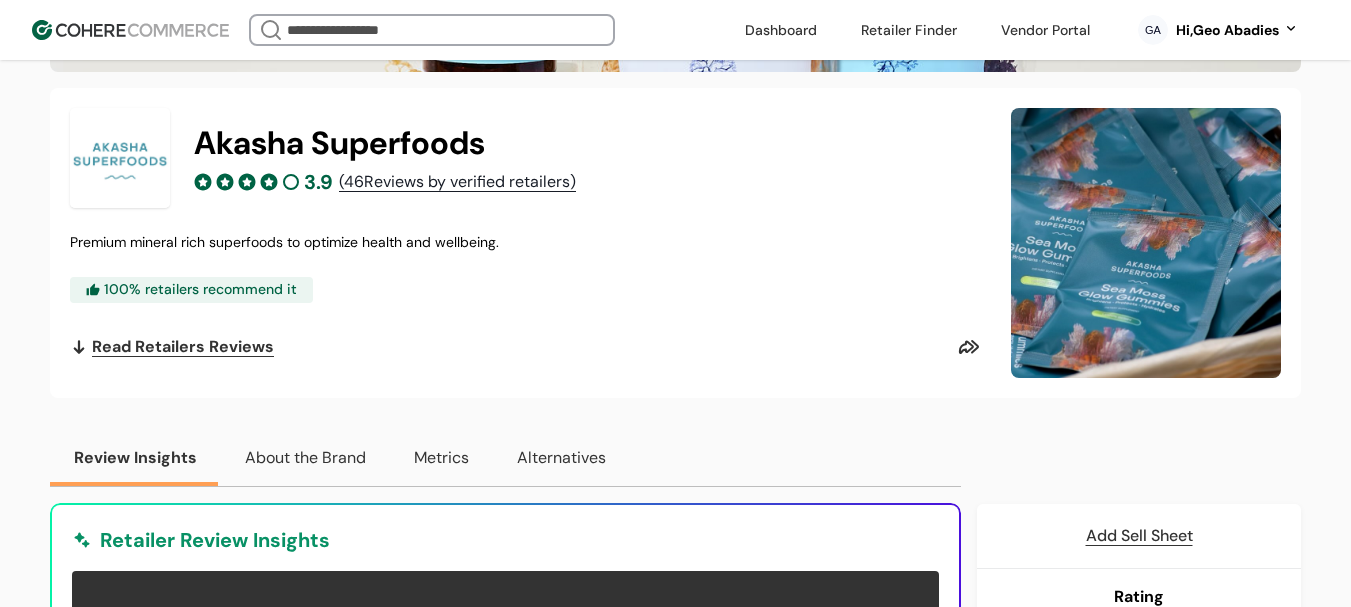 click on "About the Brand" at bounding box center (305, 458) 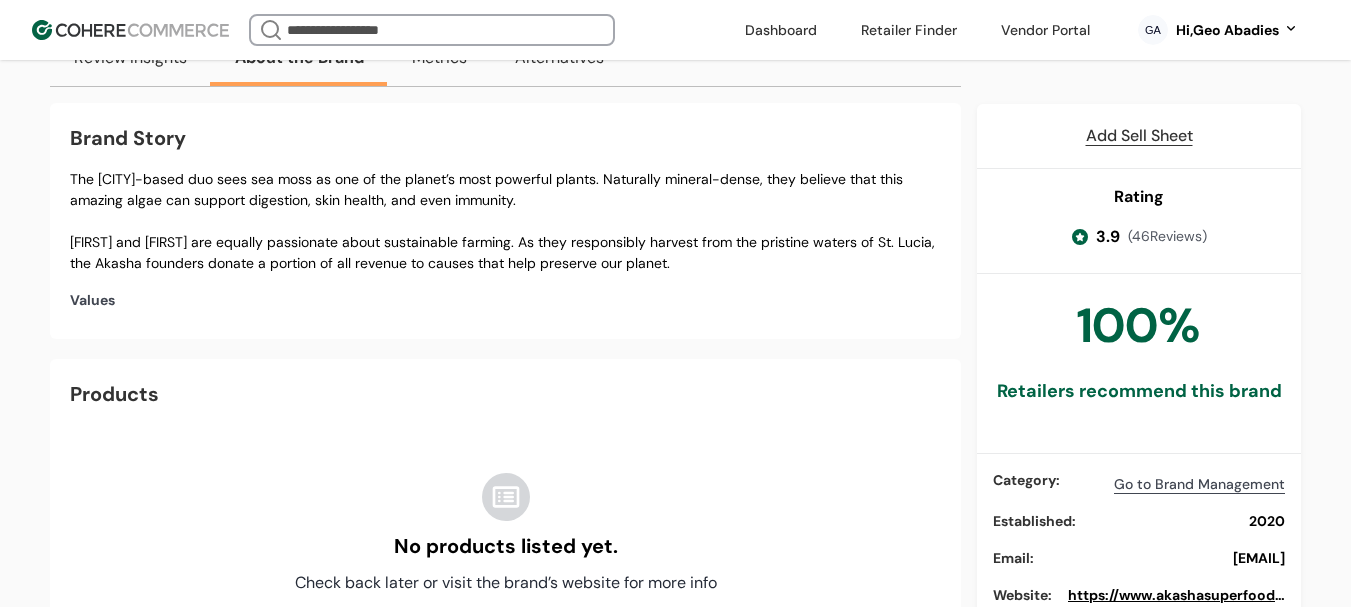 scroll, scrollTop: 677, scrollLeft: 0, axis: vertical 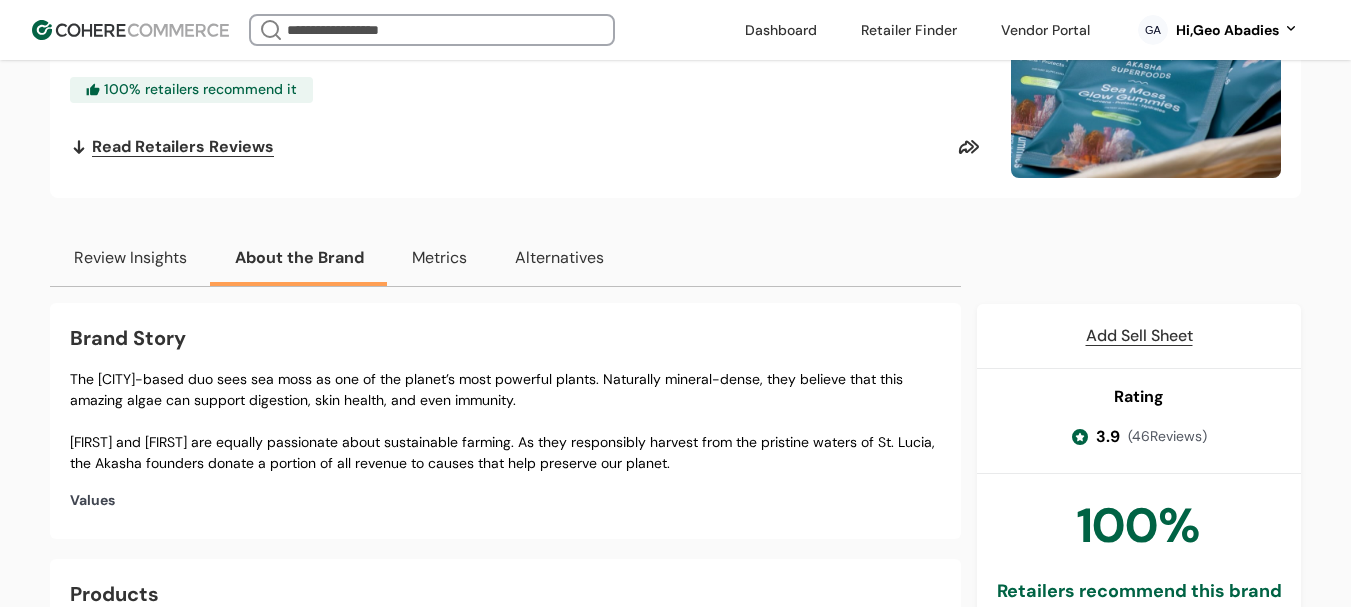 click on "Review Insights" at bounding box center (130, 258) 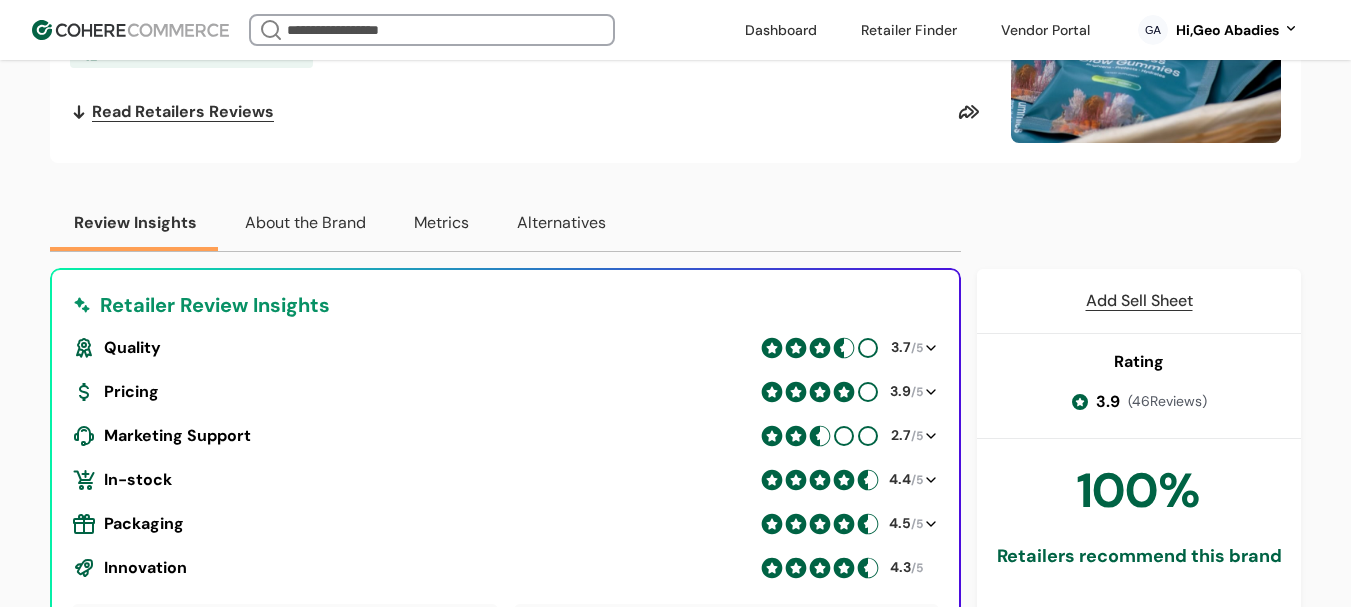 scroll, scrollTop: 677, scrollLeft: 0, axis: vertical 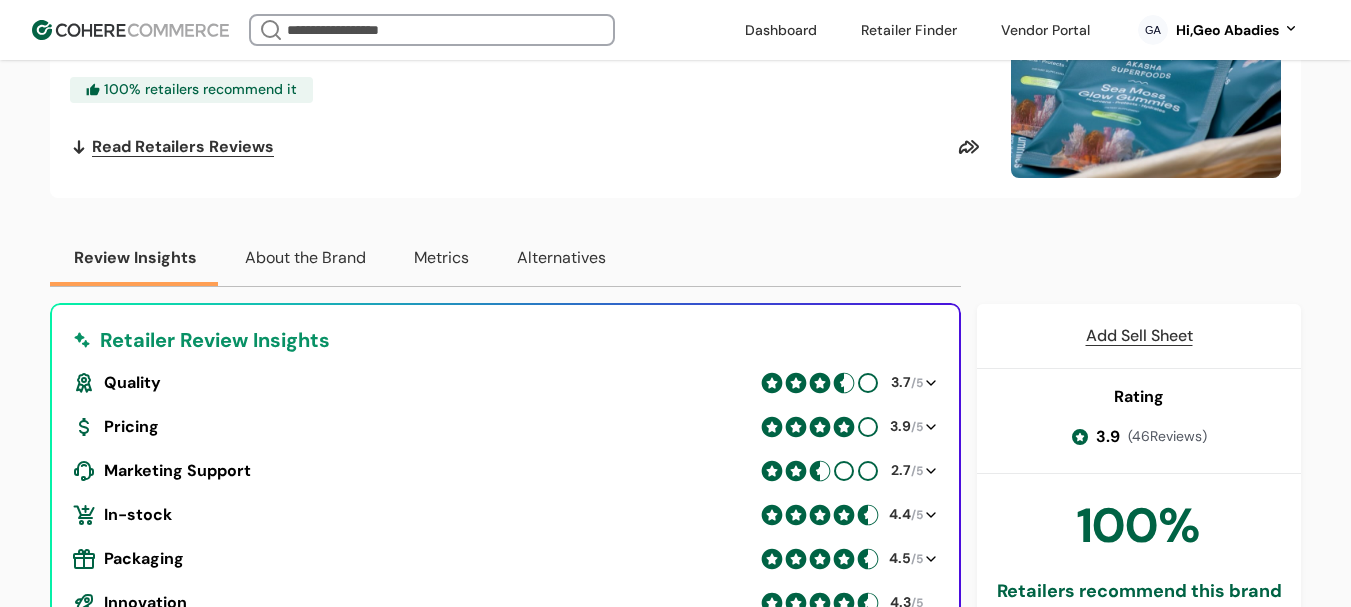 click on "Review Insights About the Brand Metrics Alternatives" at bounding box center [505, 258] 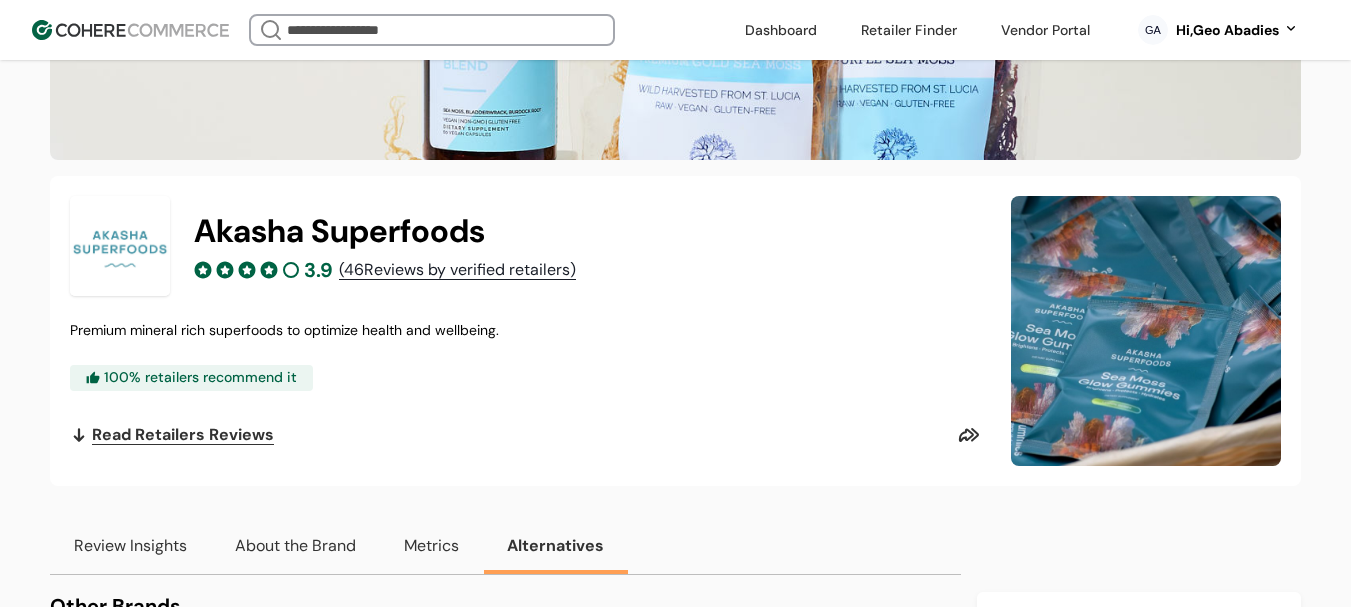 scroll, scrollTop: 377, scrollLeft: 0, axis: vertical 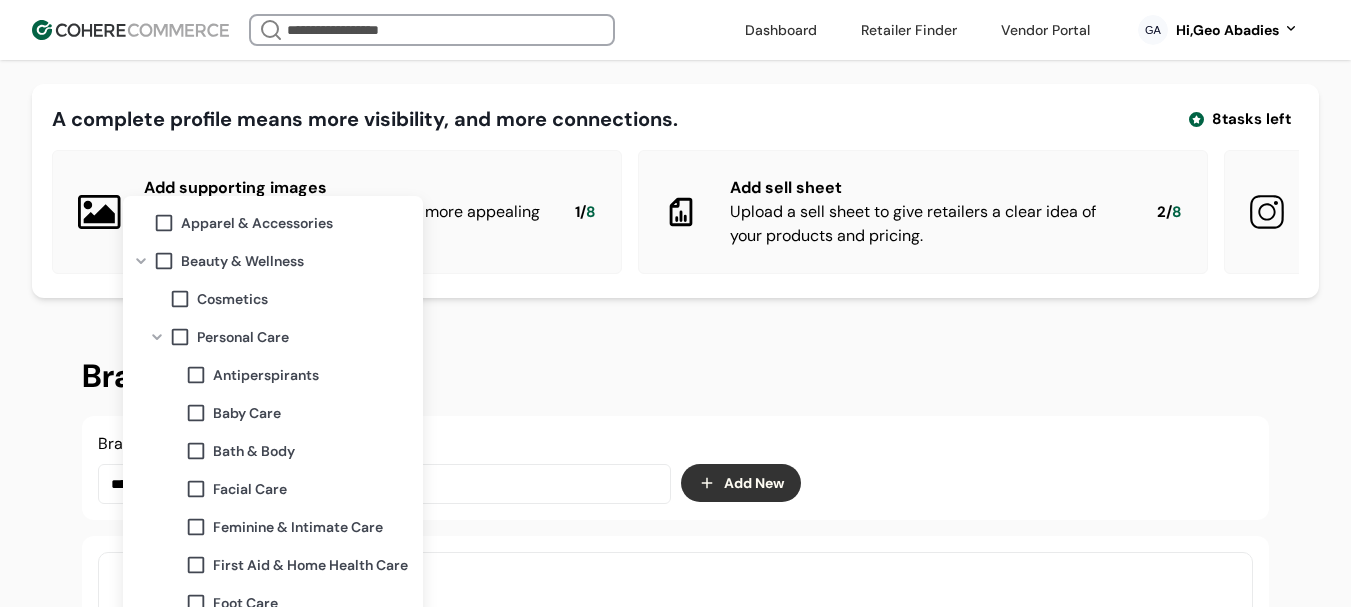 click at bounding box center (157, 337) 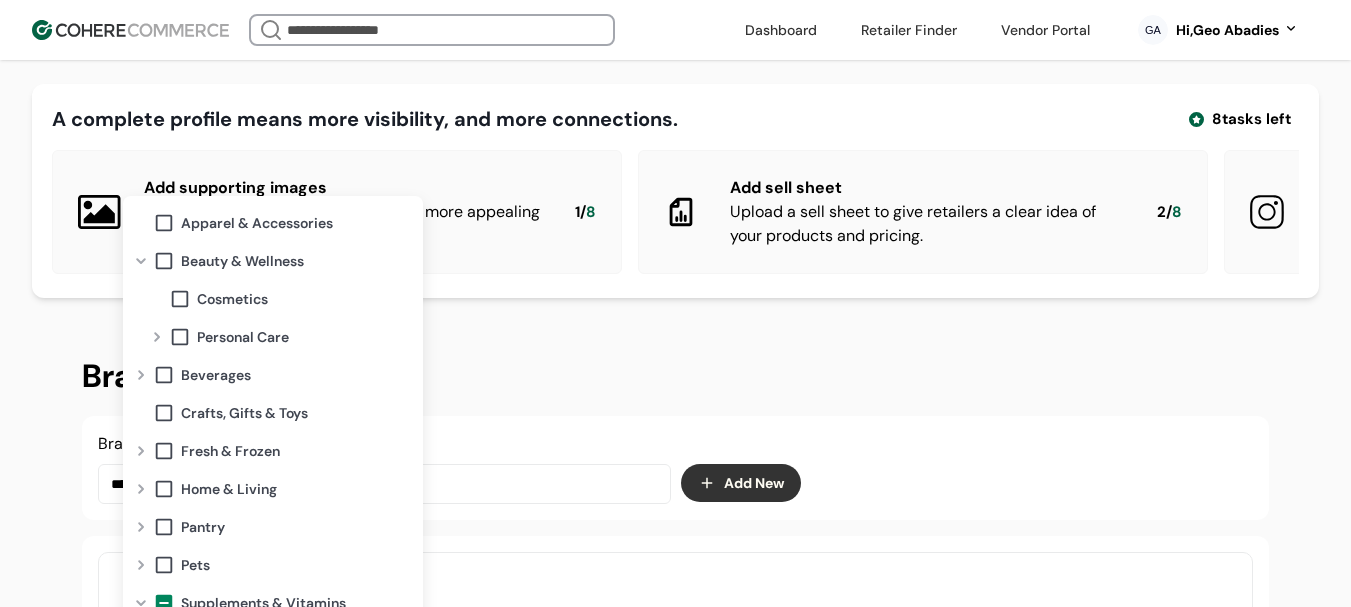 scroll, scrollTop: 48, scrollLeft: 0, axis: vertical 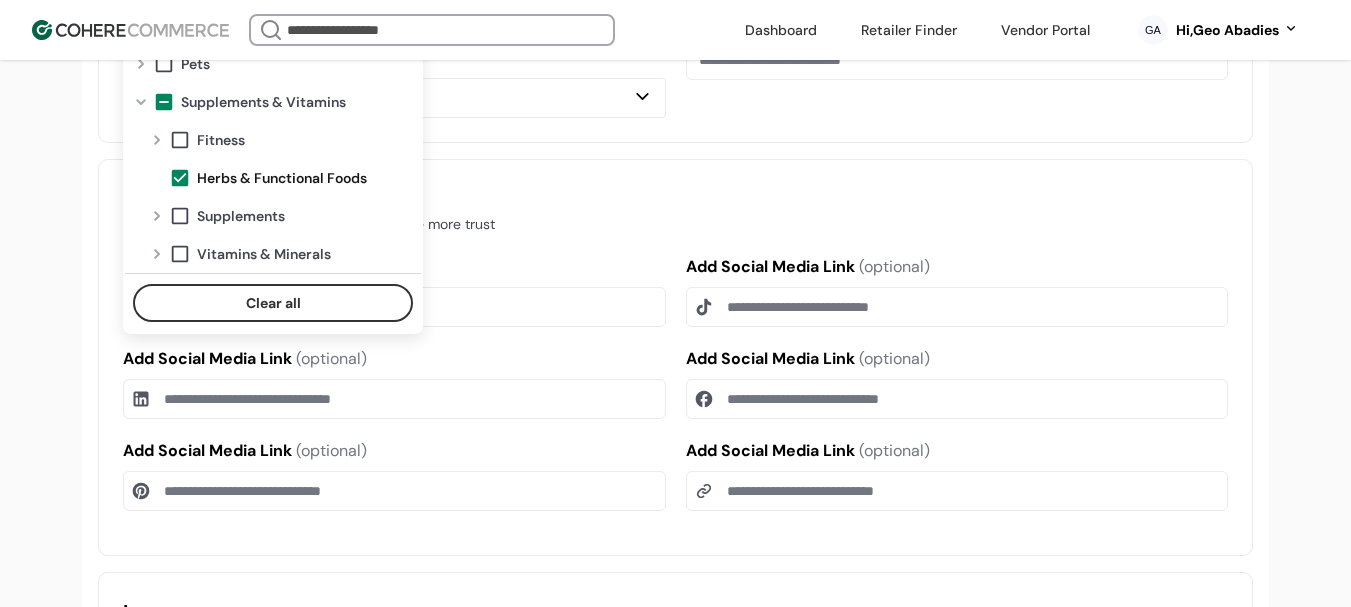 click at bounding box center [157, 216] 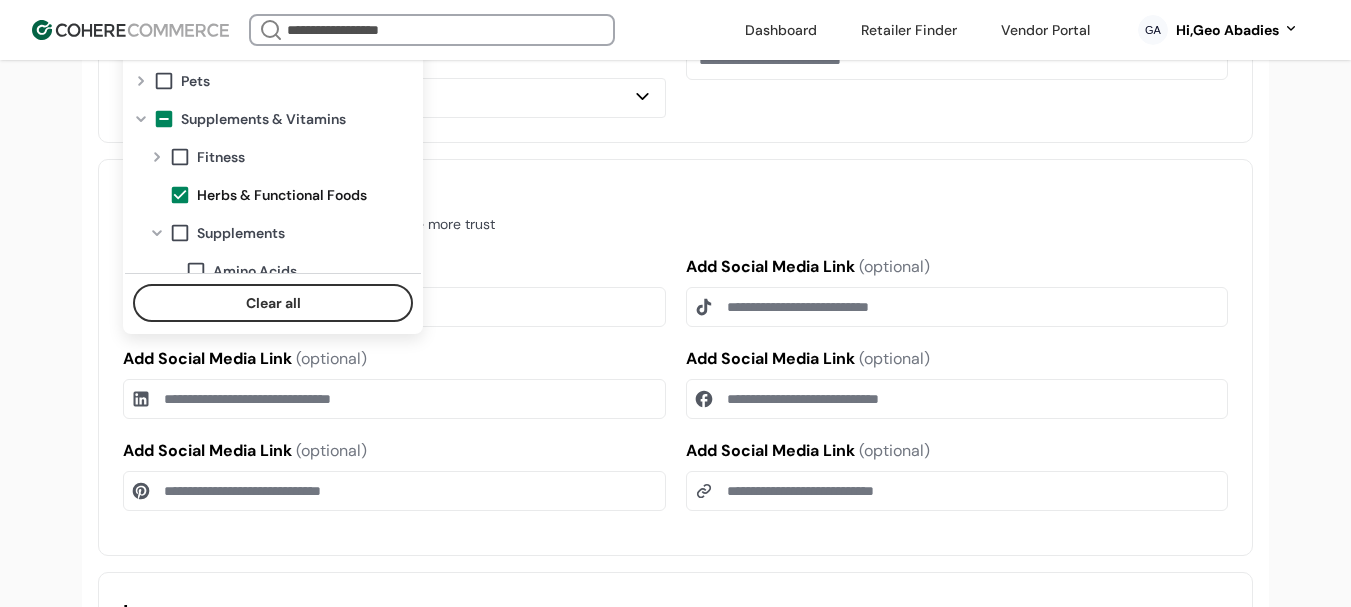 scroll, scrollTop: 0, scrollLeft: 0, axis: both 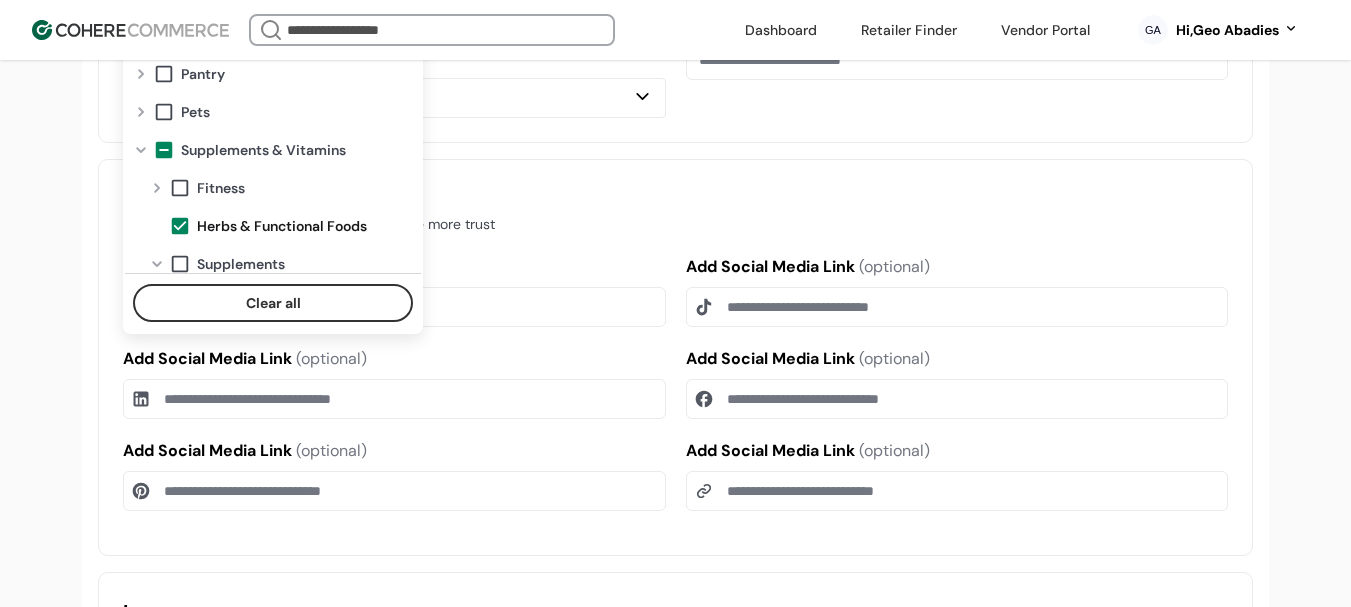 click on "Add links to your social media profile to create more trust" at bounding box center [675, 224] 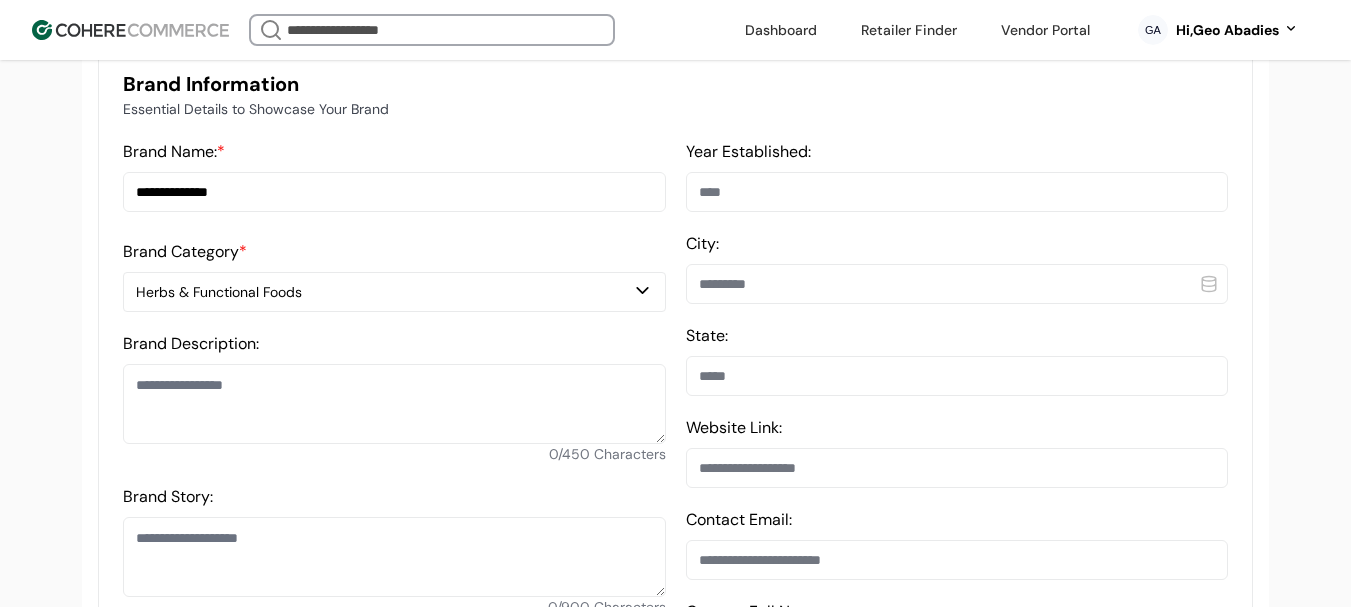 scroll, scrollTop: 500, scrollLeft: 0, axis: vertical 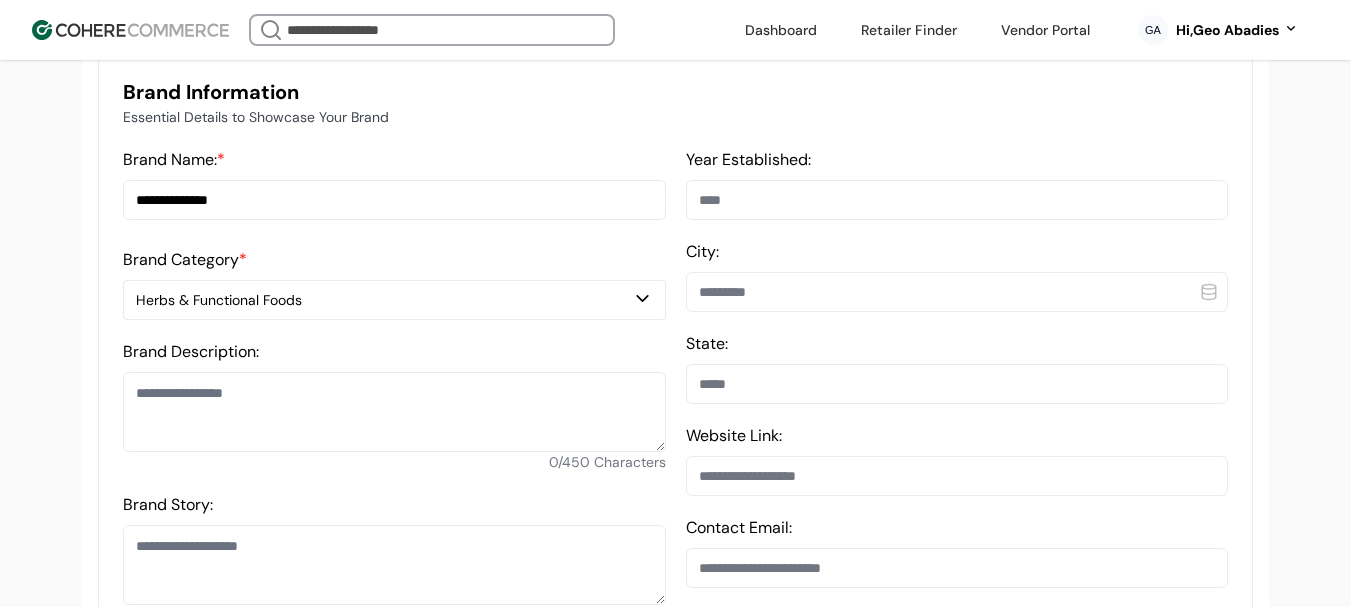 drag, startPoint x: 228, startPoint y: 429, endPoint x: 270, endPoint y: 408, distance: 46.957428 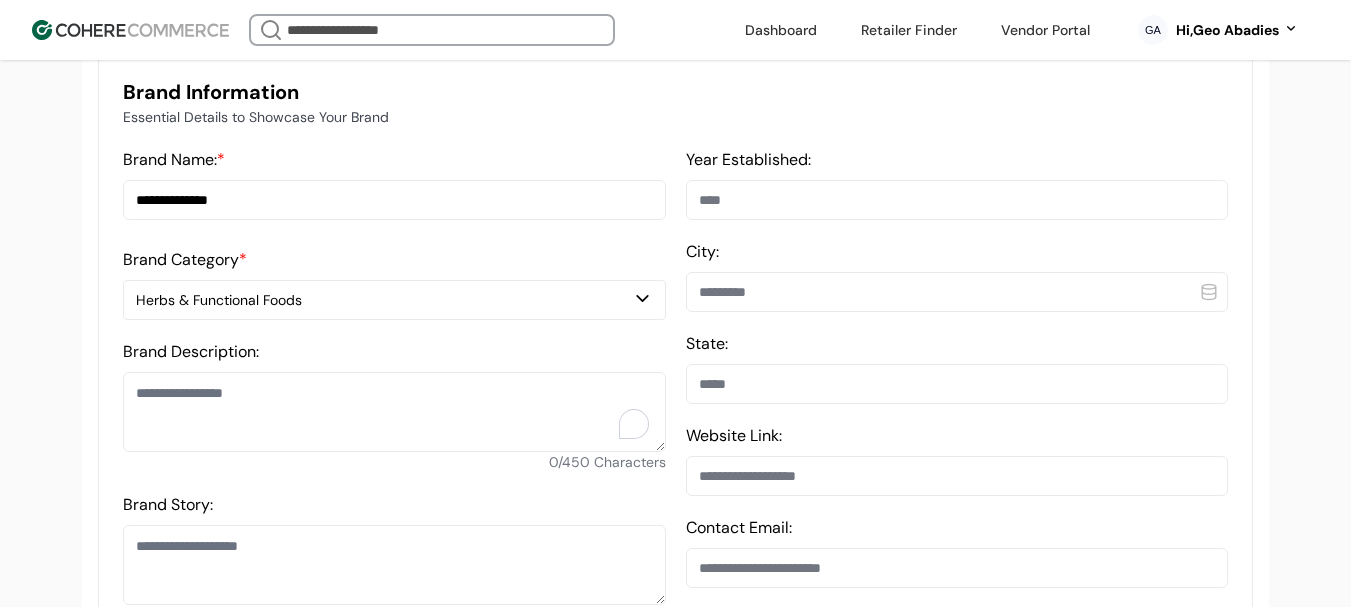 paste on "**********" 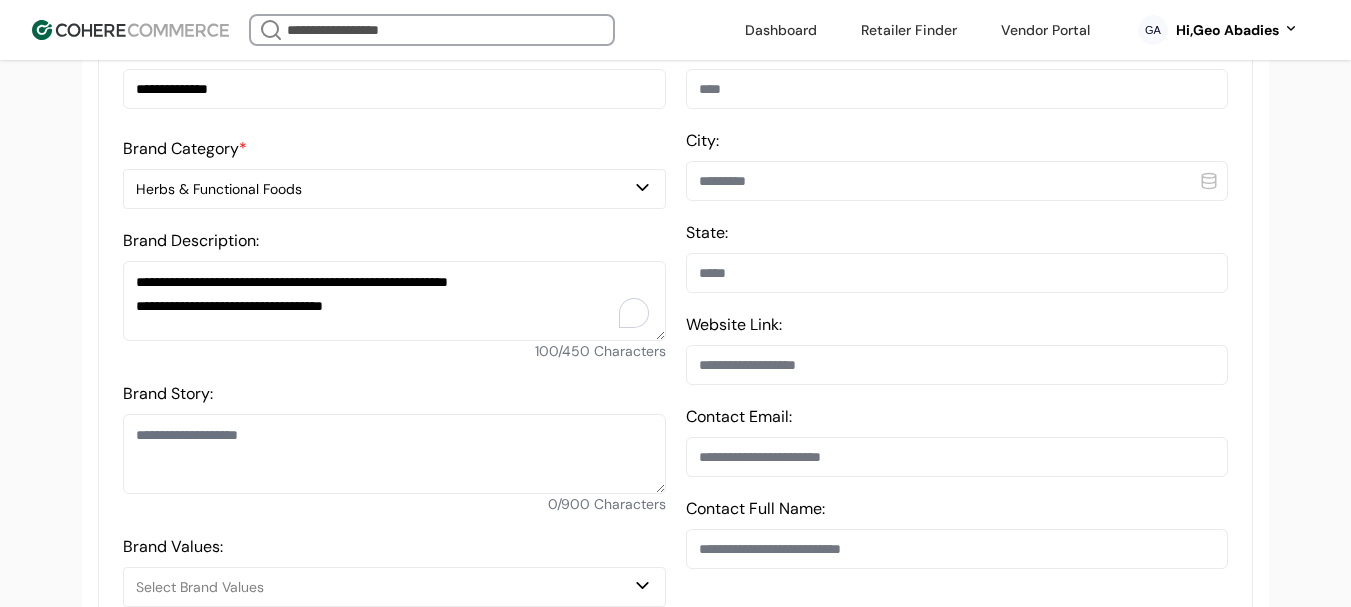 scroll, scrollTop: 700, scrollLeft: 0, axis: vertical 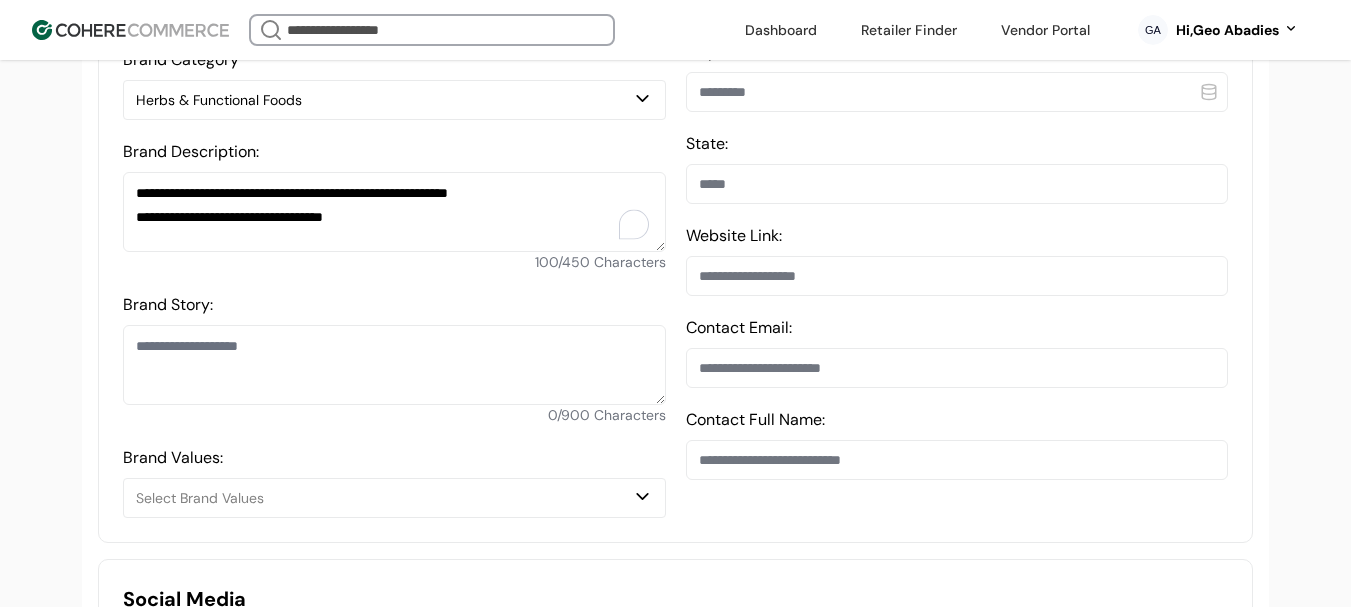 type on "**********" 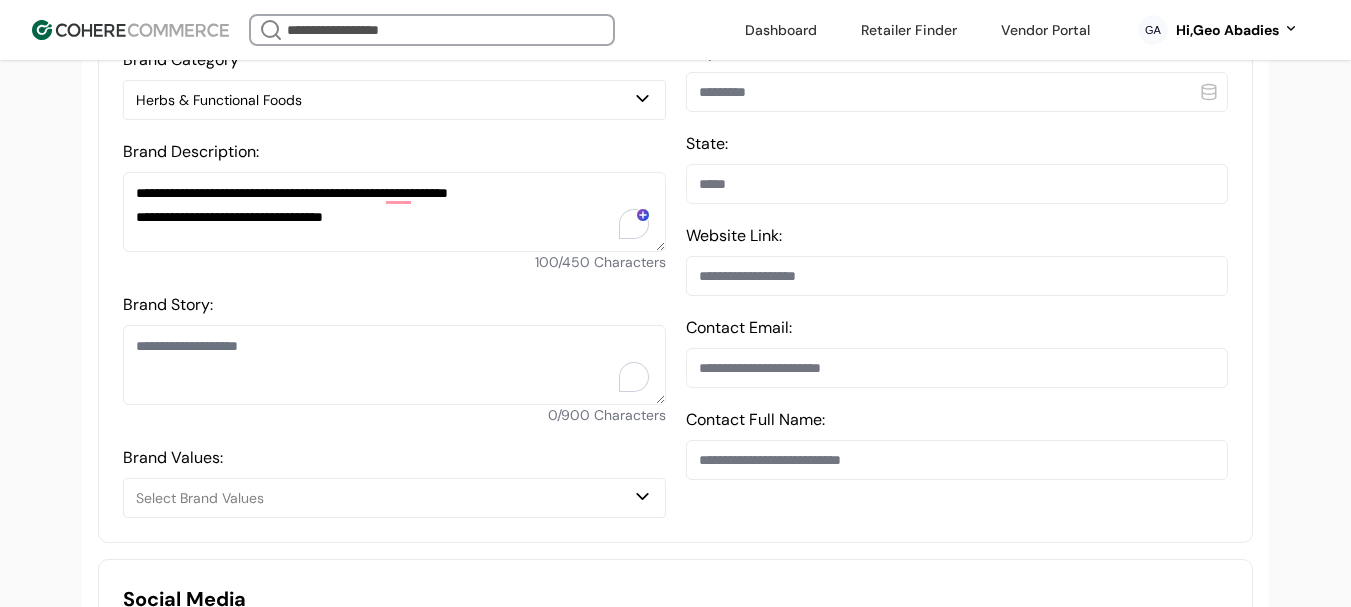 click on "Brand Story:" at bounding box center (394, 365) 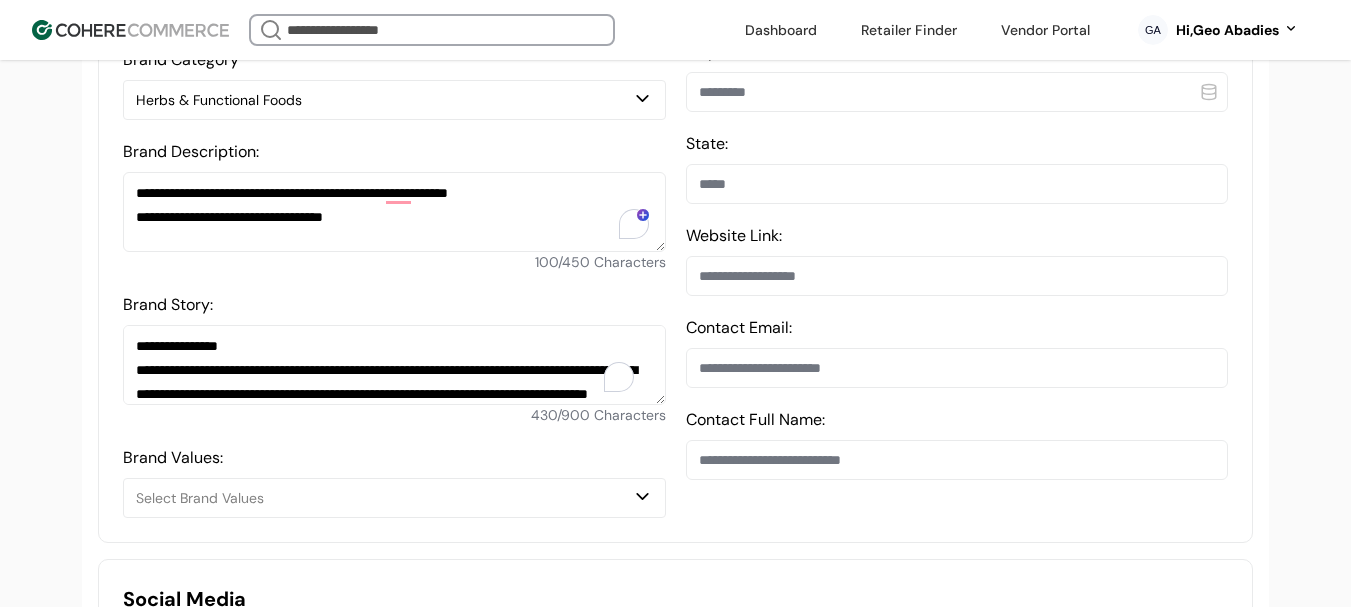 scroll, scrollTop: 143, scrollLeft: 0, axis: vertical 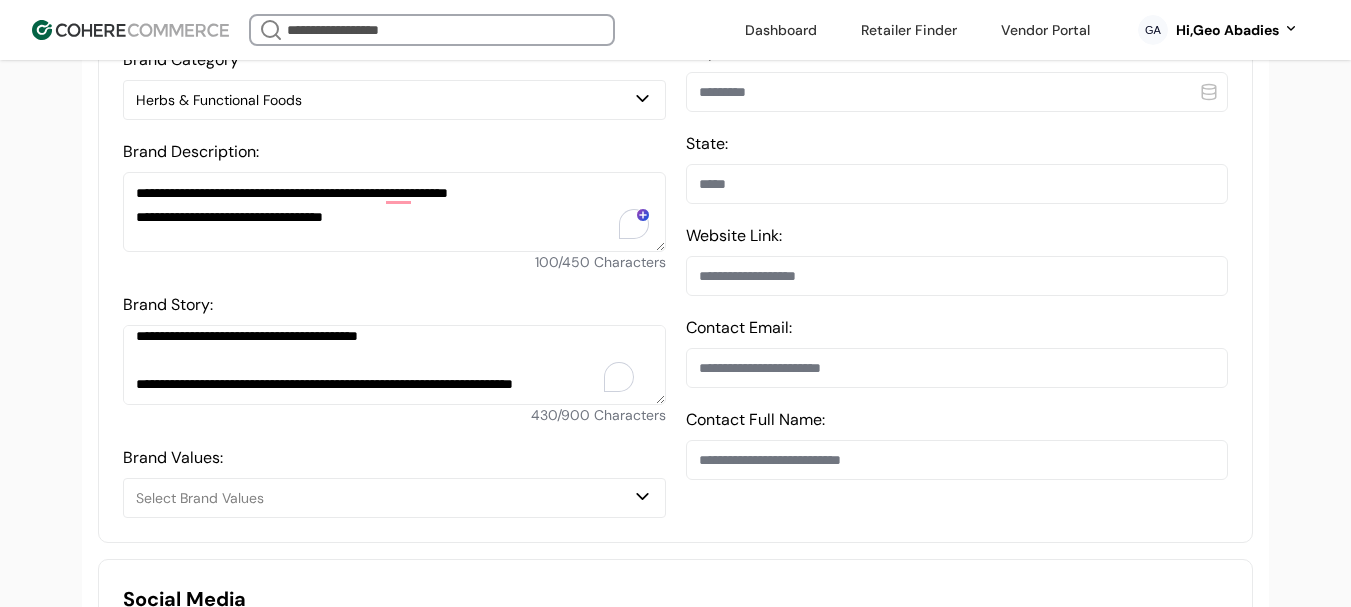 type on "**********" 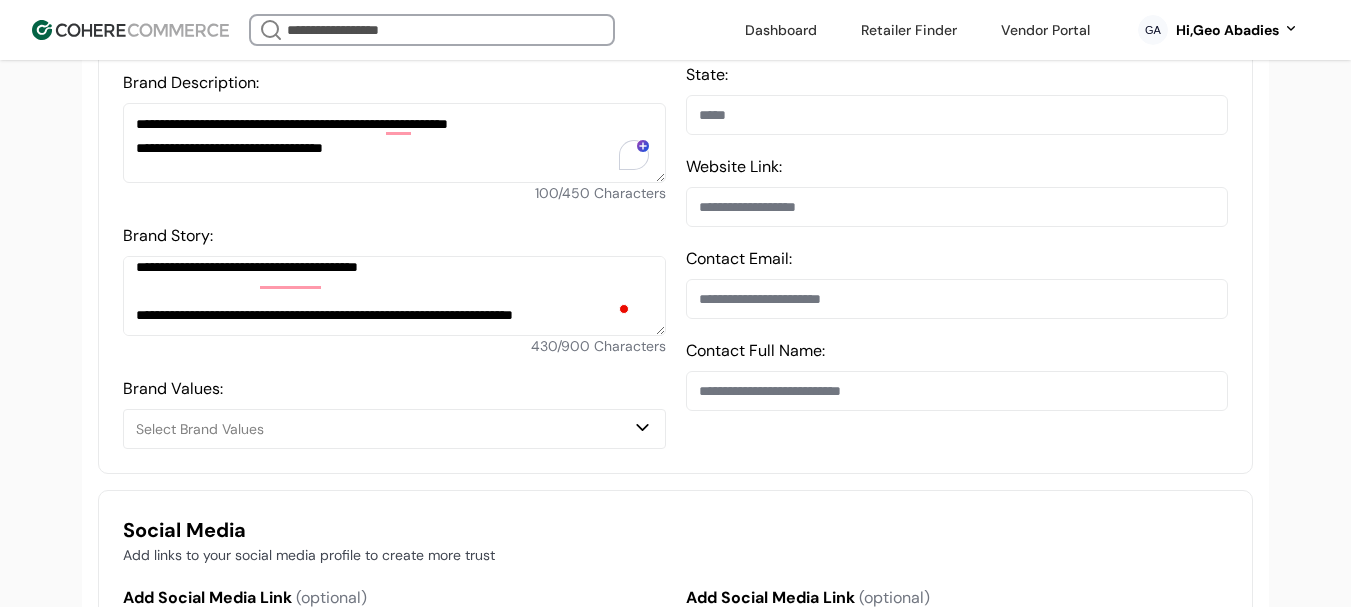 scroll, scrollTop: 800, scrollLeft: 0, axis: vertical 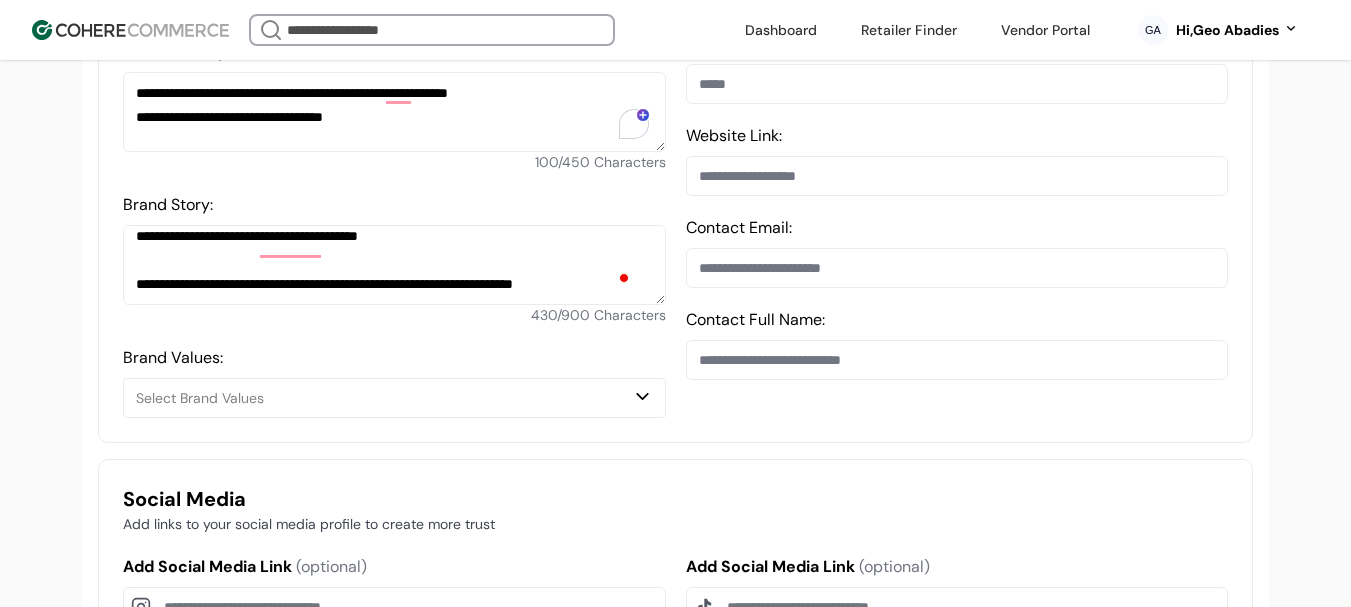 click on "Select Brand Values" at bounding box center [384, 398] 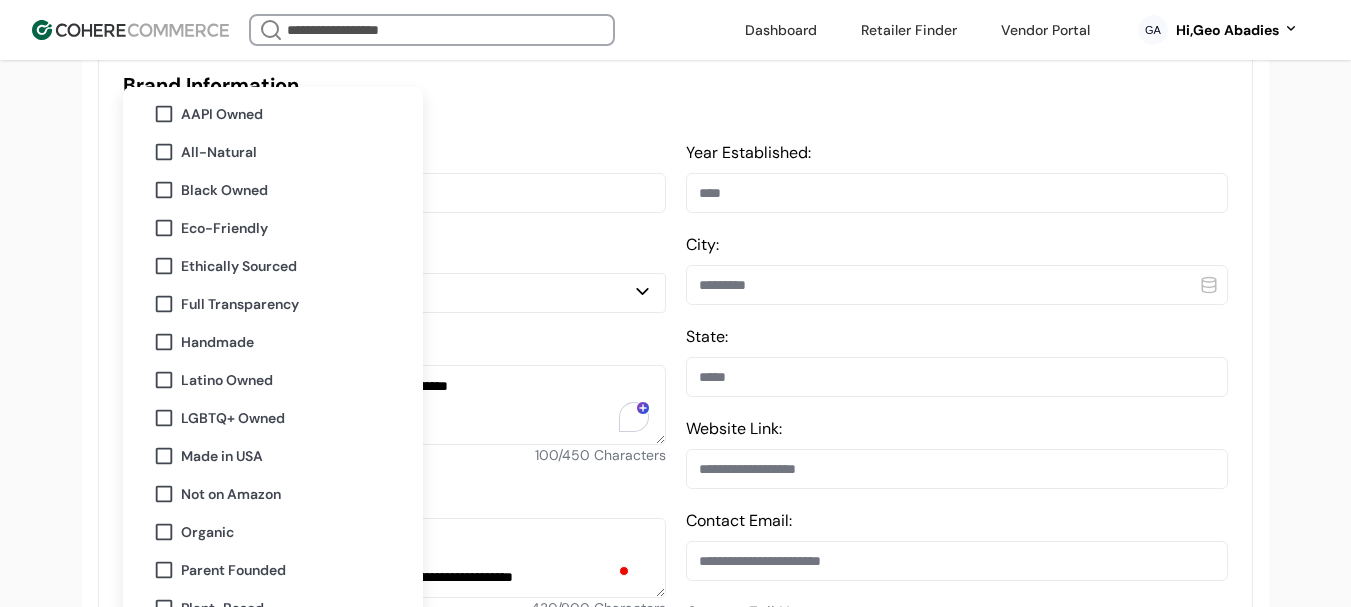 scroll, scrollTop: 500, scrollLeft: 0, axis: vertical 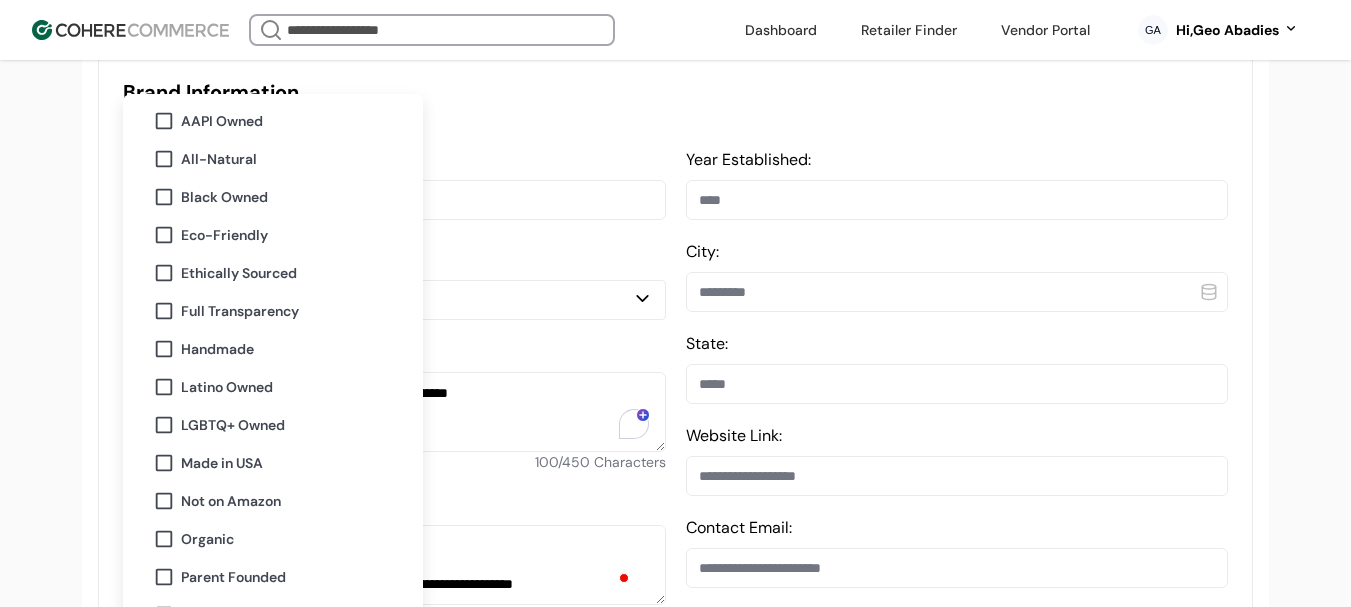 click on "AAPI Owned" at bounding box center (285, 121) 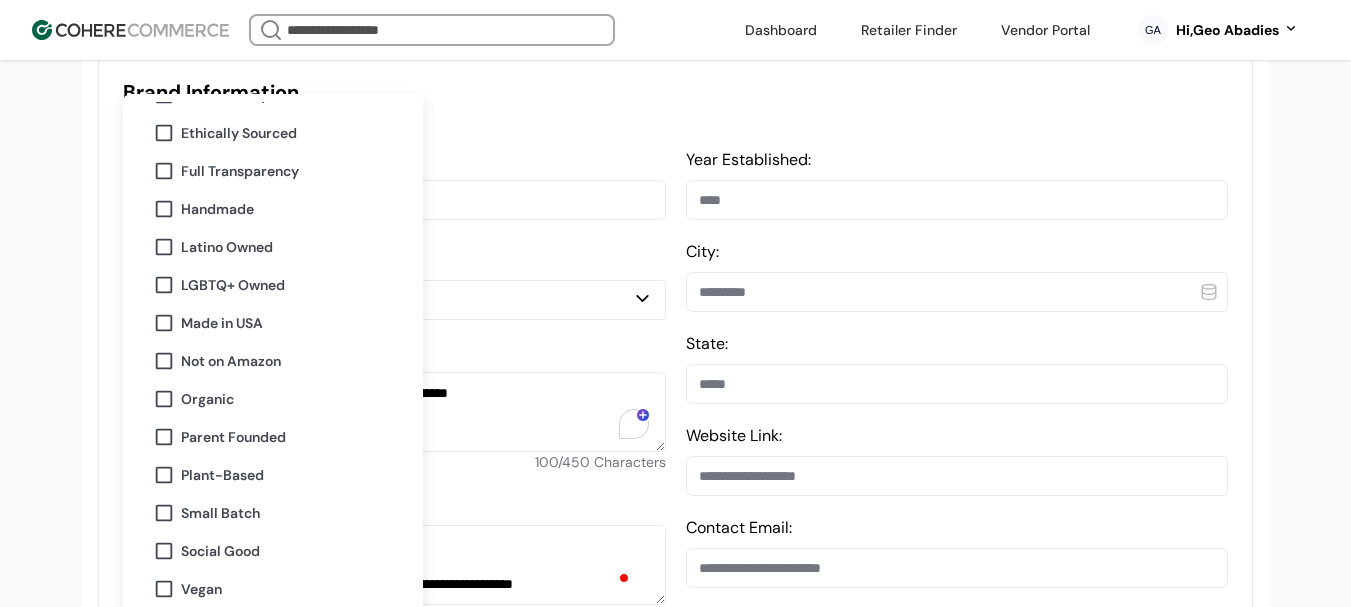 scroll, scrollTop: 162, scrollLeft: 0, axis: vertical 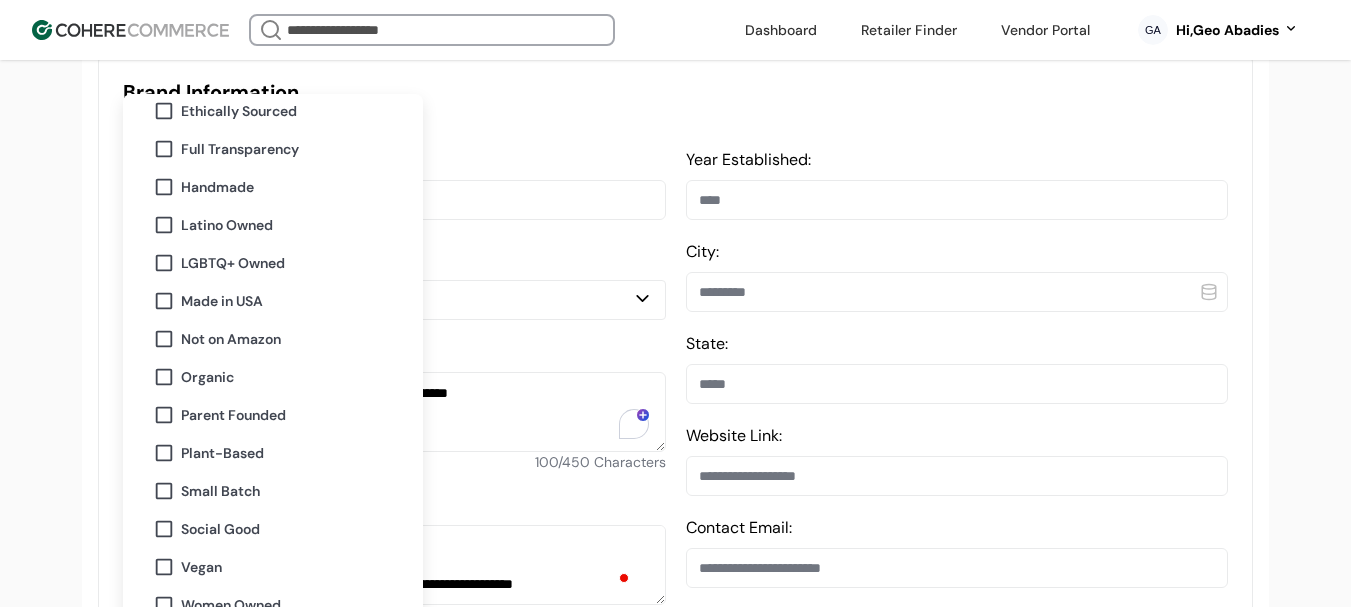 click on "Vegan" at bounding box center (201, 567) 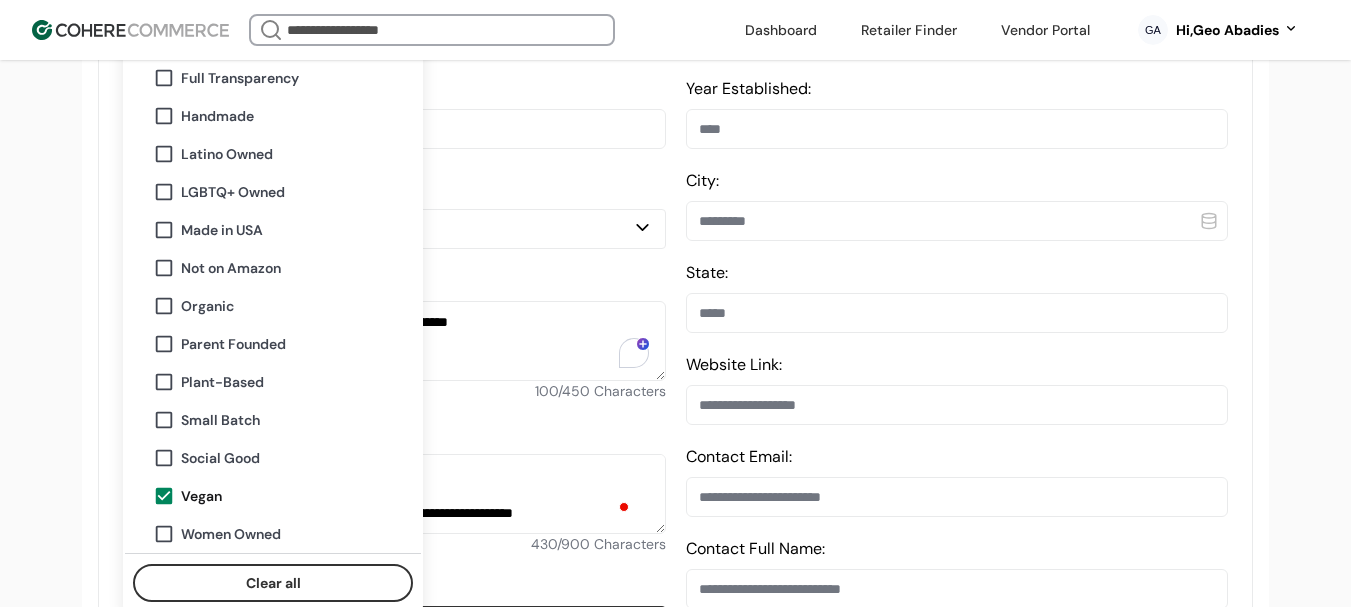 scroll, scrollTop: 600, scrollLeft: 0, axis: vertical 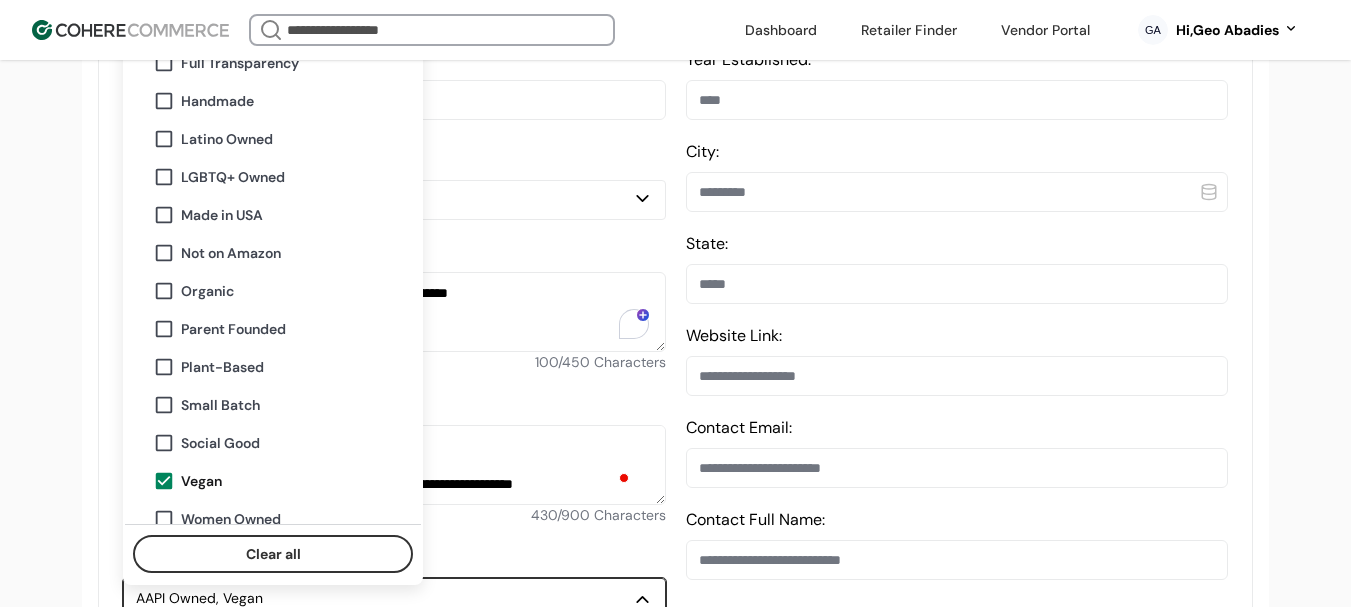 click on "Plant-Based" at bounding box center [222, 367] 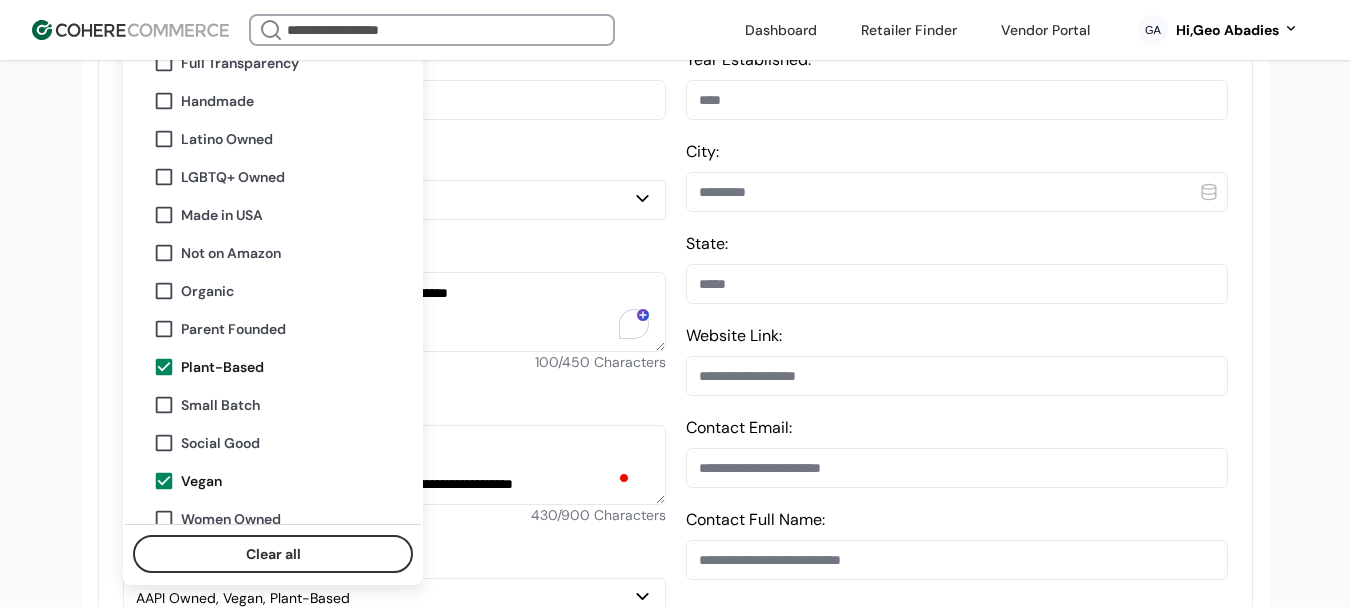 click on "**********" at bounding box center (675, 901) 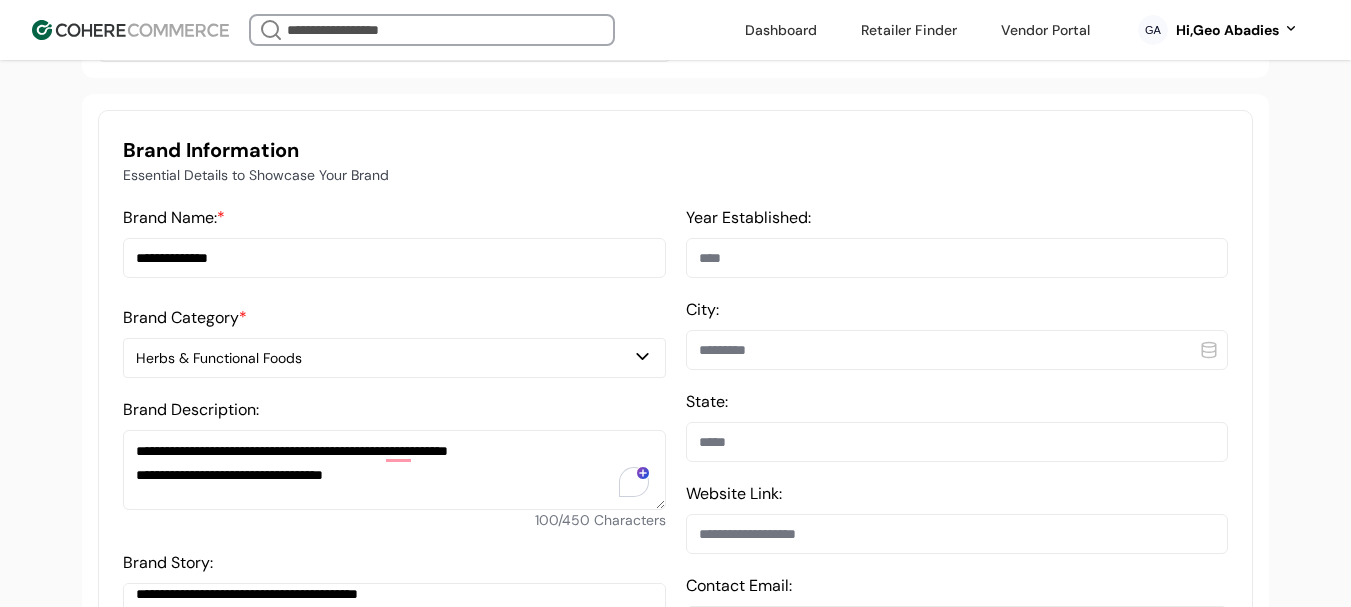 scroll, scrollTop: 400, scrollLeft: 0, axis: vertical 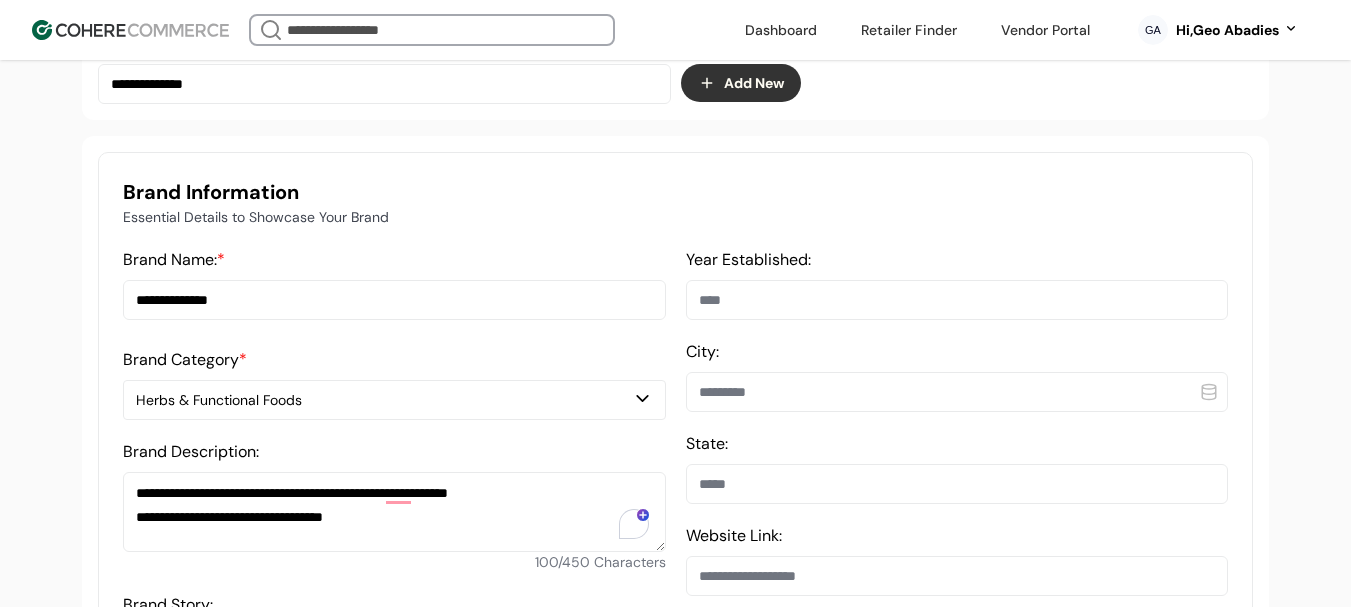 click on "Year Established:" at bounding box center (957, 300) 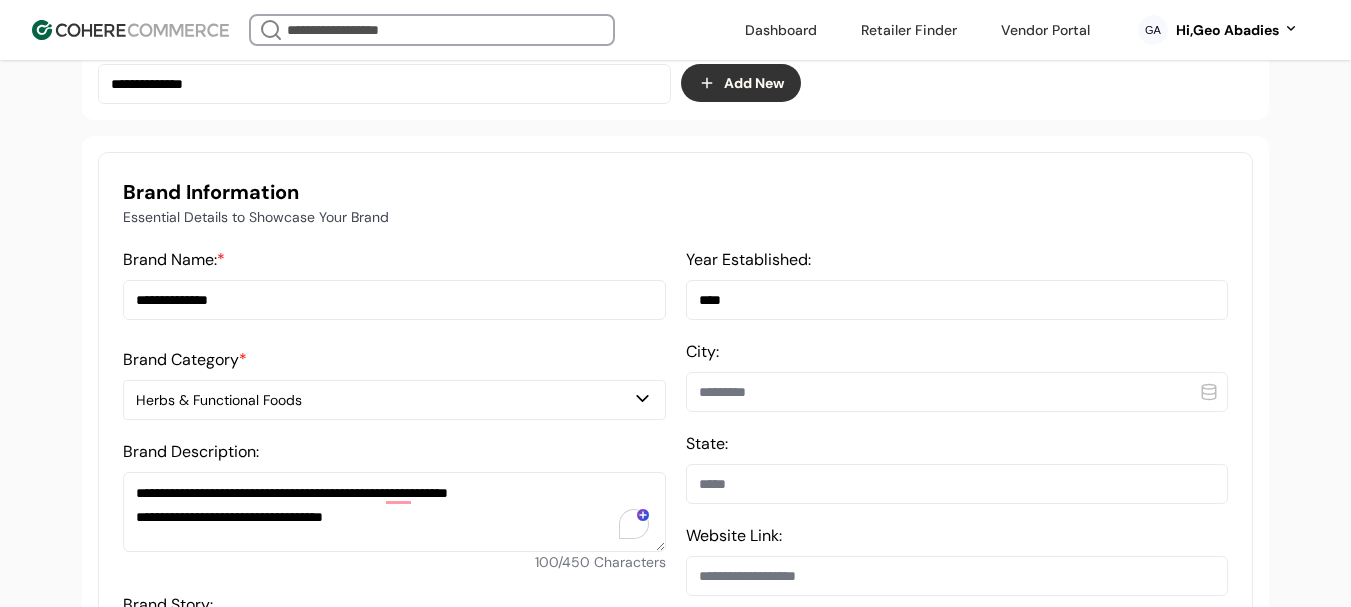 type on "****" 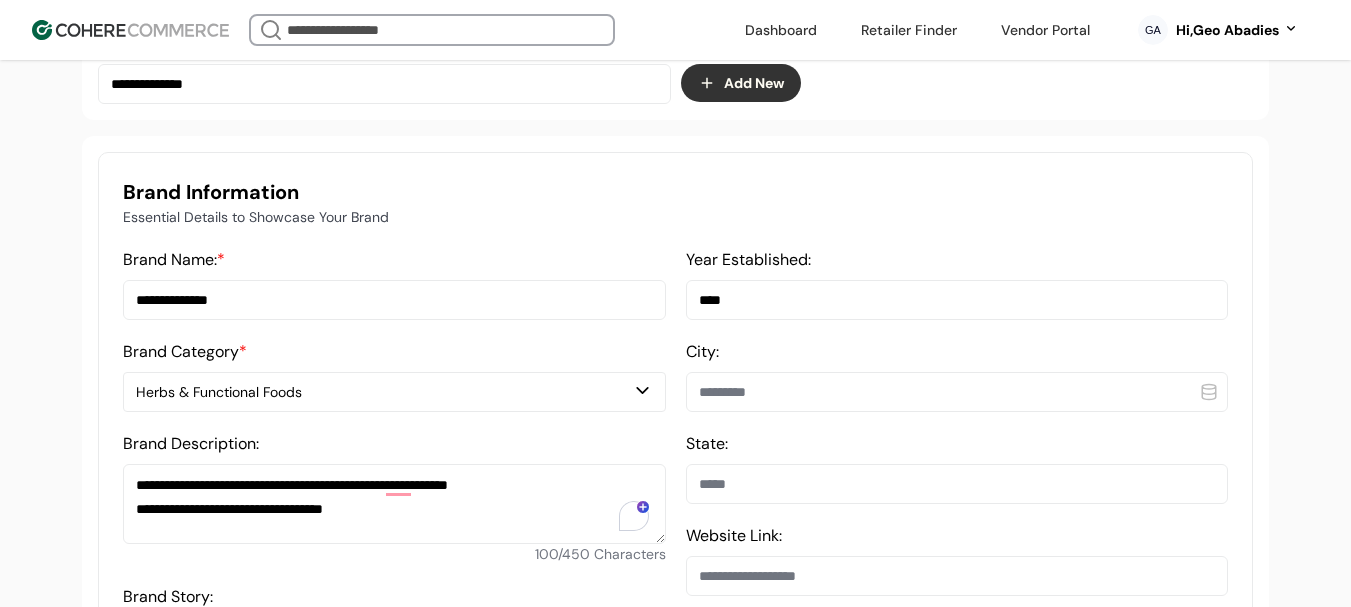 paste on "********" 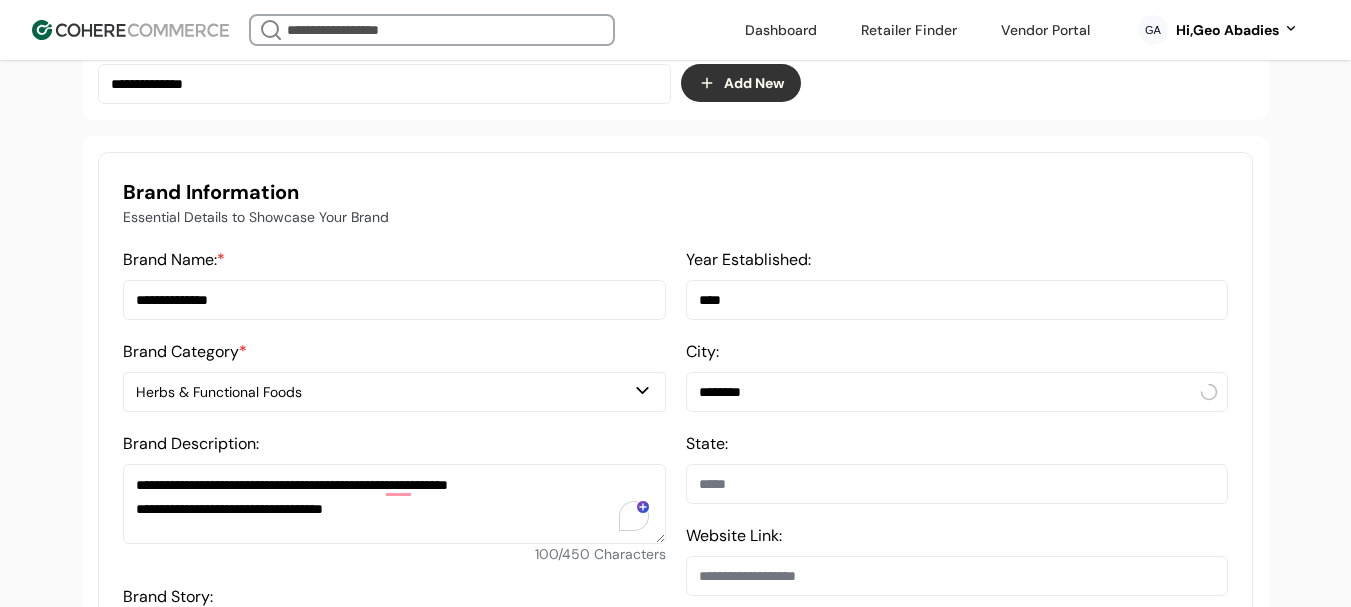 click on "********" at bounding box center [957, 392] 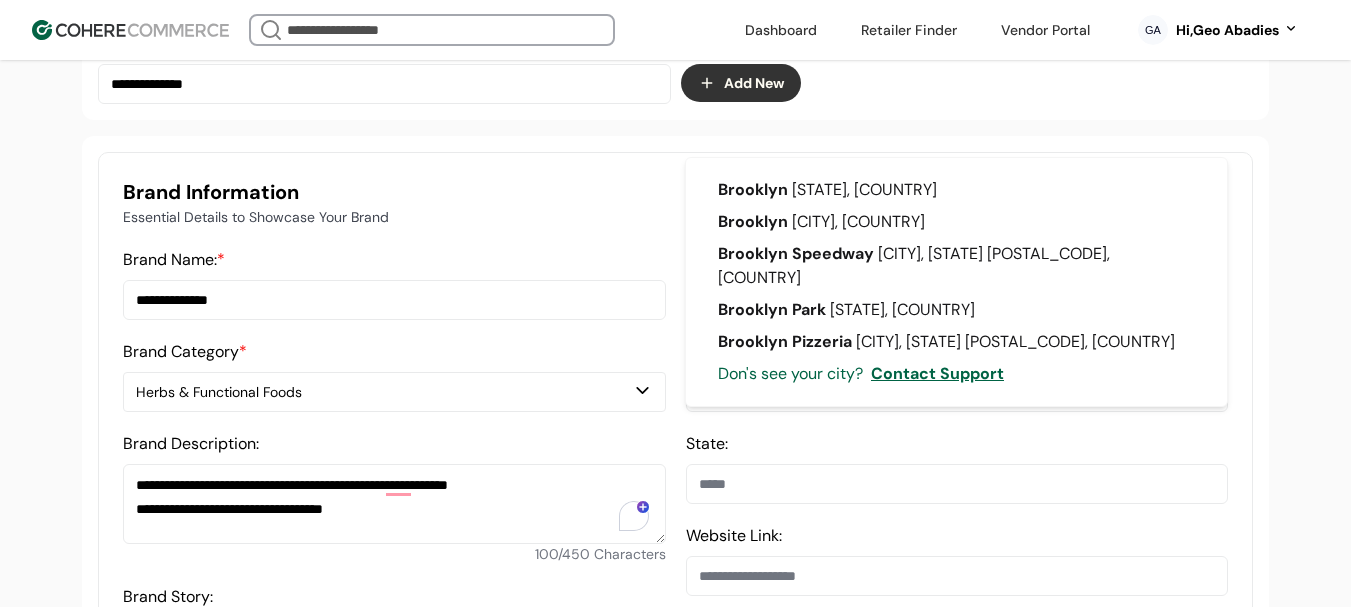 type on "********" 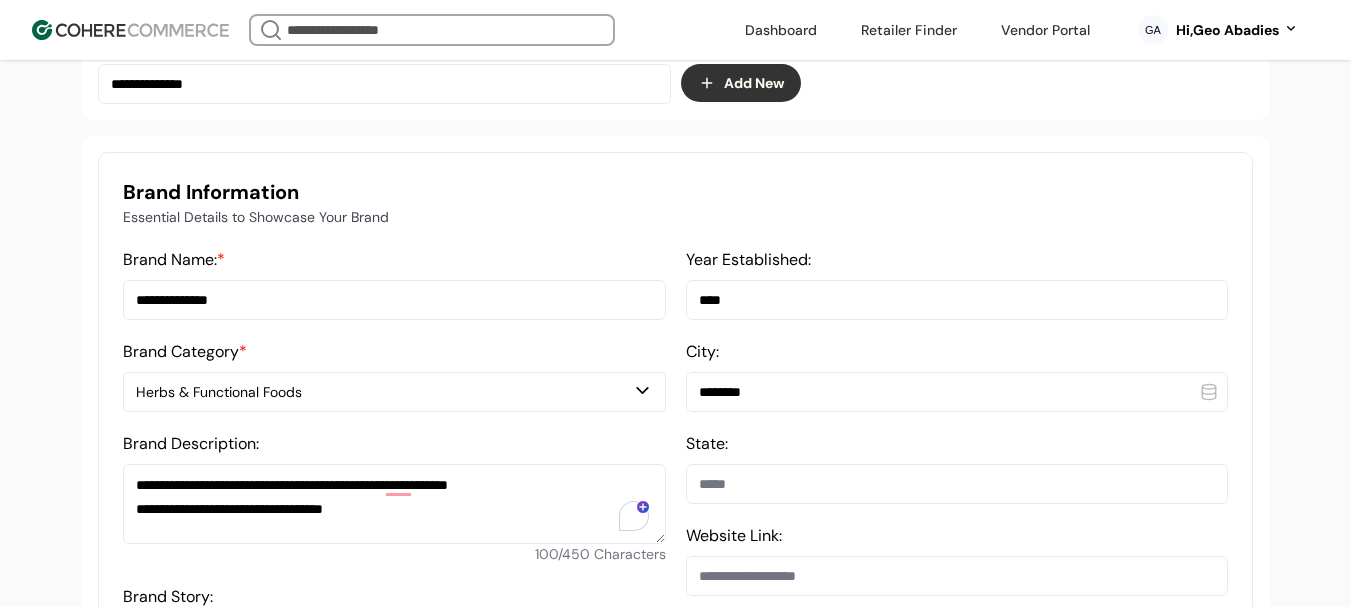 click on "********" at bounding box center [957, 392] 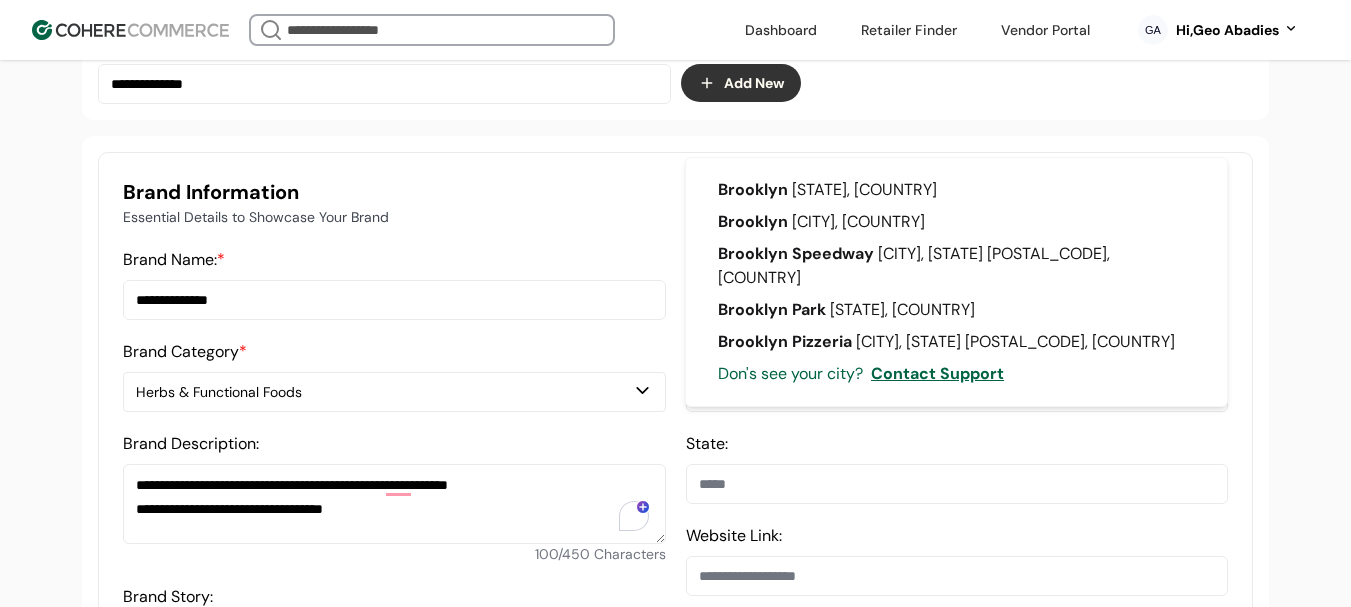 click on "********" at bounding box center [957, 392] 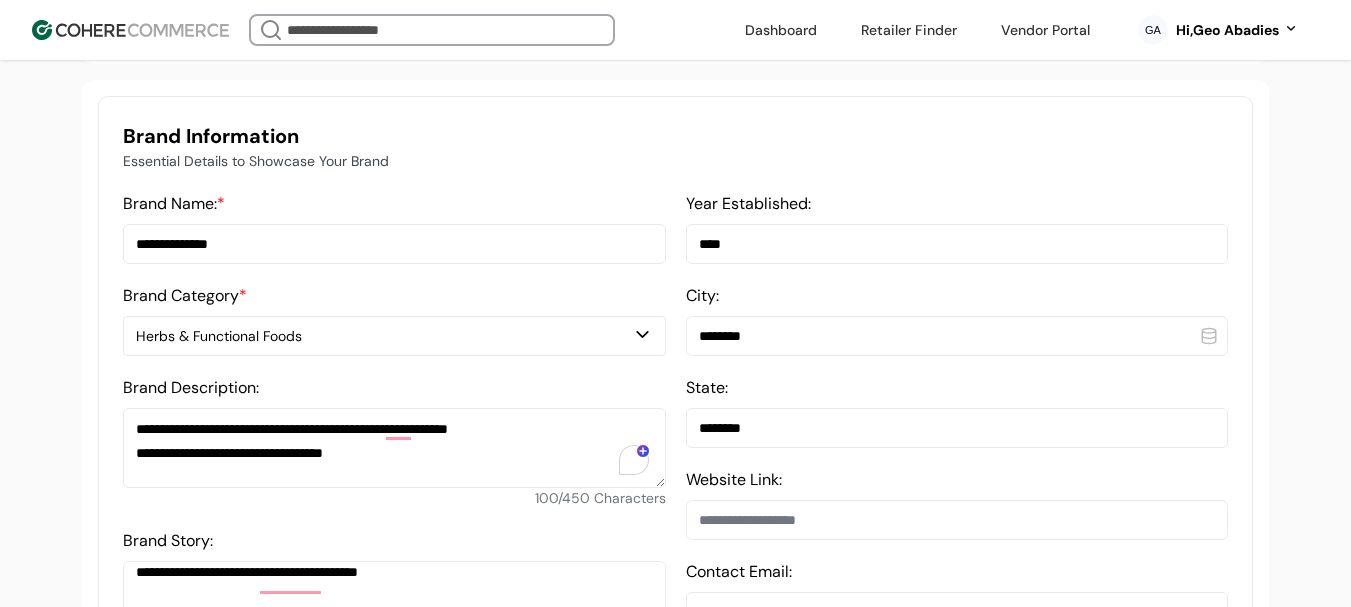 scroll, scrollTop: 600, scrollLeft: 0, axis: vertical 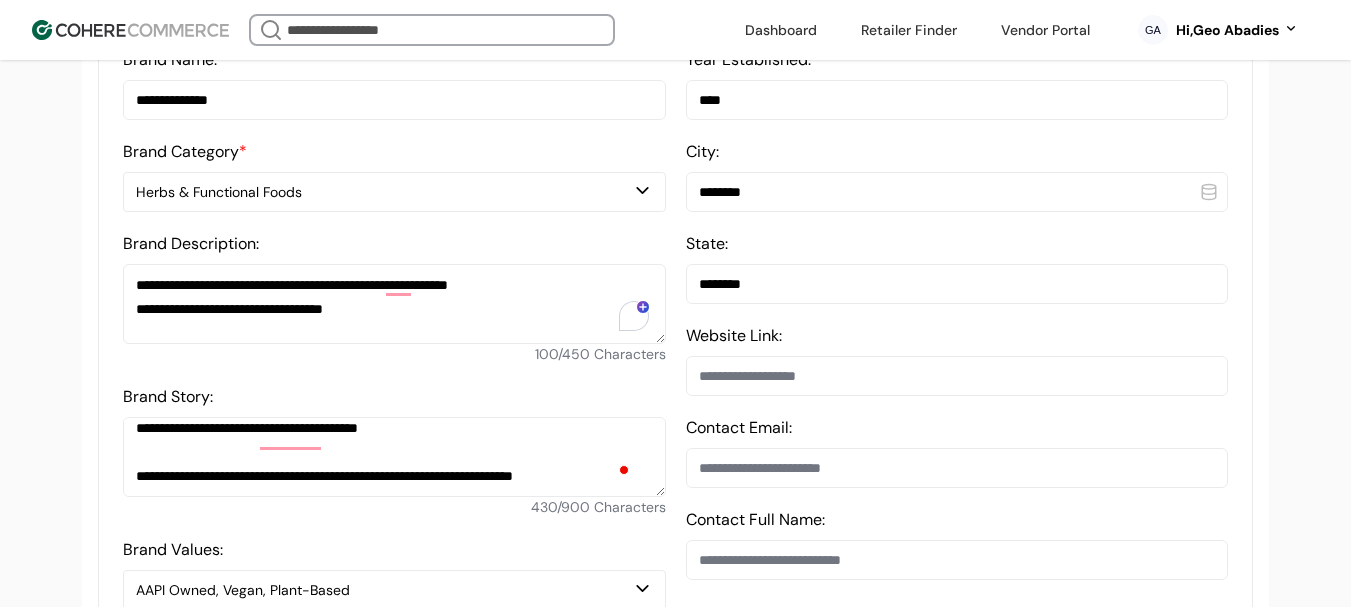 click on "Website Link:" at bounding box center [957, 376] 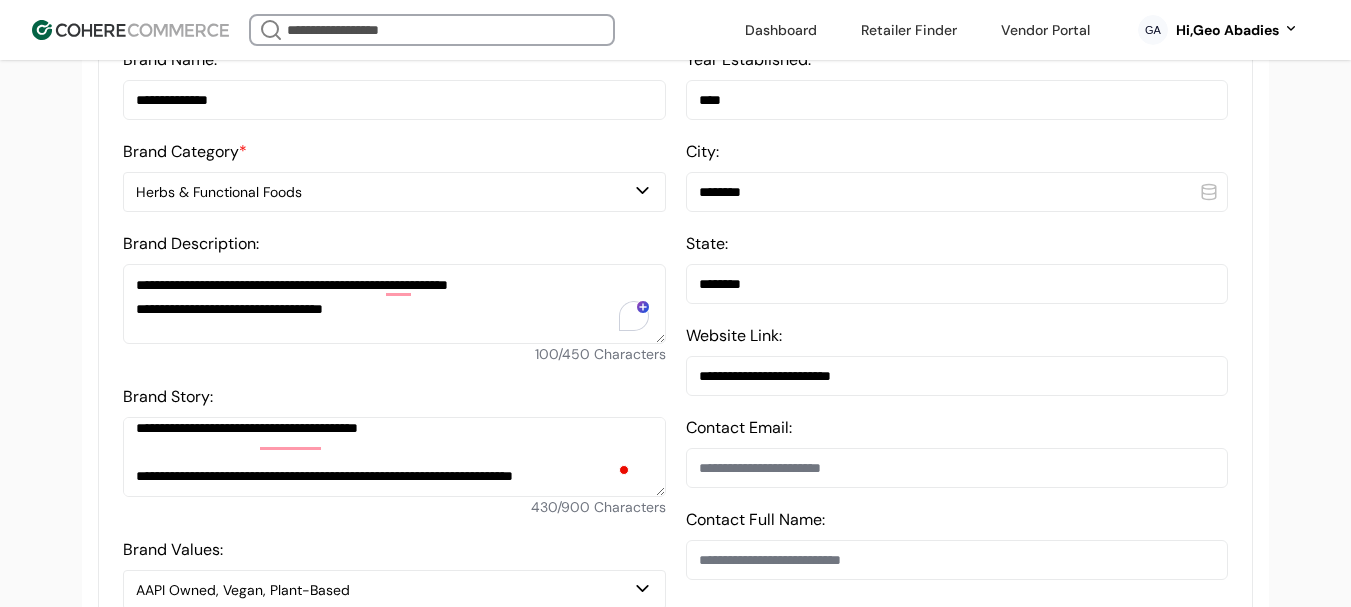 scroll, scrollTop: 800, scrollLeft: 0, axis: vertical 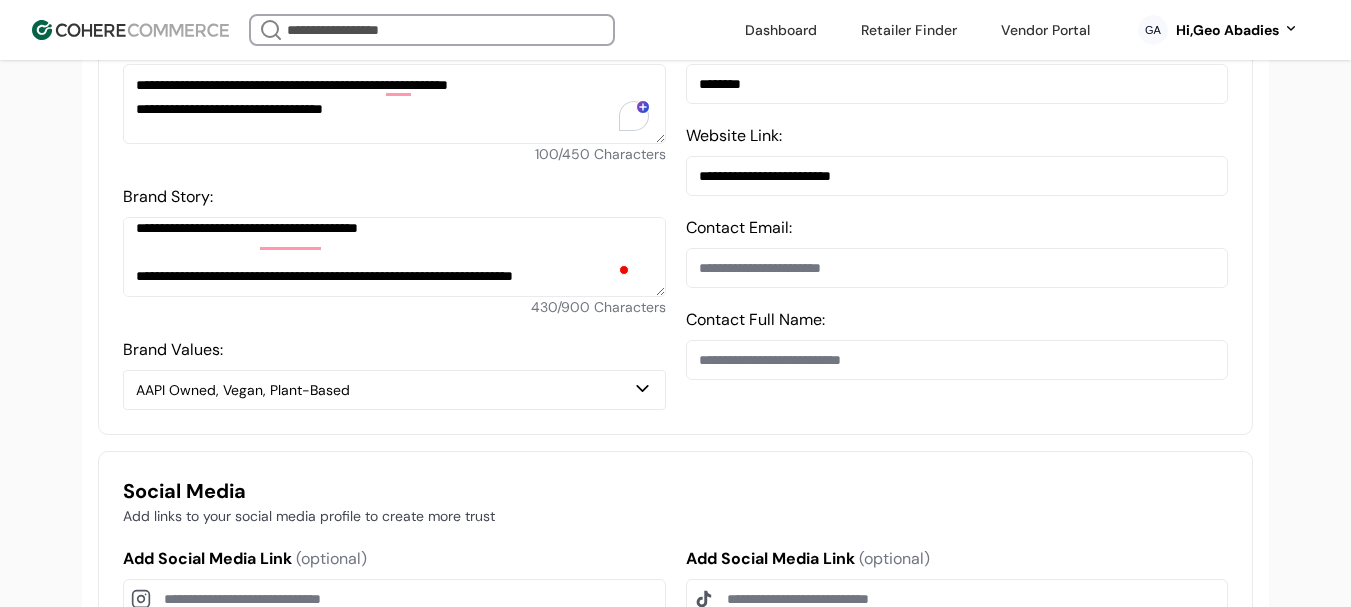 type on "**********" 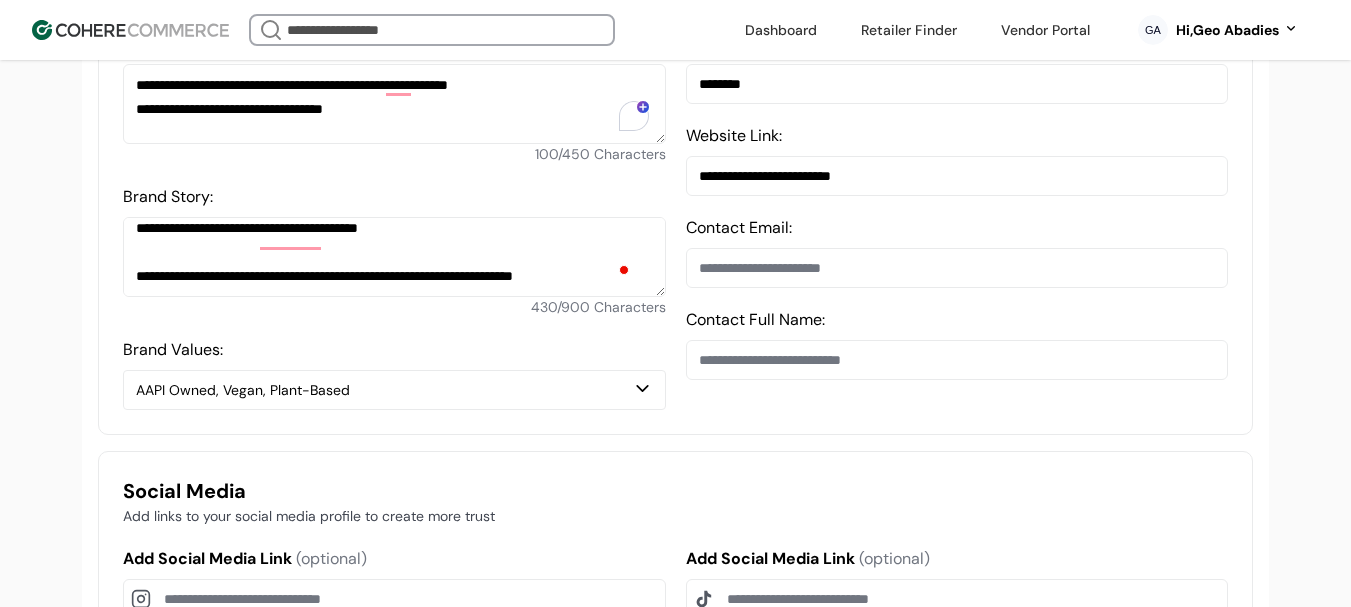 click on "Contact Full Name:" at bounding box center (957, 360) 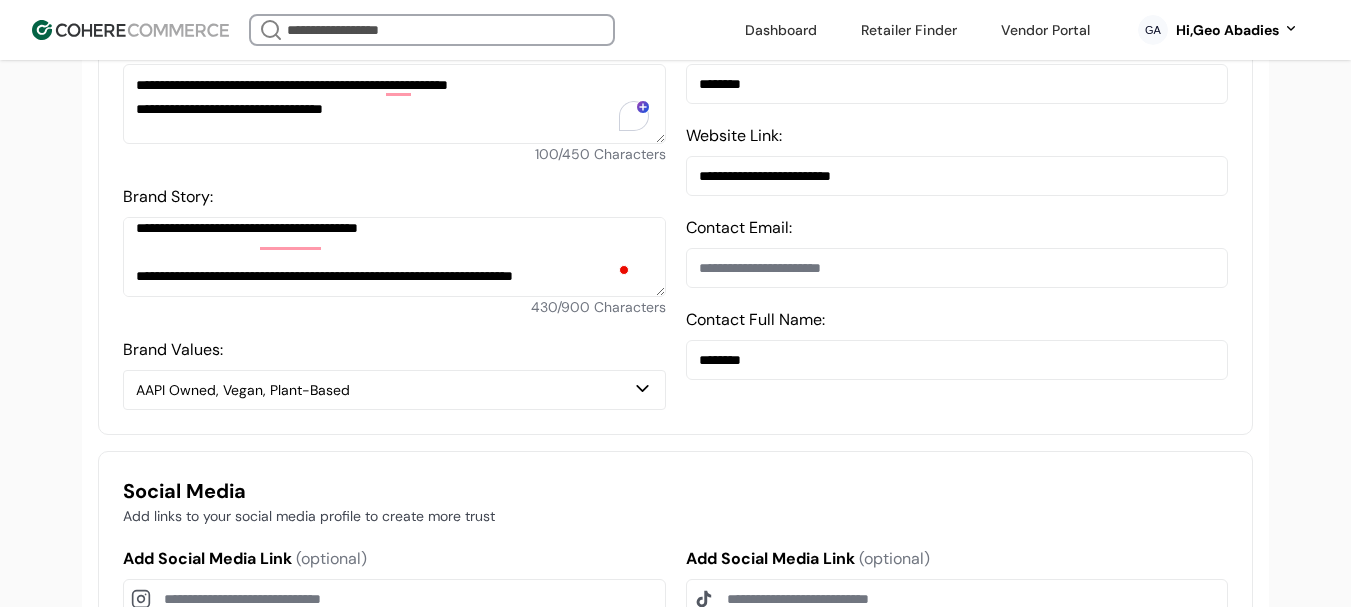 type on "*******" 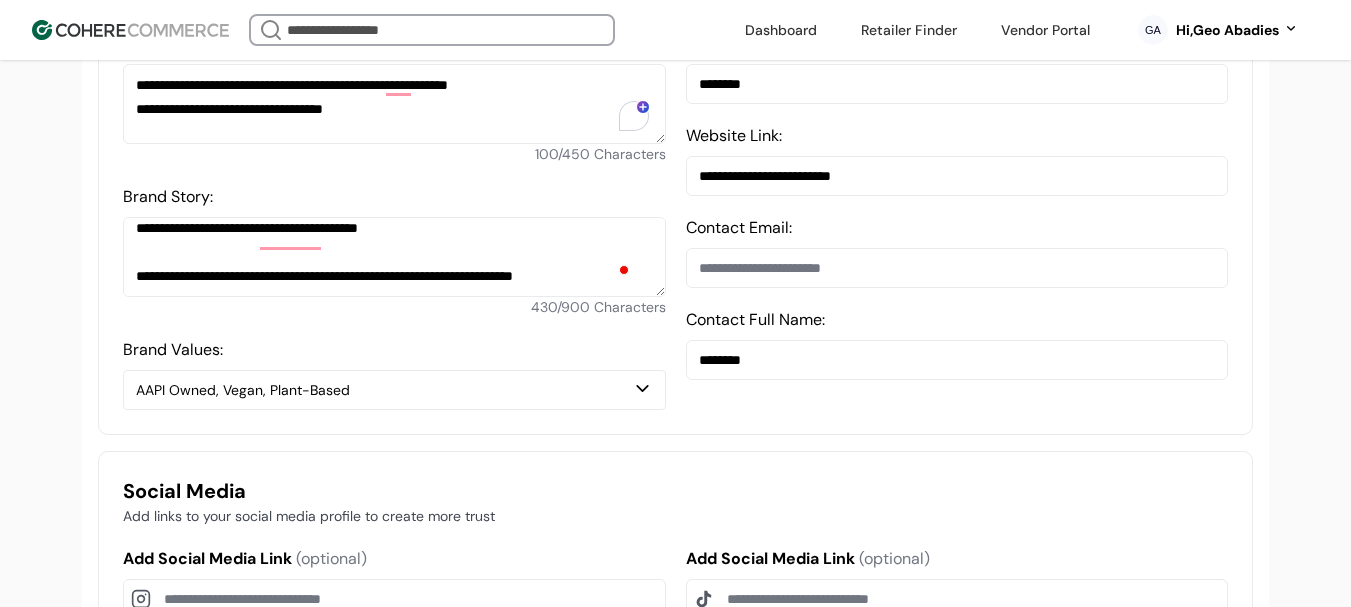 click on "Contact Email:" at bounding box center [957, 268] 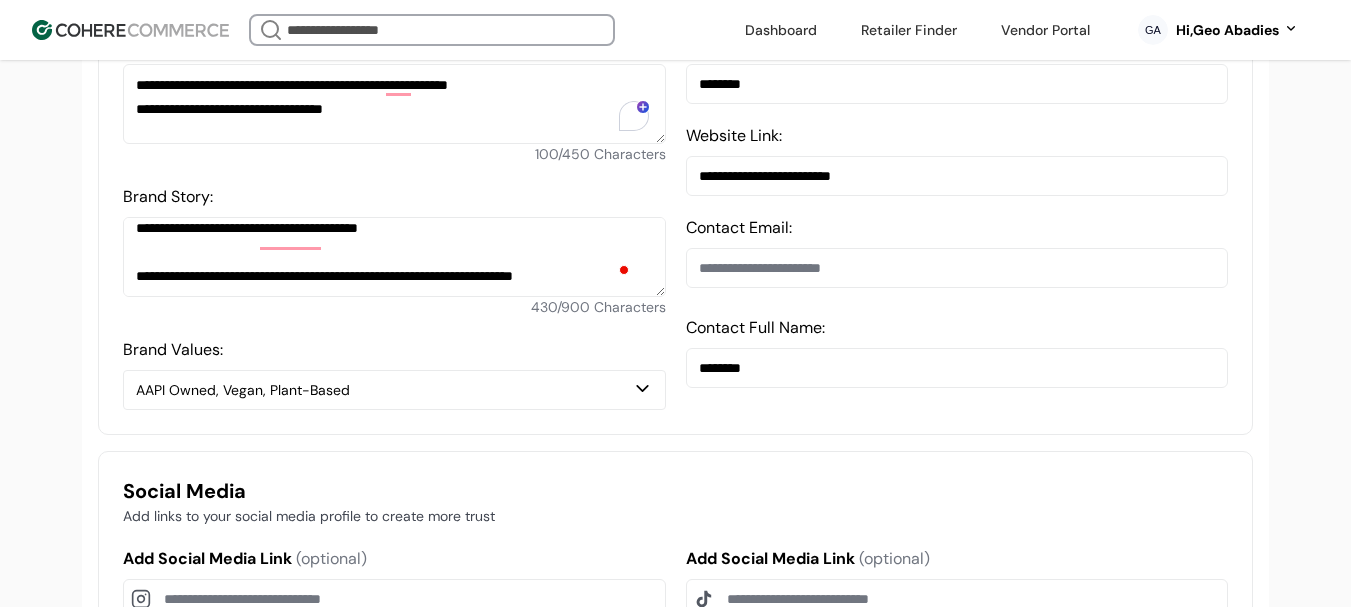 paste on "**********" 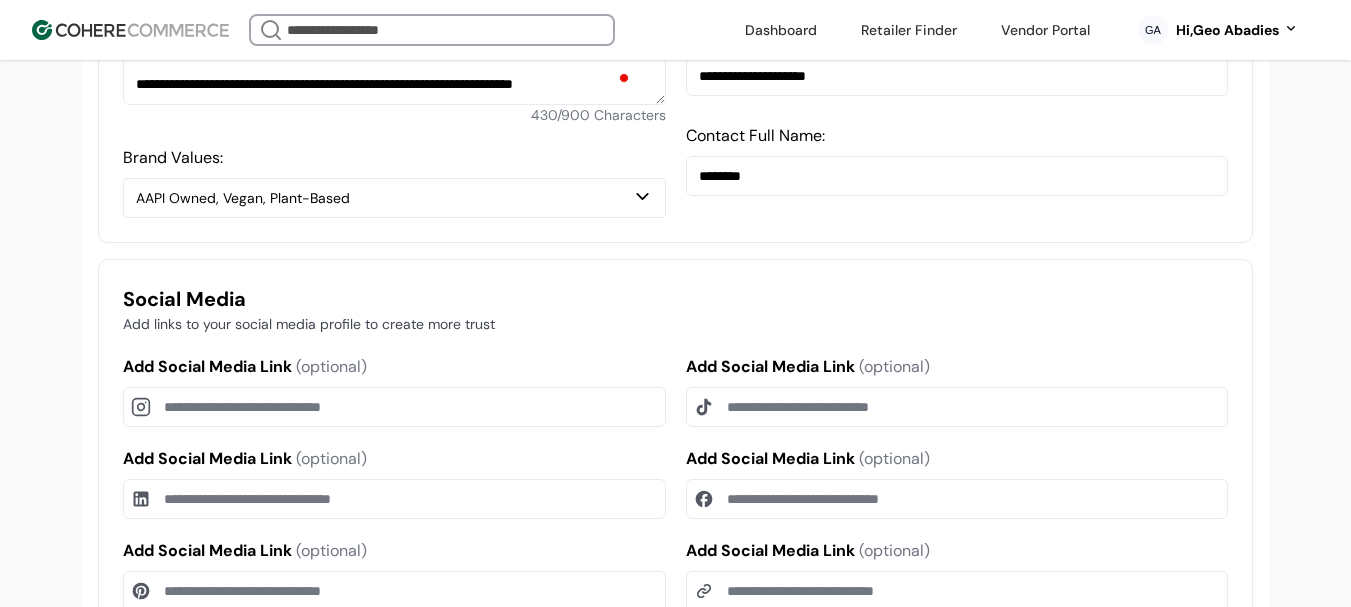scroll, scrollTop: 1000, scrollLeft: 0, axis: vertical 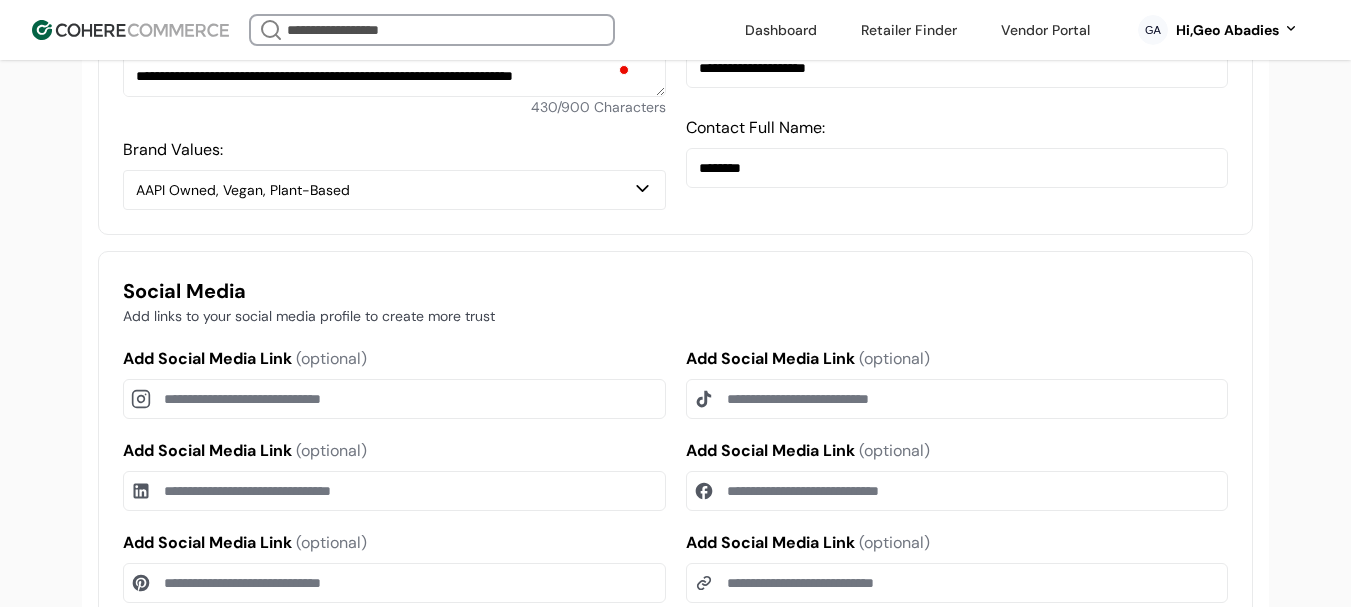 type on "**********" 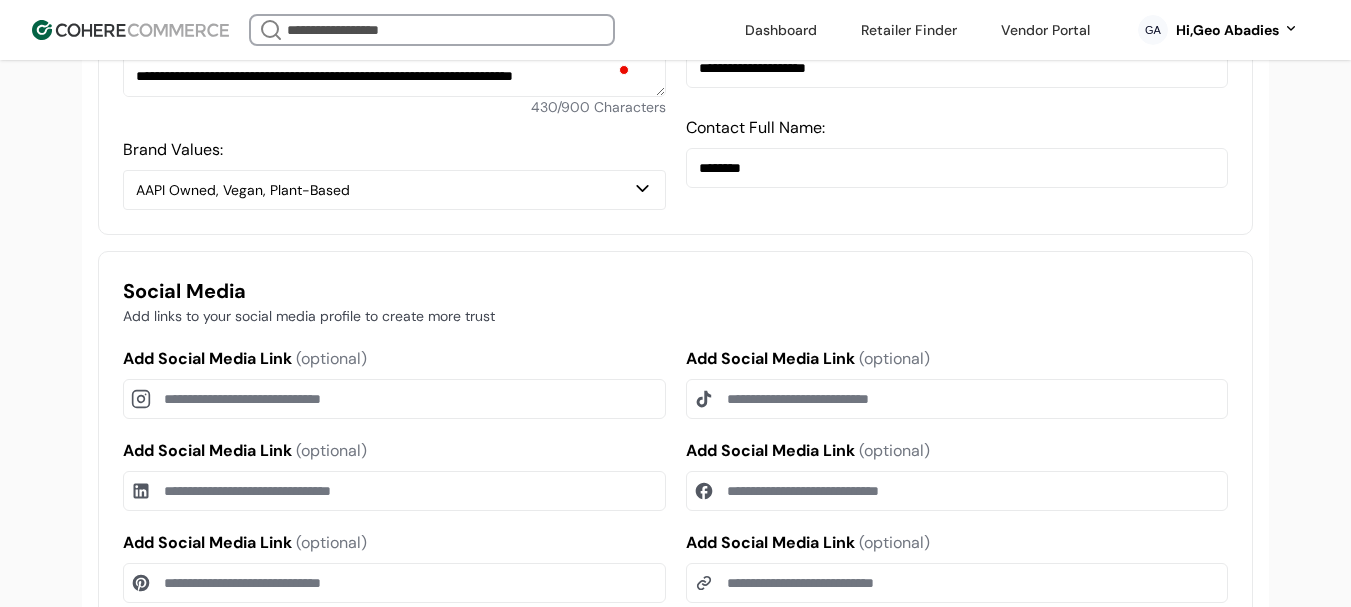 drag, startPoint x: 792, startPoint y: 418, endPoint x: 881, endPoint y: 29, distance: 399.05136 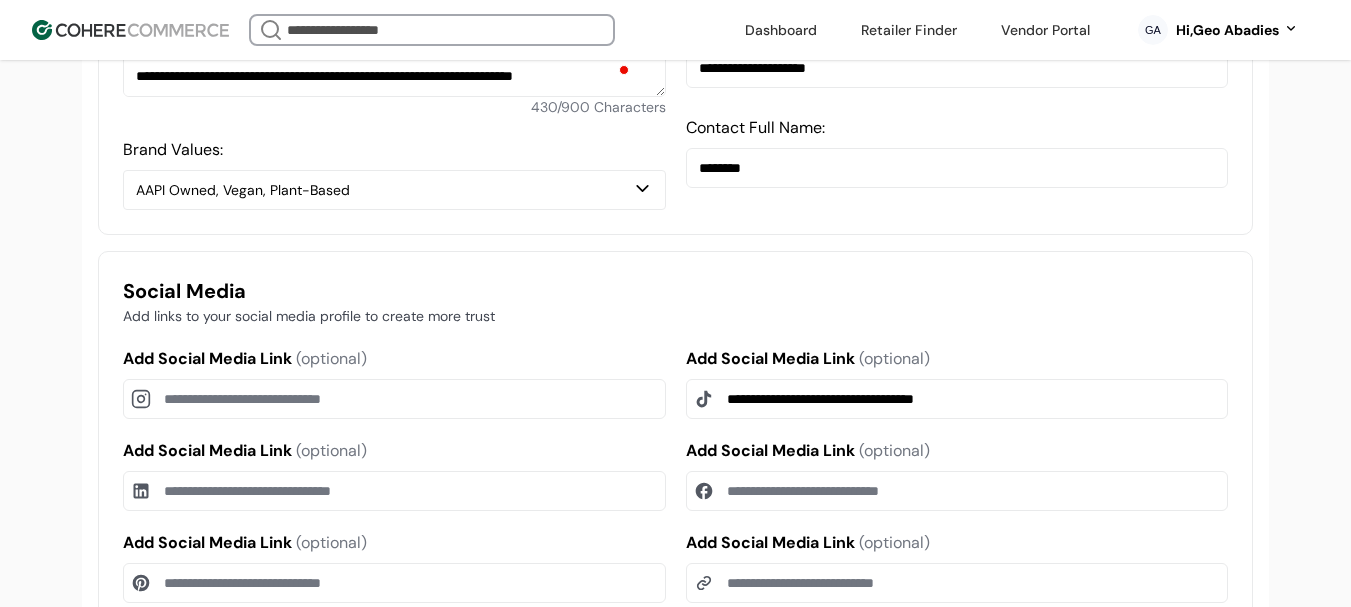 type on "**********" 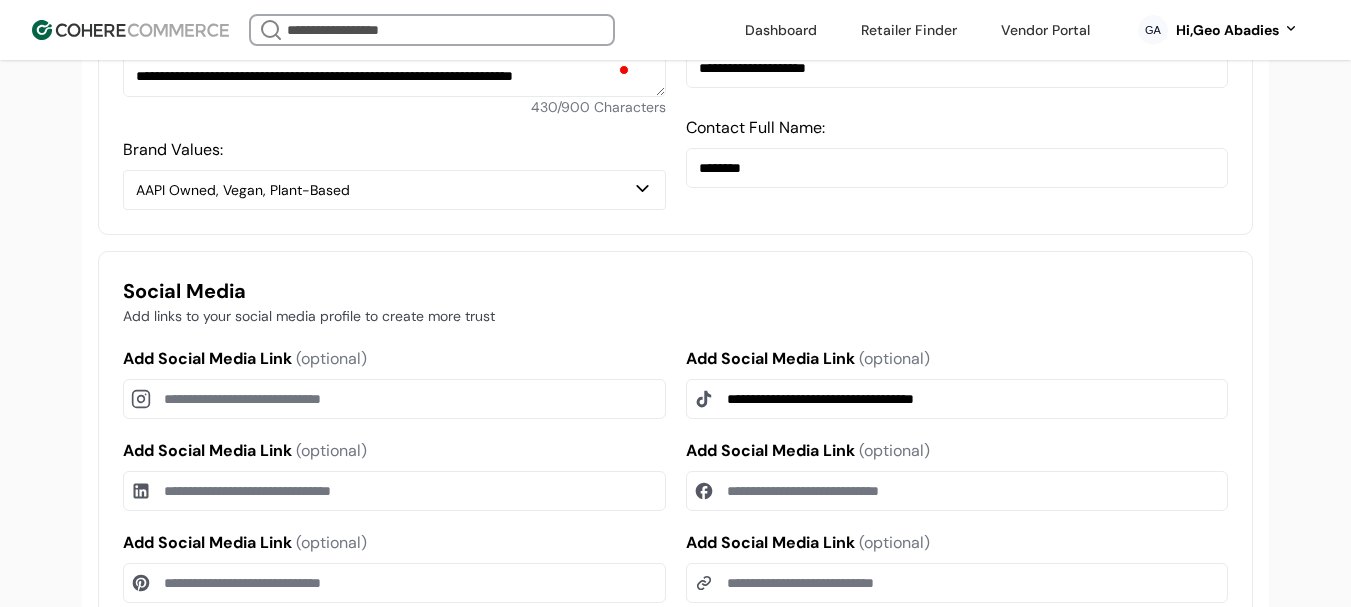 drag, startPoint x: 767, startPoint y: 510, endPoint x: 777, endPoint y: 491, distance: 21.470911 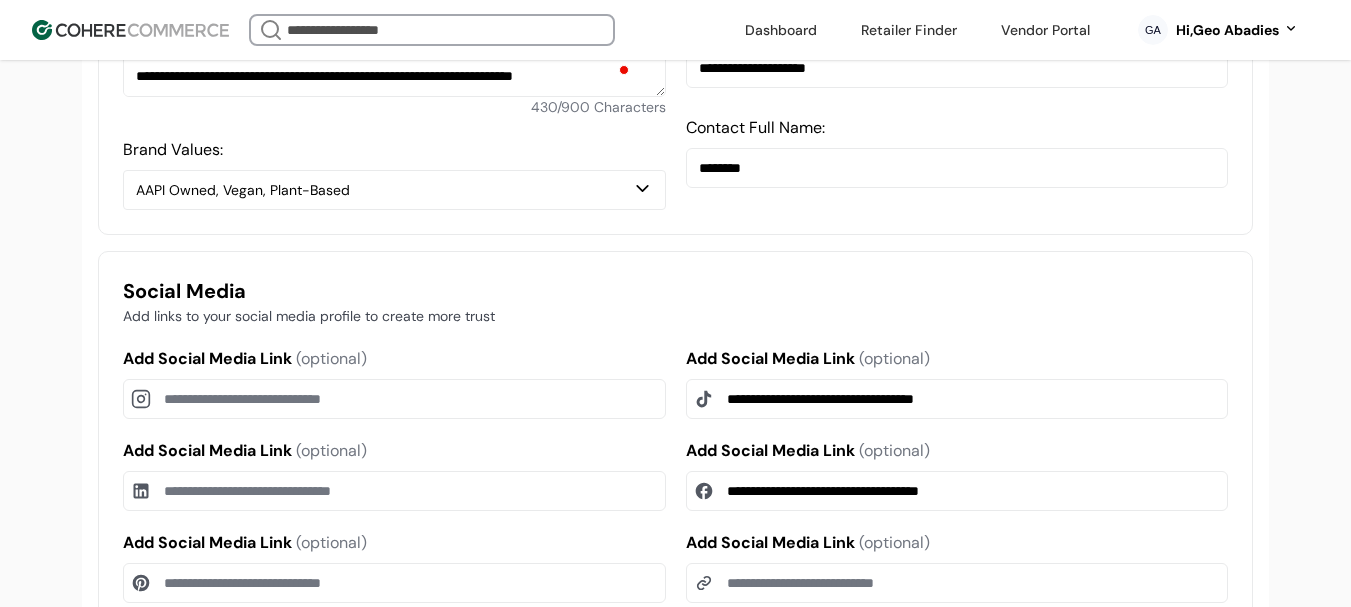 type on "**********" 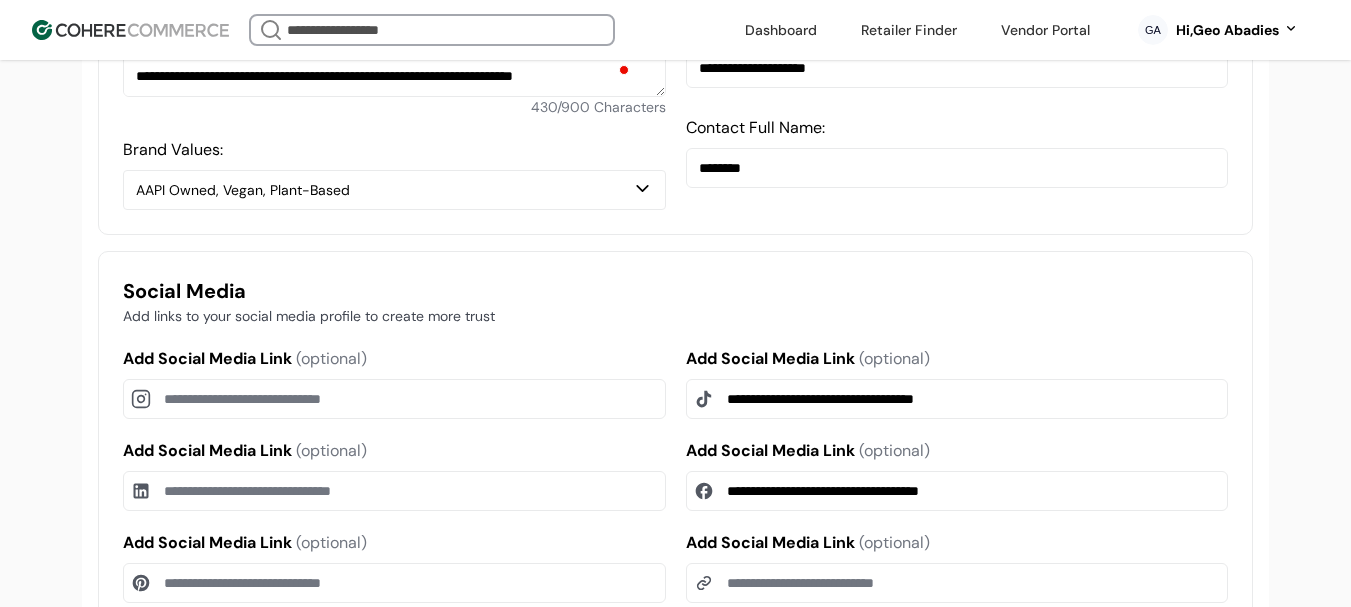click on "Add Social Media Link (optional)" at bounding box center (394, 491) 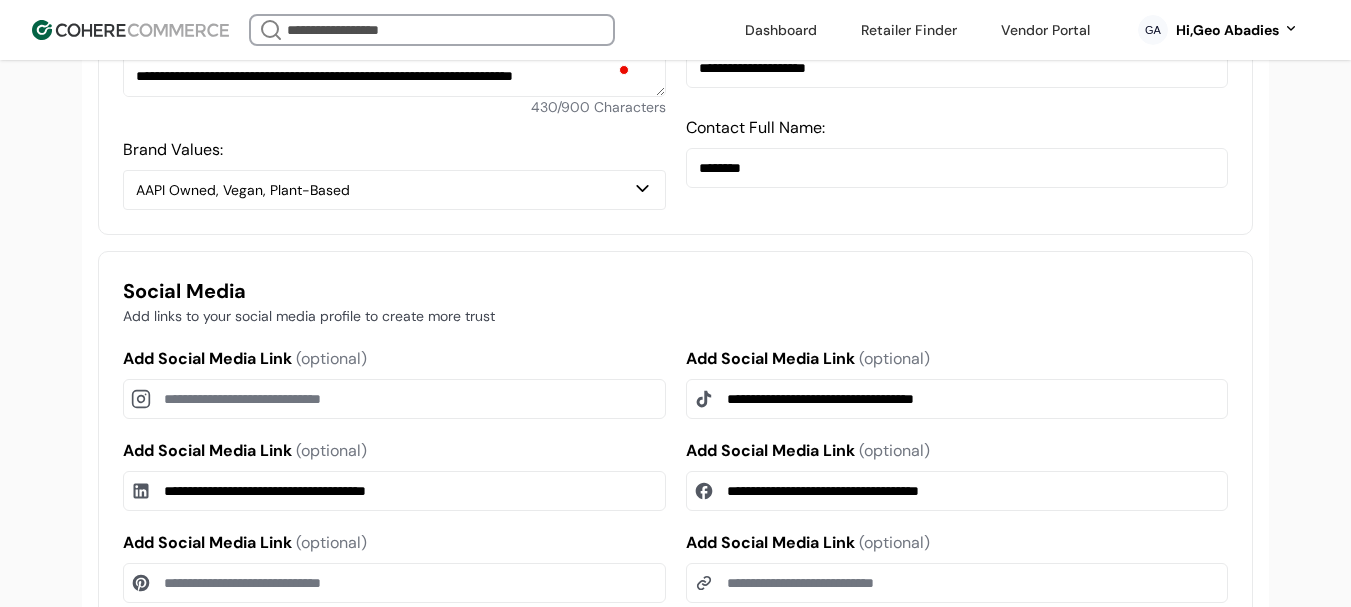 type 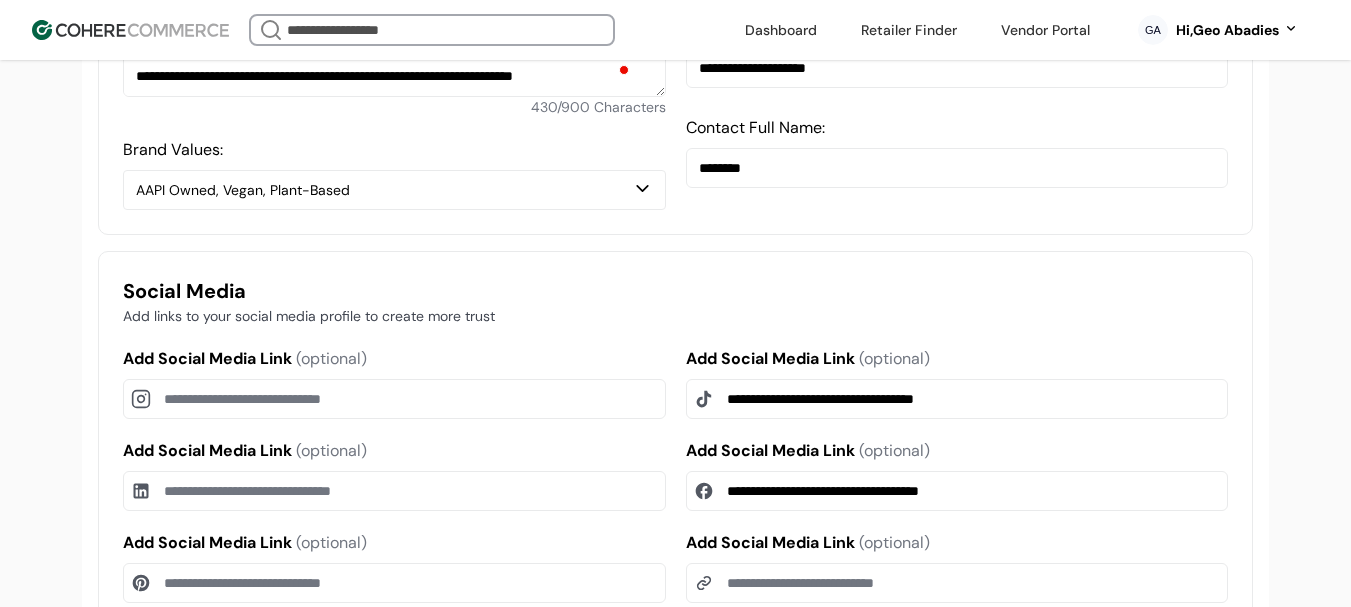 click on "Add Social Media Link (optional)" at bounding box center [394, 399] 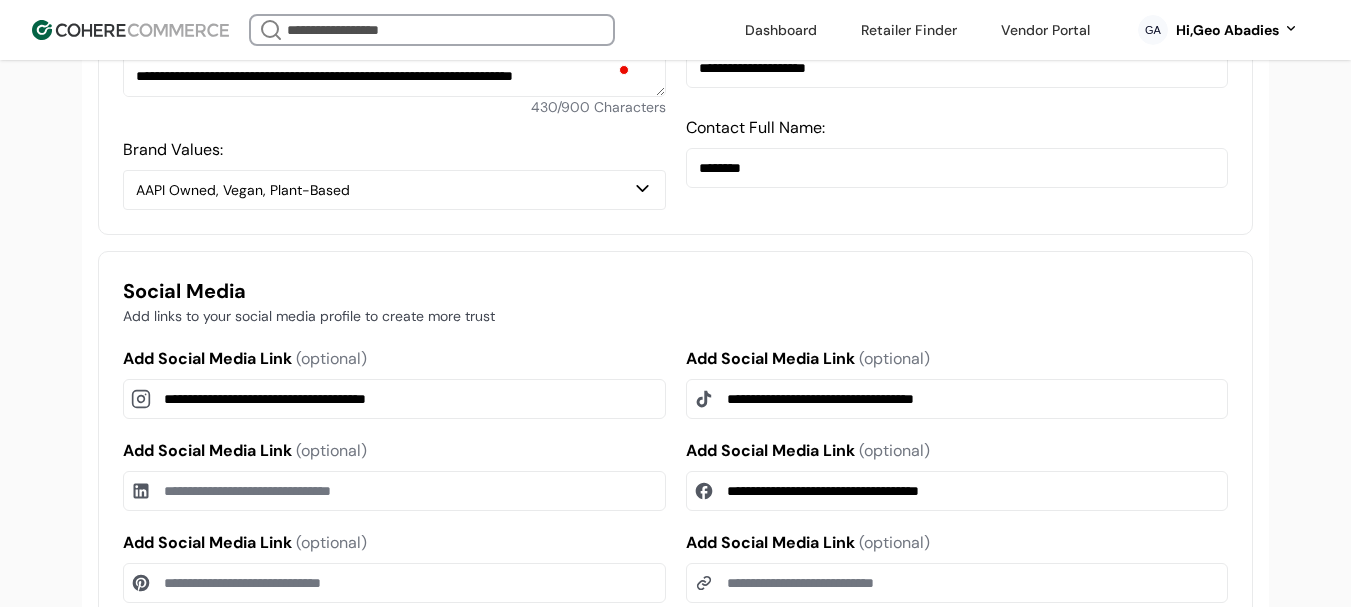 type on "**********" 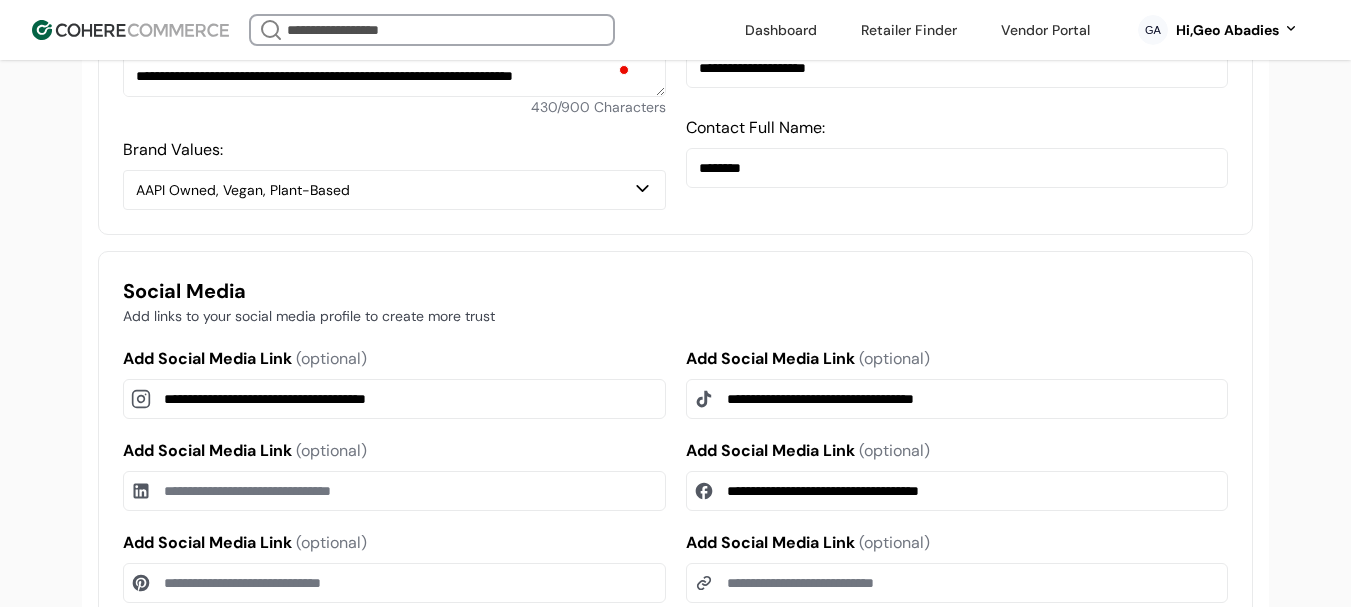 drag, startPoint x: 340, startPoint y: 508, endPoint x: 357, endPoint y: 514, distance: 18.027756 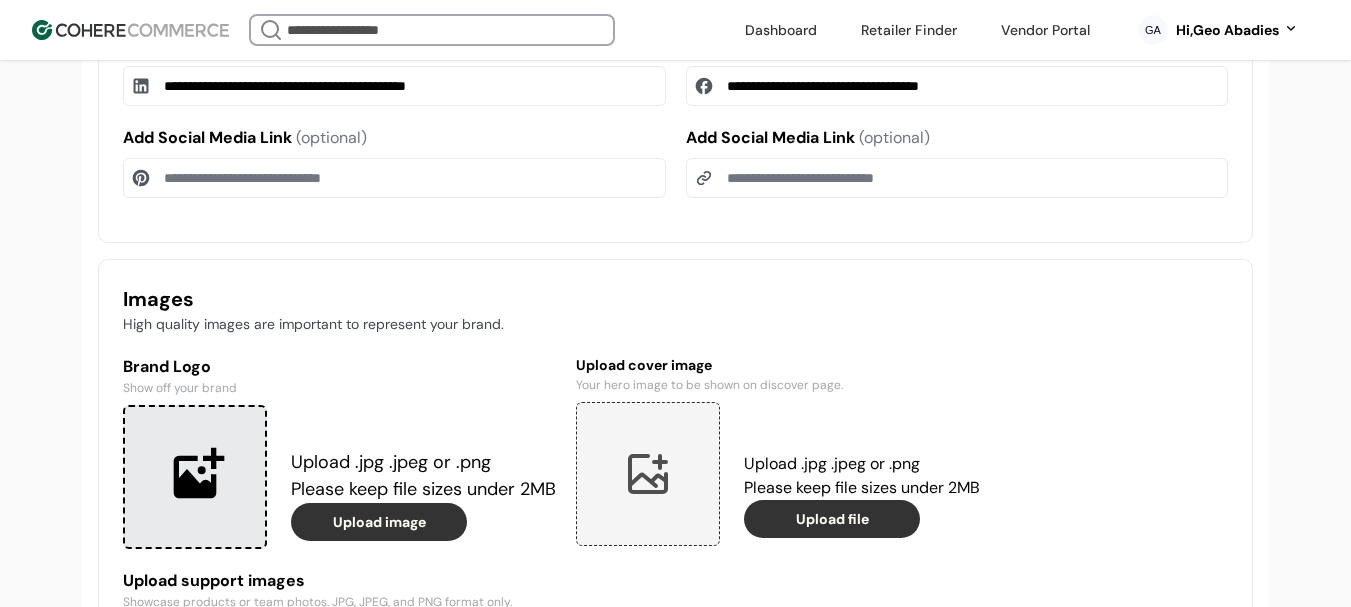scroll, scrollTop: 1500, scrollLeft: 0, axis: vertical 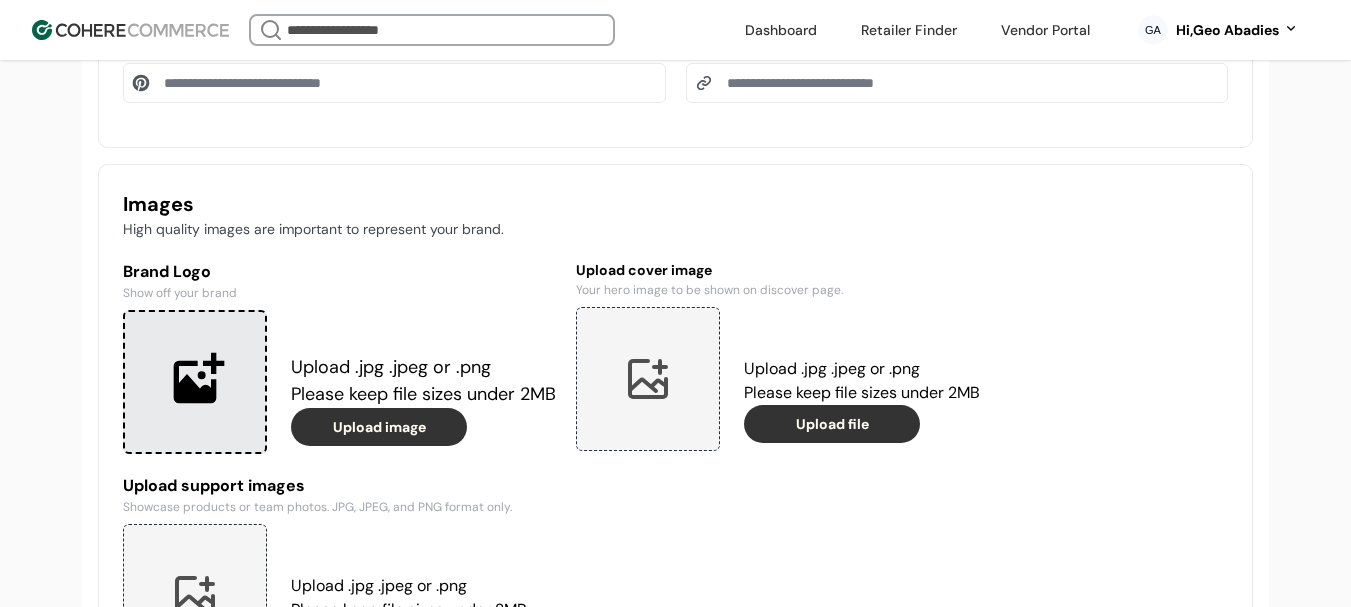 type on "**********" 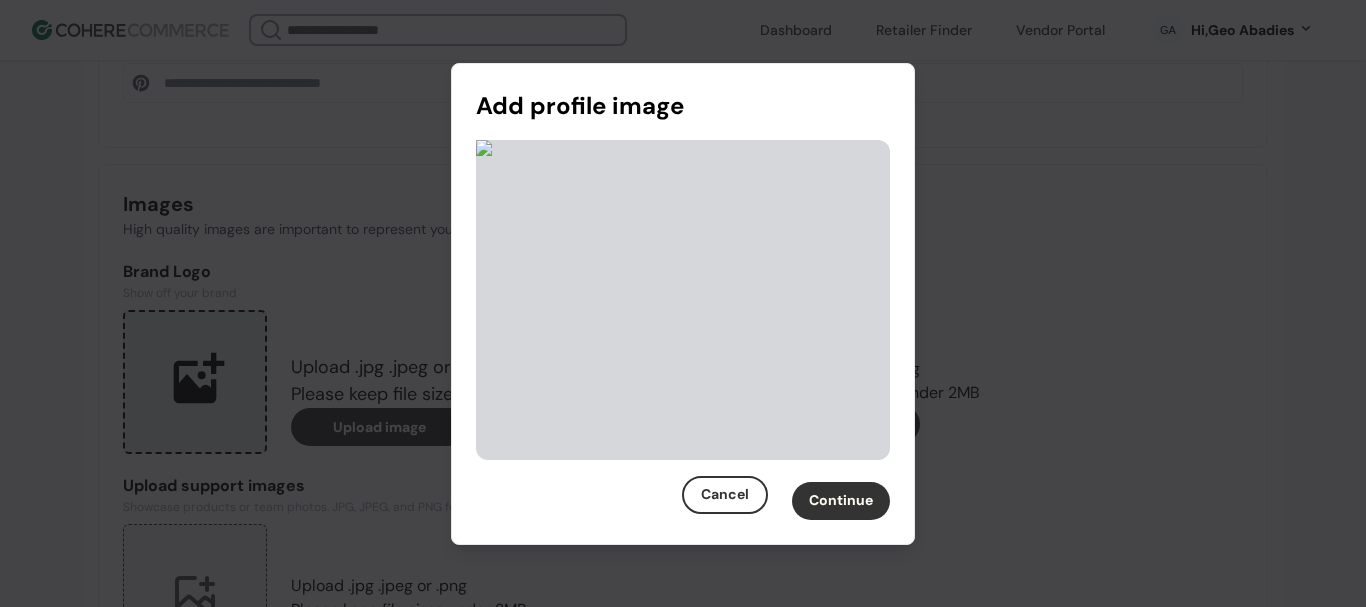 click on "Continue" at bounding box center (841, 501) 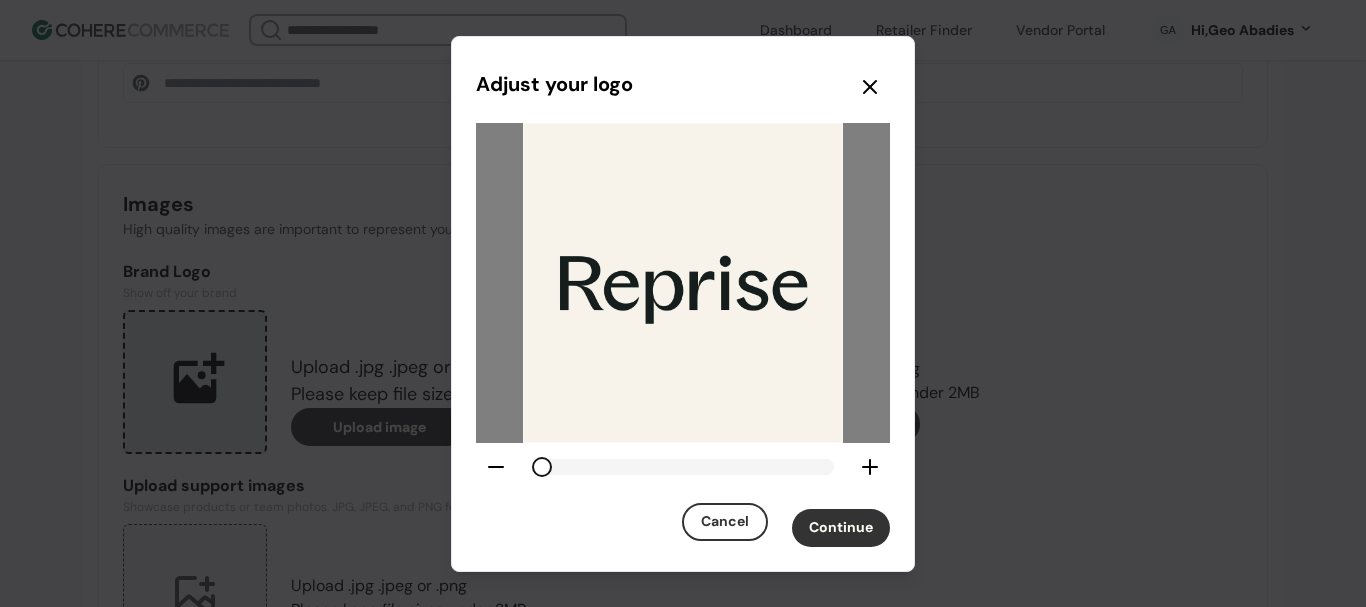 click 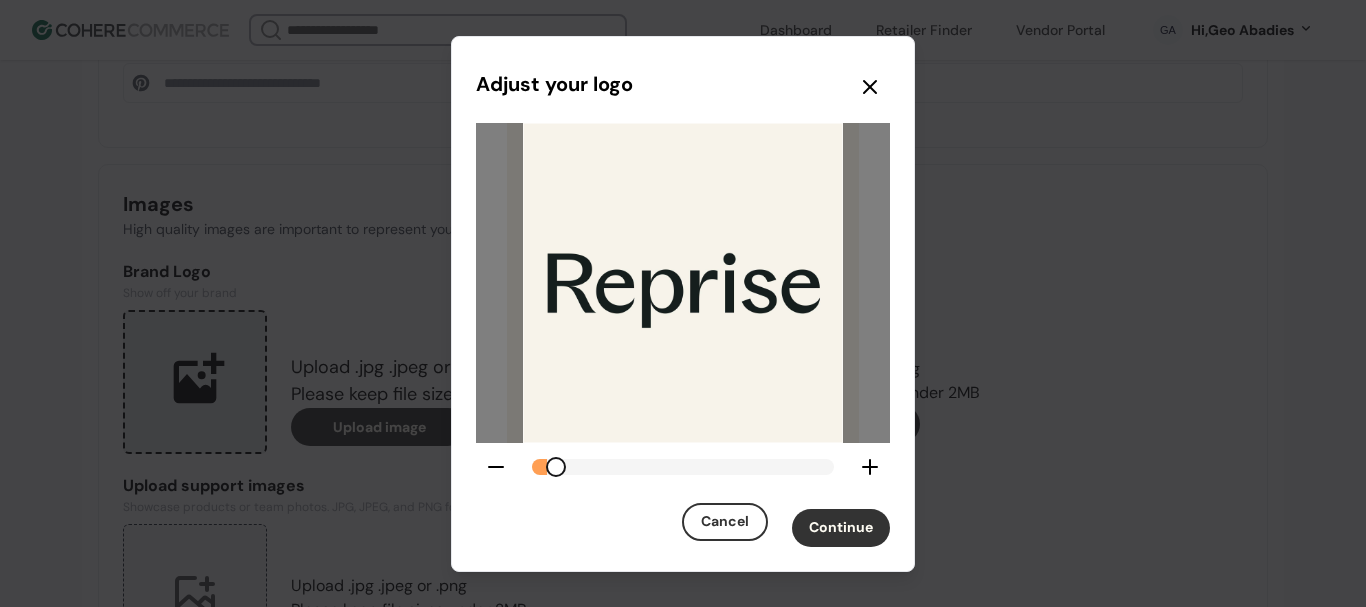 click on "Continue" at bounding box center (841, 528) 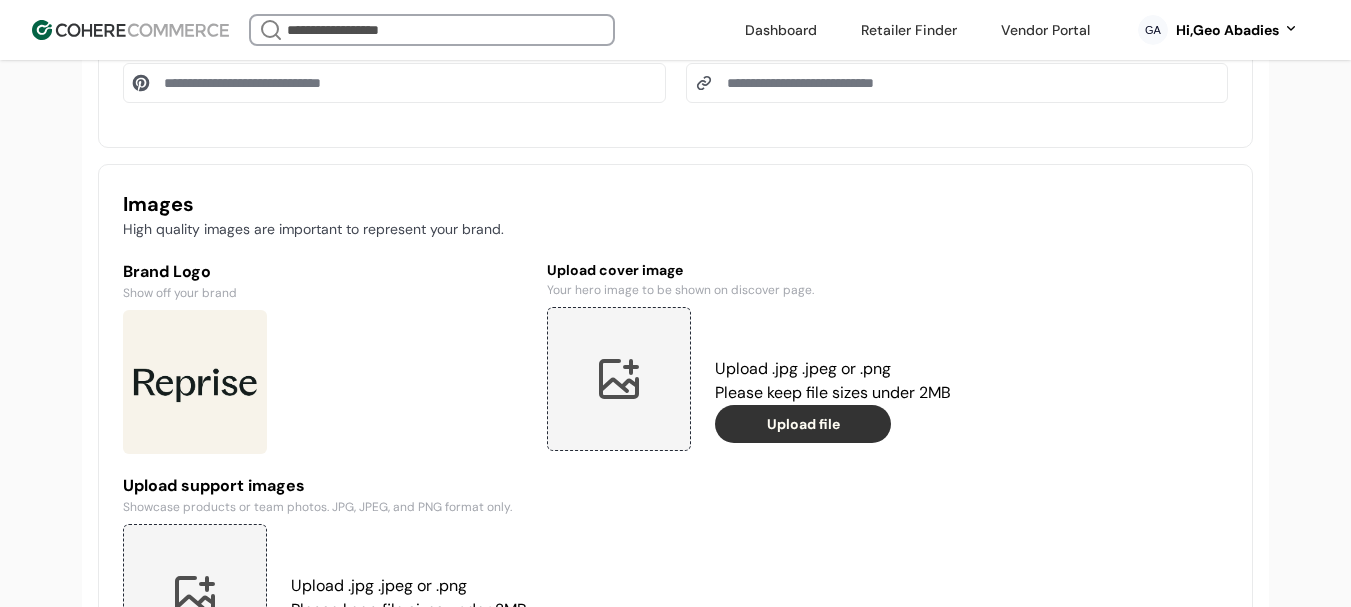 click on "Upload file" at bounding box center [803, 424] 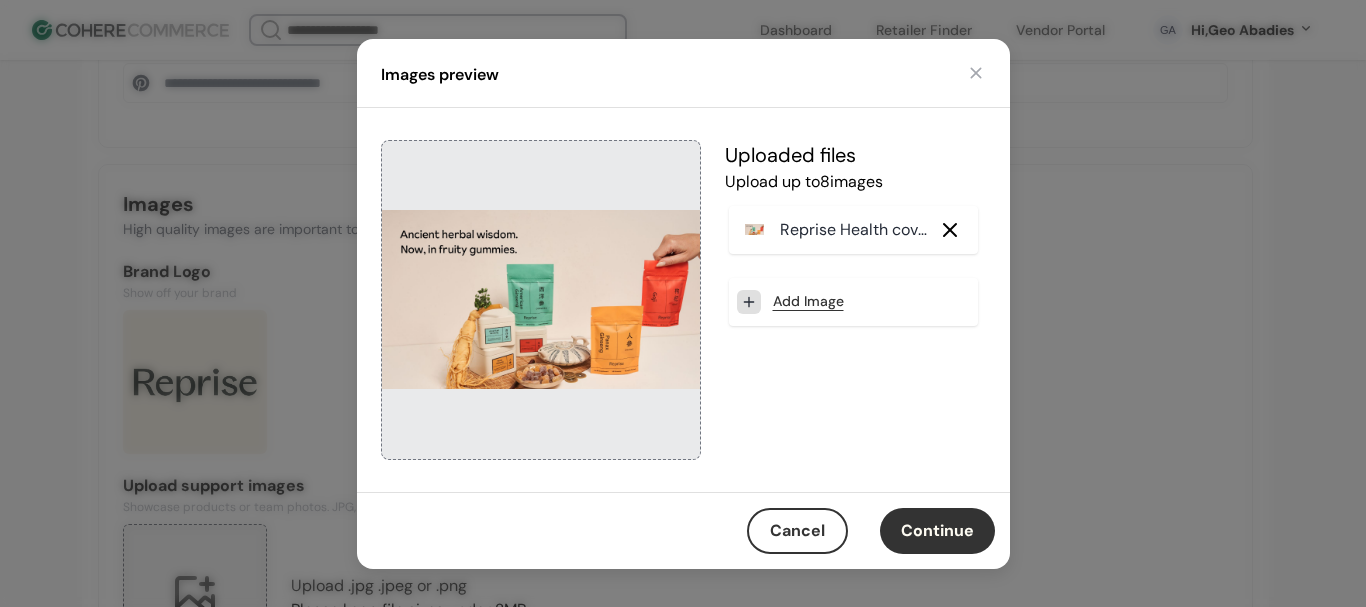 click on "Continue" at bounding box center [937, 531] 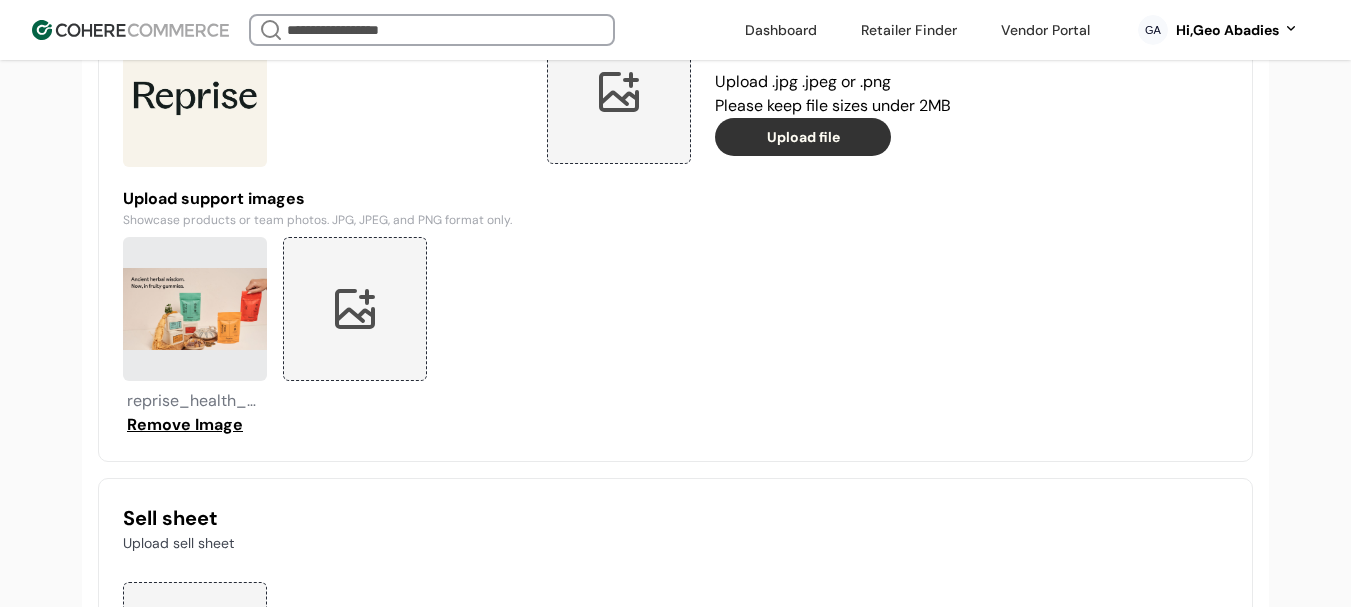 scroll, scrollTop: 1800, scrollLeft: 0, axis: vertical 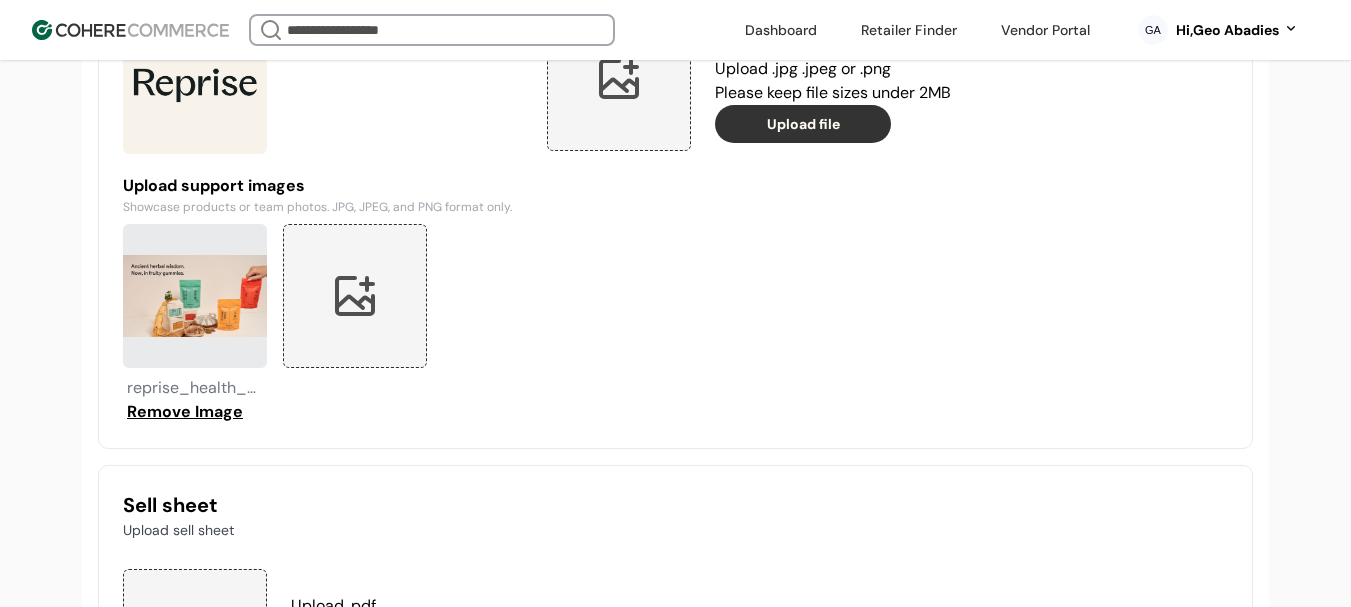 click on "Remove Image" at bounding box center (185, 412) 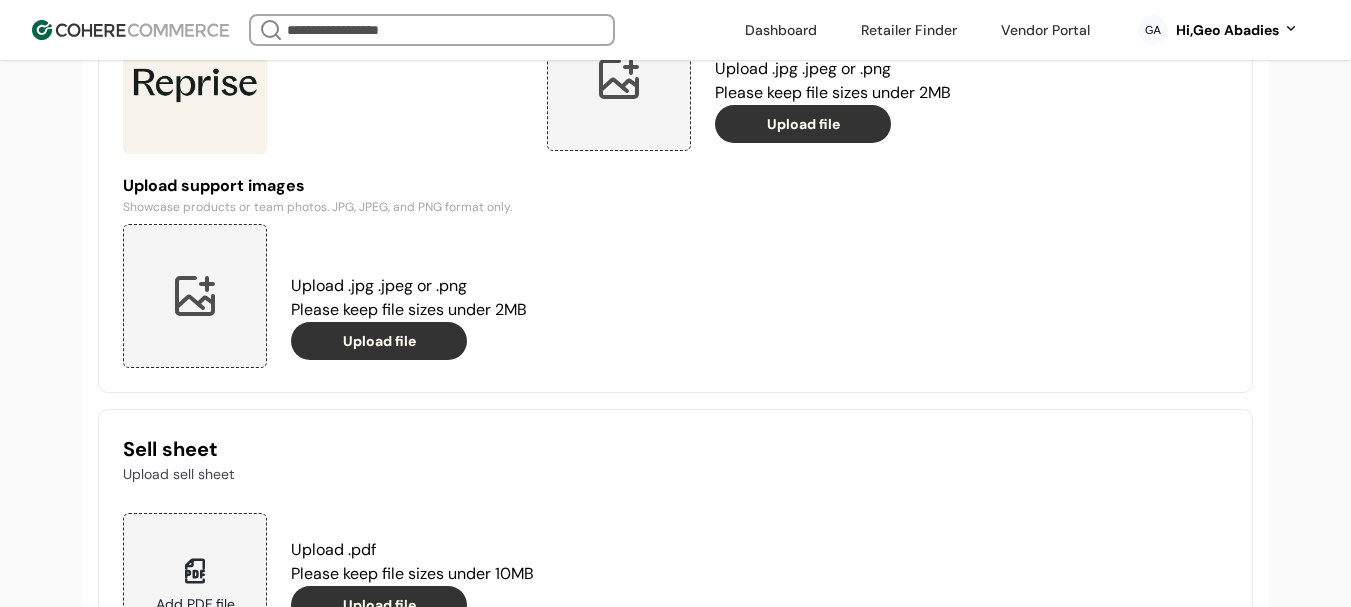 click at bounding box center [619, 79] 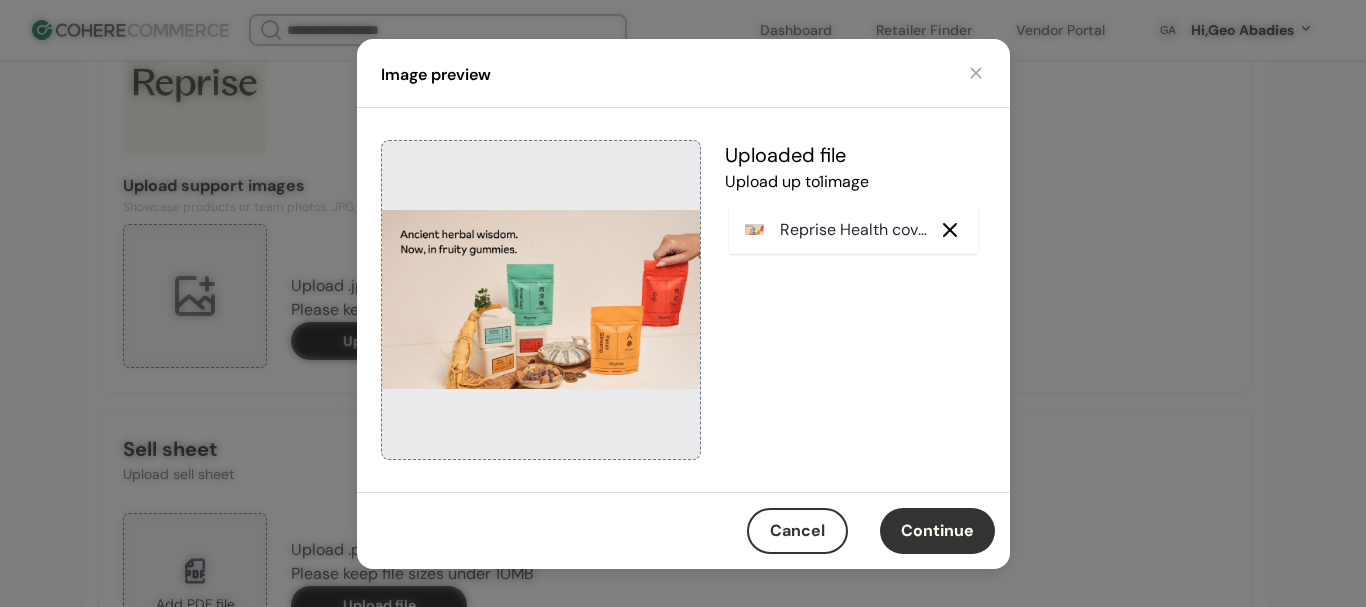 click on "Continue" at bounding box center (937, 531) 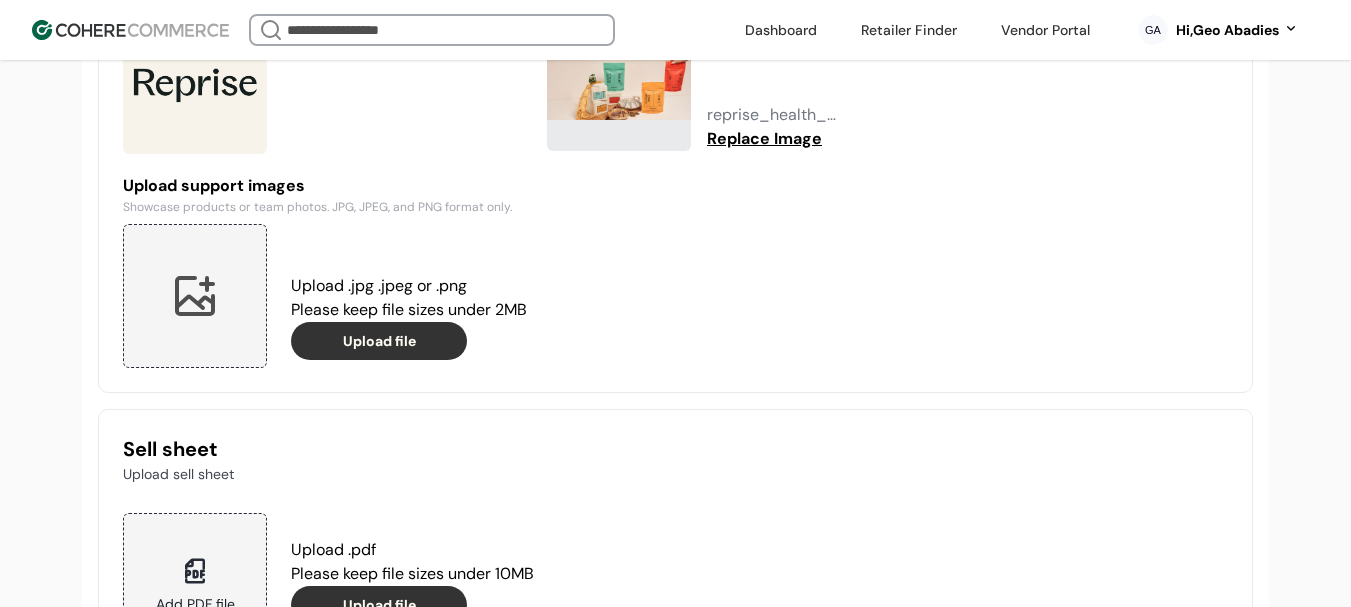 click at bounding box center [195, 296] 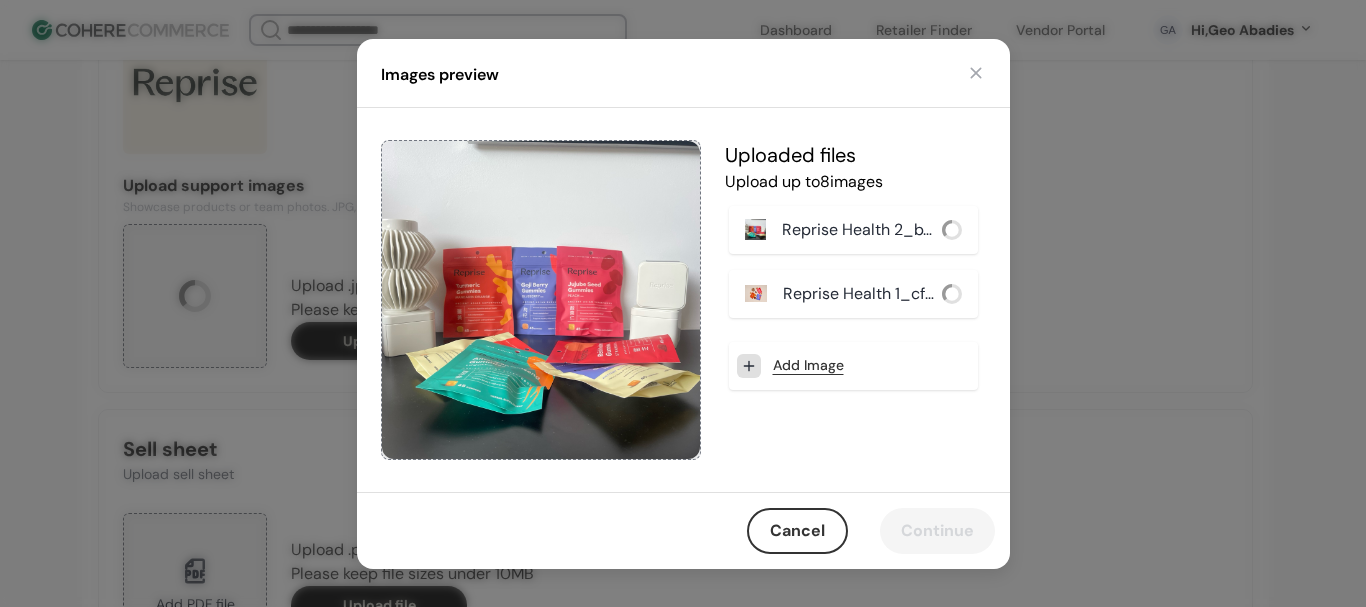 click on "Add Image" at bounding box center [808, 365] 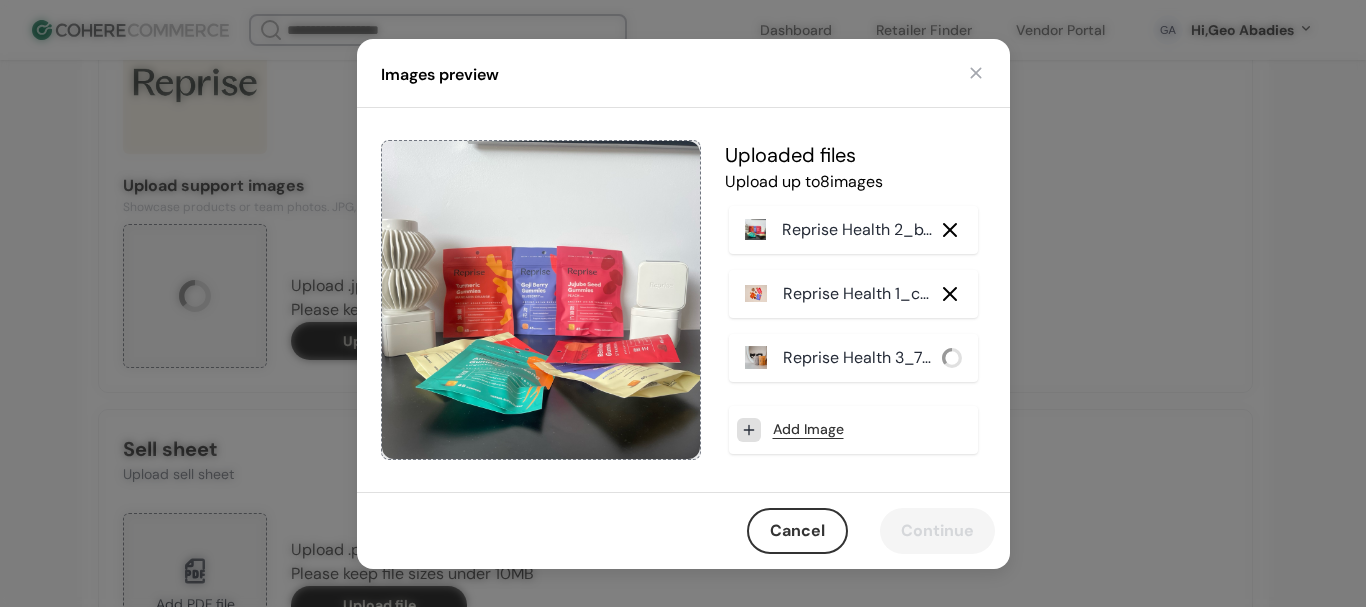 click 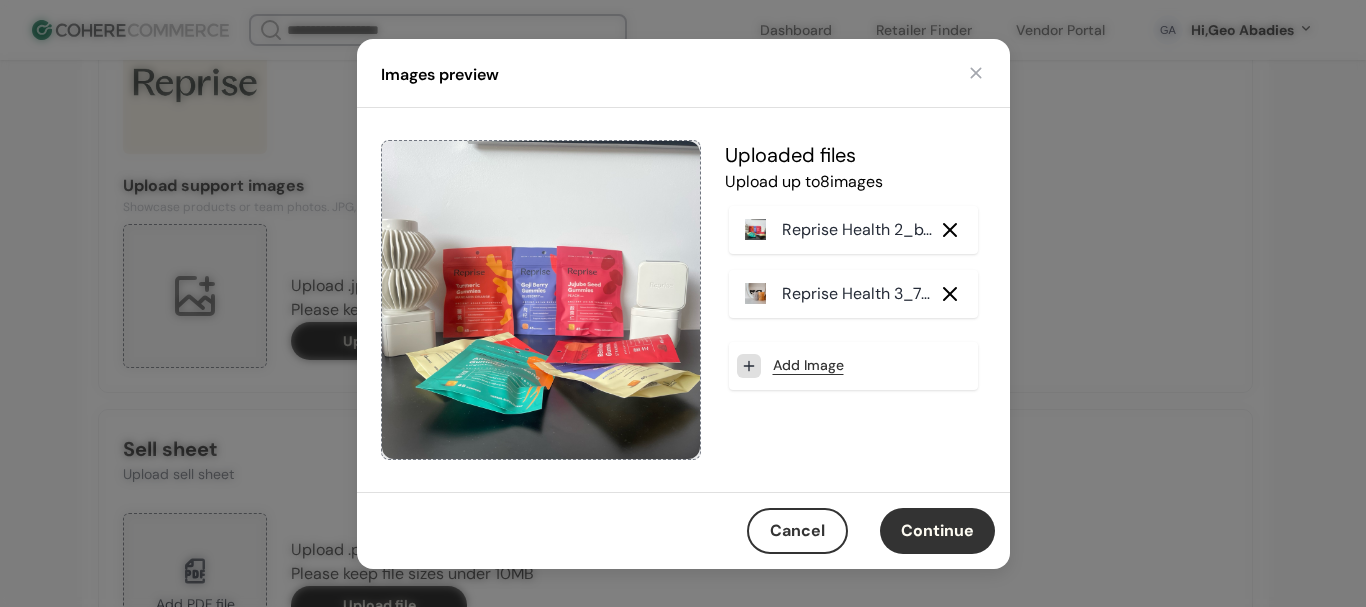 click 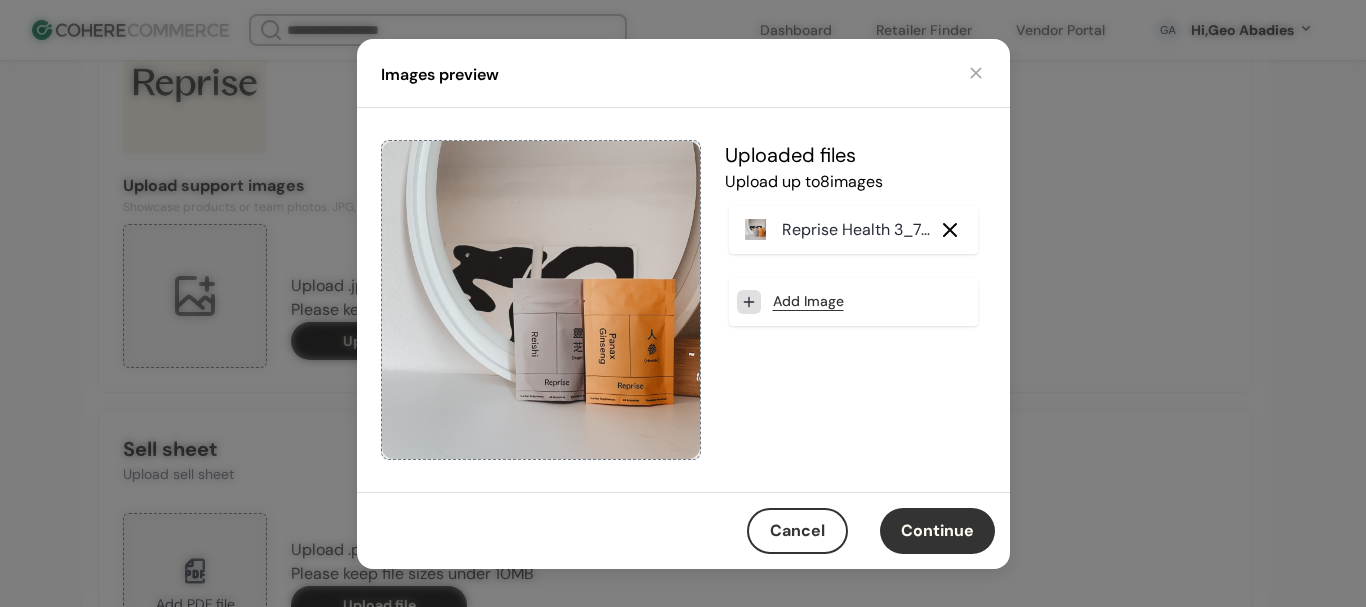 click 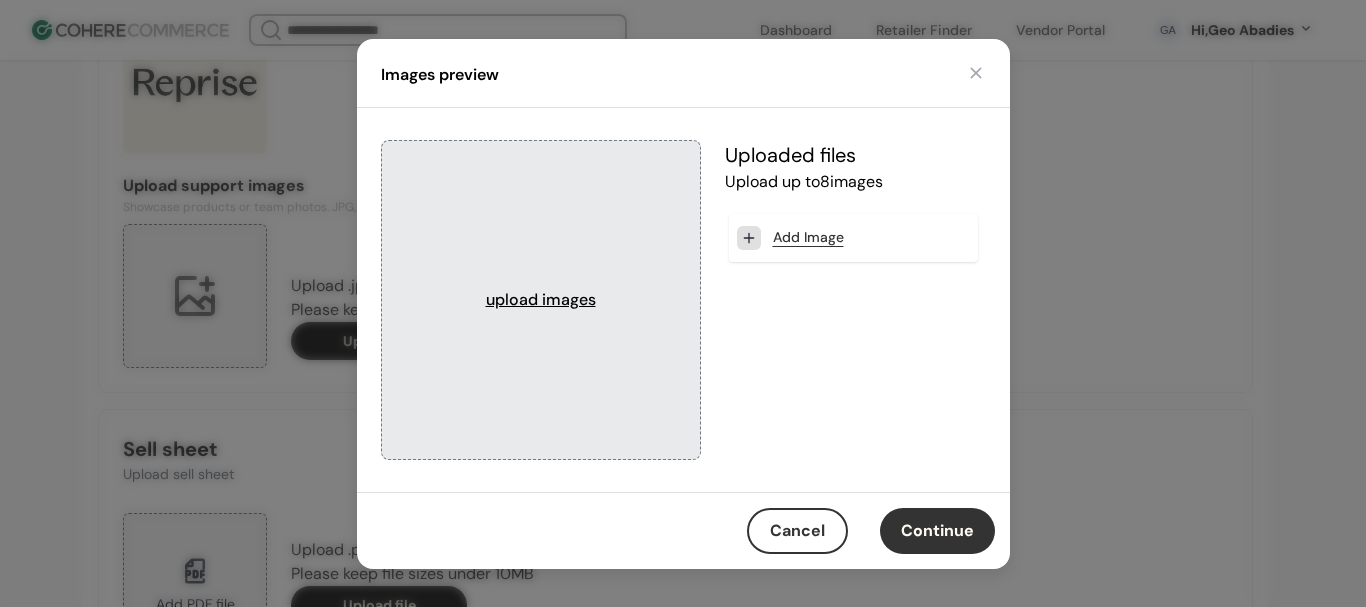 click on "Add Image" at bounding box center (853, 238) 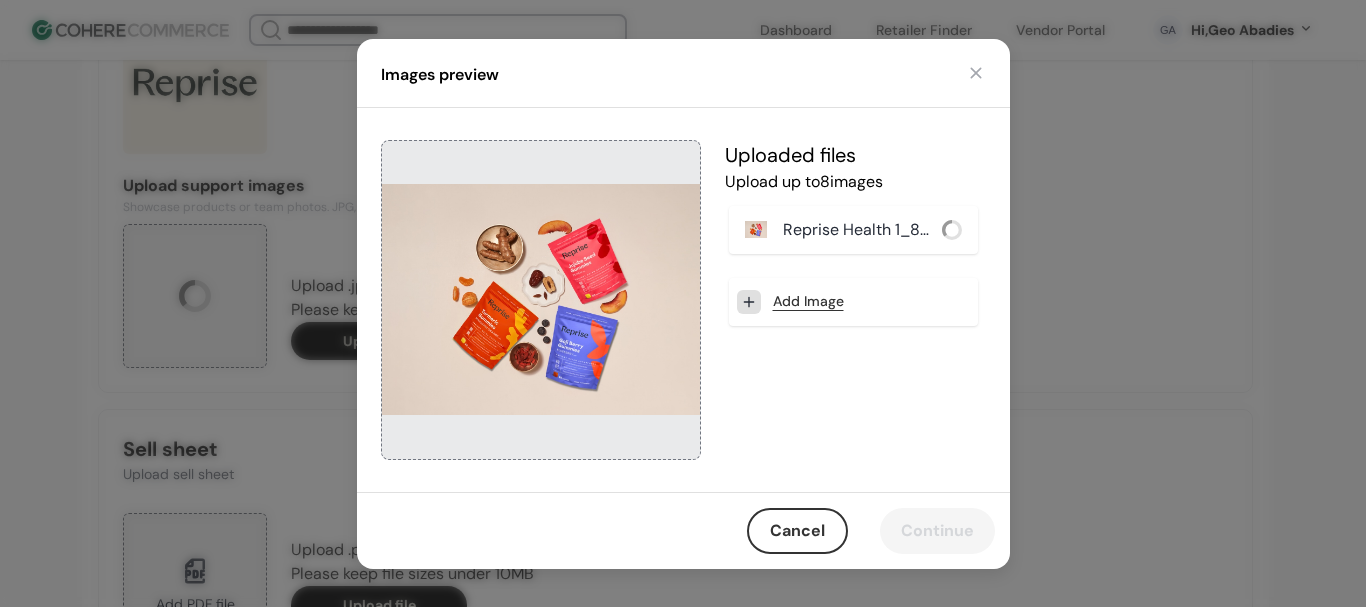 click on "Add Image" at bounding box center (808, 301) 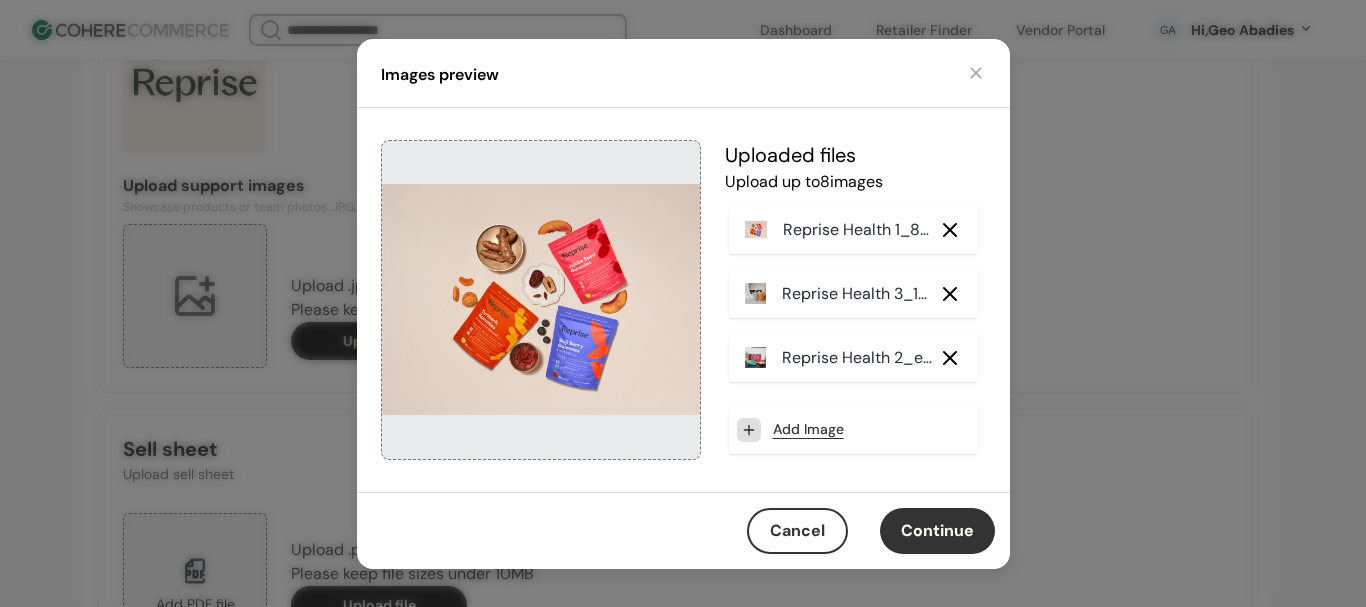 click on "Continue" at bounding box center (937, 531) 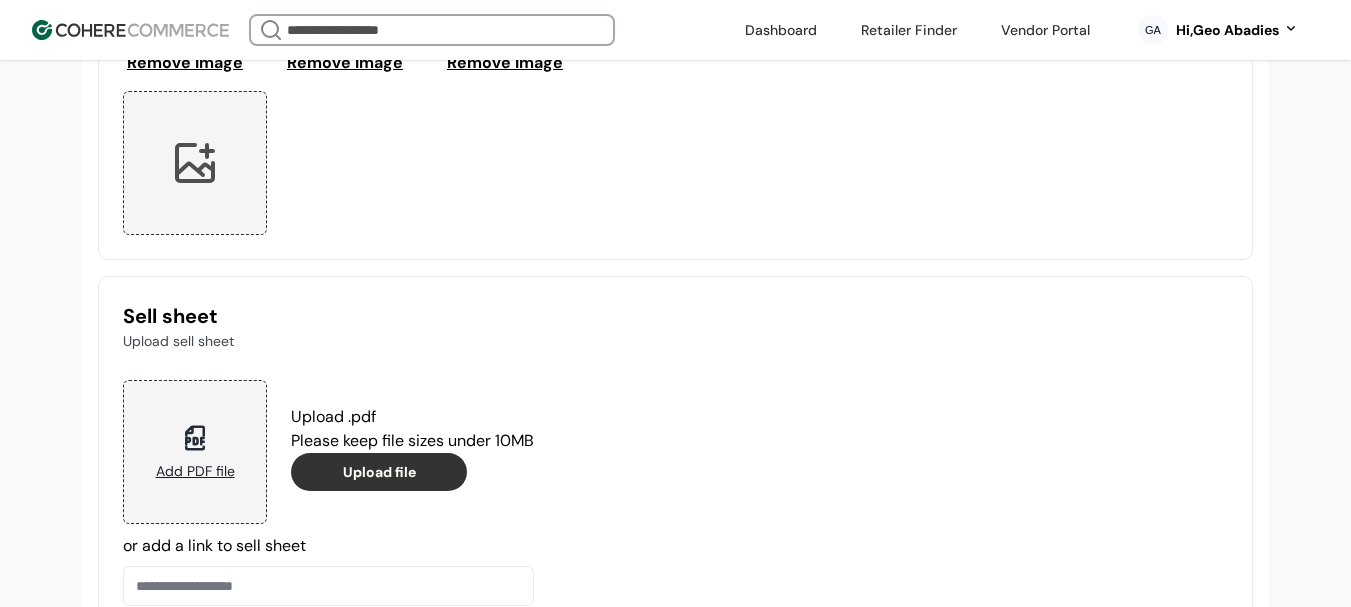 scroll, scrollTop: 2296, scrollLeft: 0, axis: vertical 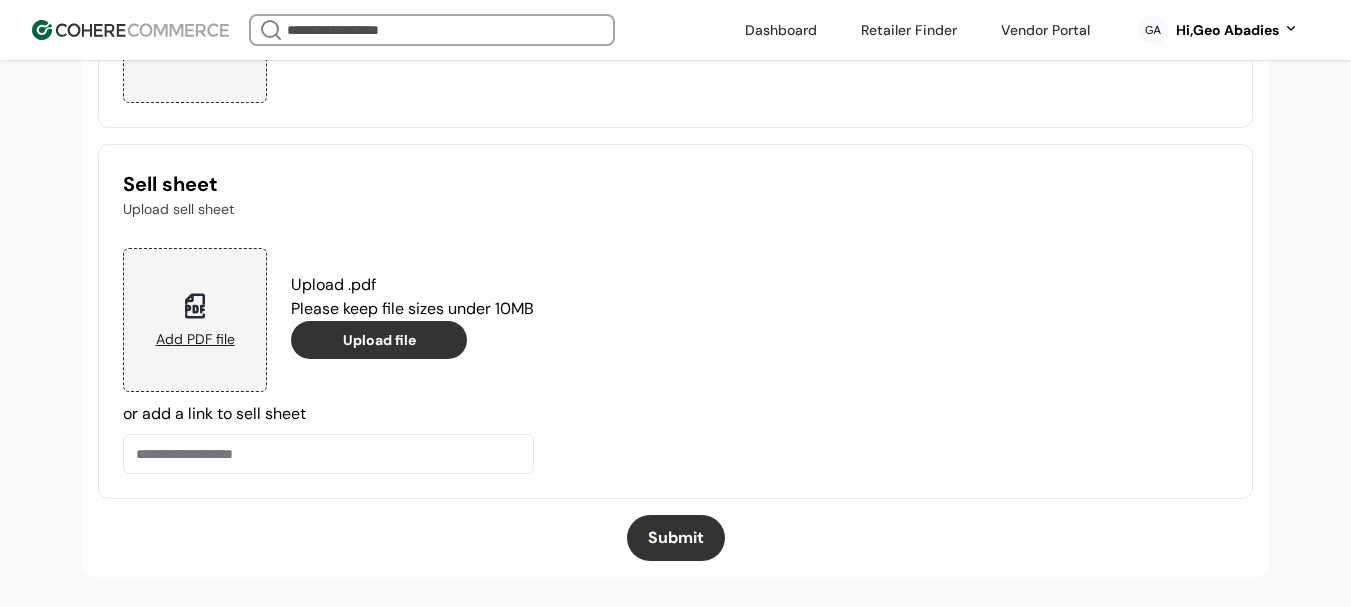 click on "Submit" at bounding box center (676, 538) 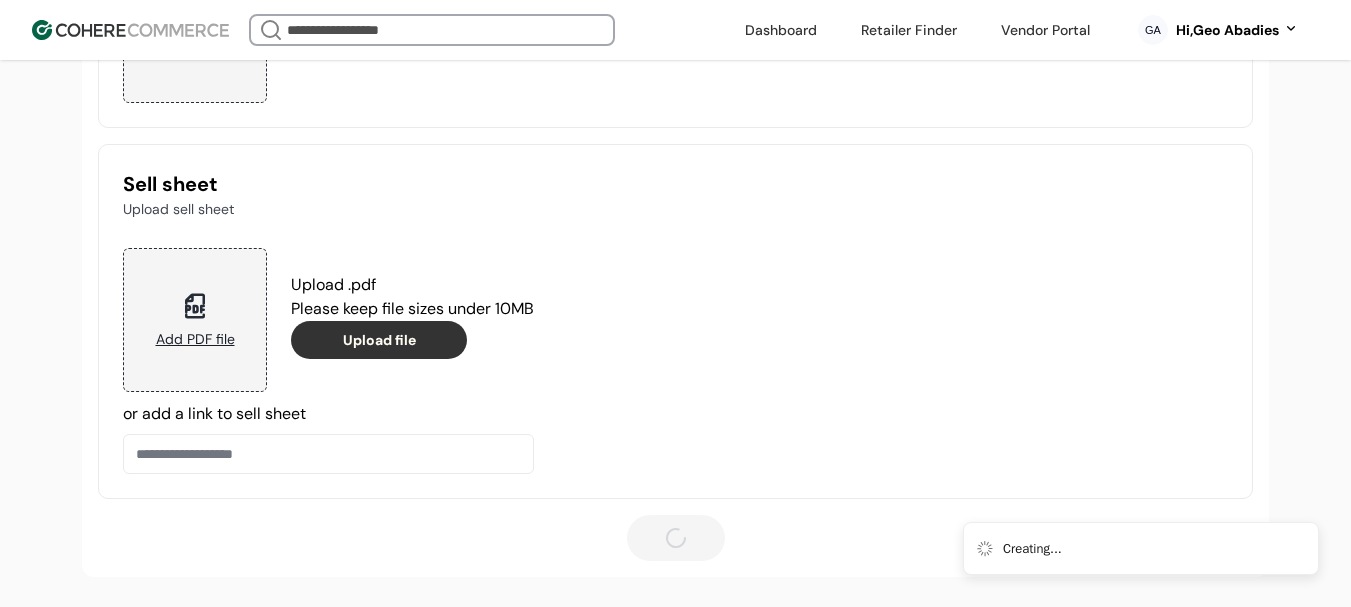 type 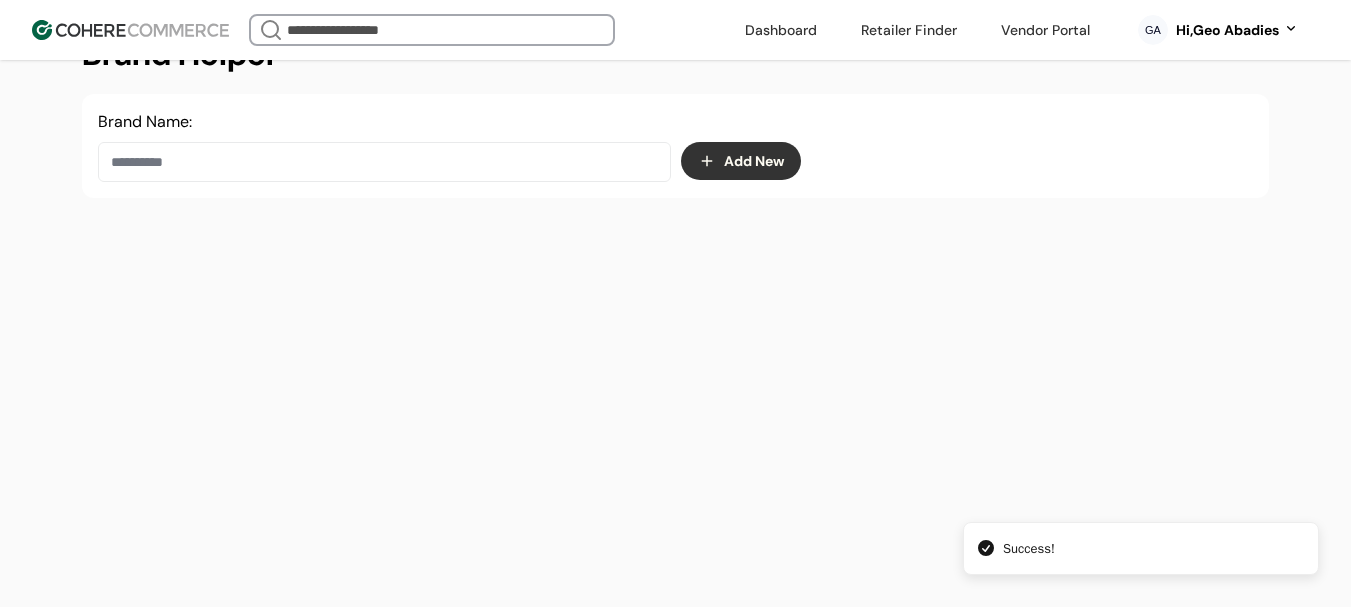 scroll, scrollTop: 337, scrollLeft: 0, axis: vertical 